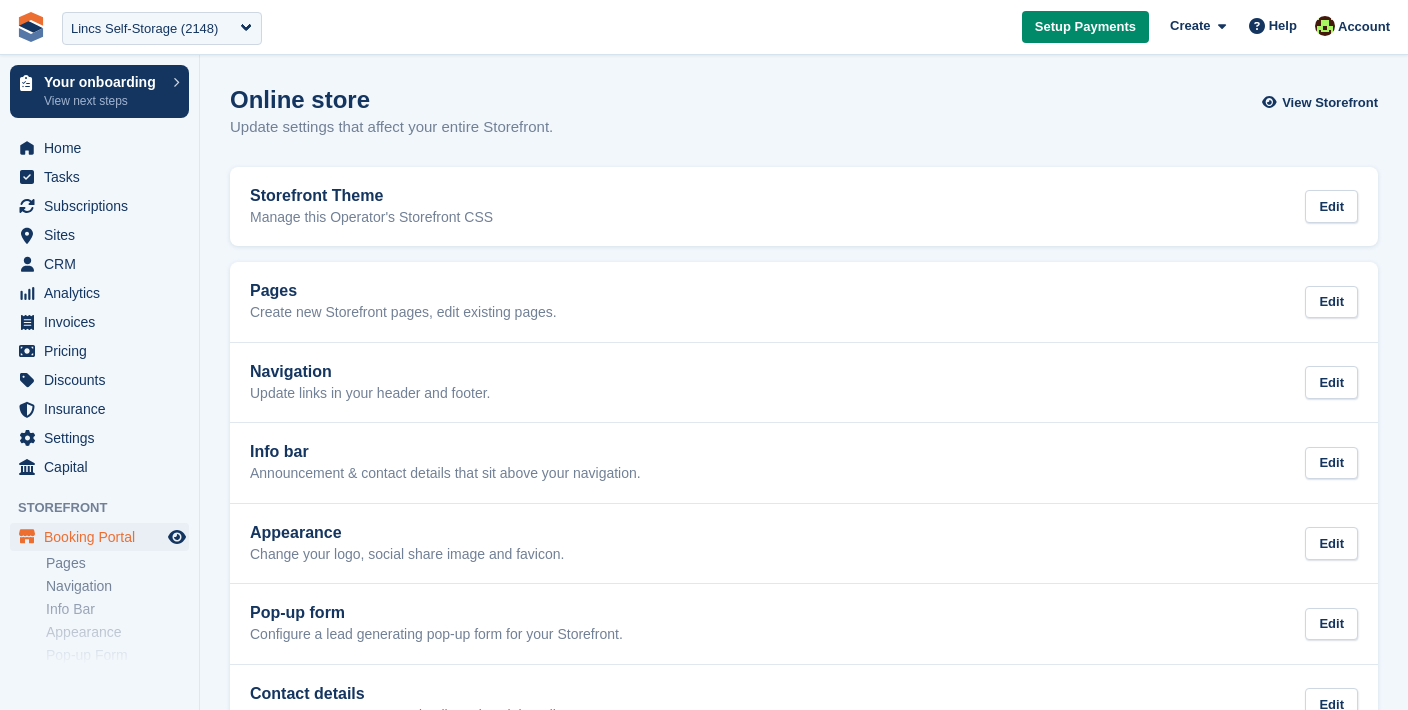 scroll, scrollTop: 0, scrollLeft: 0, axis: both 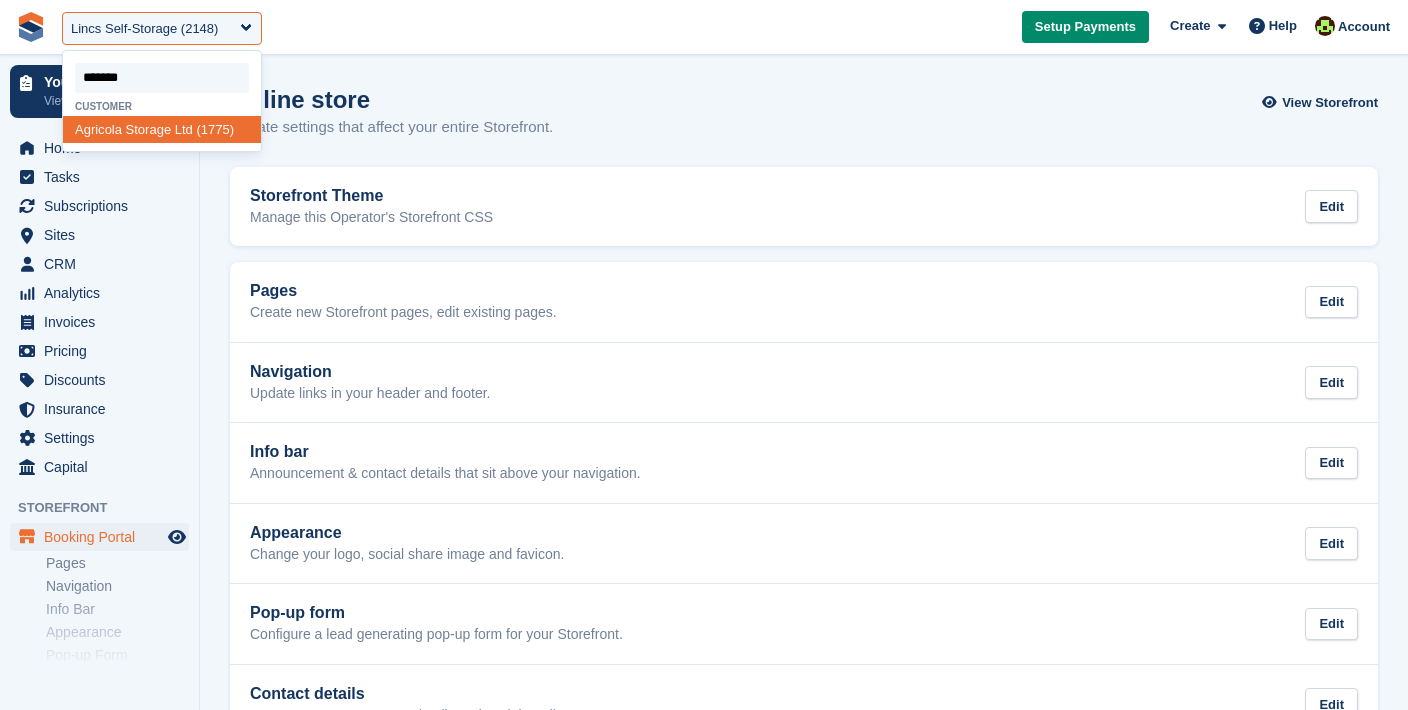 type on "********" 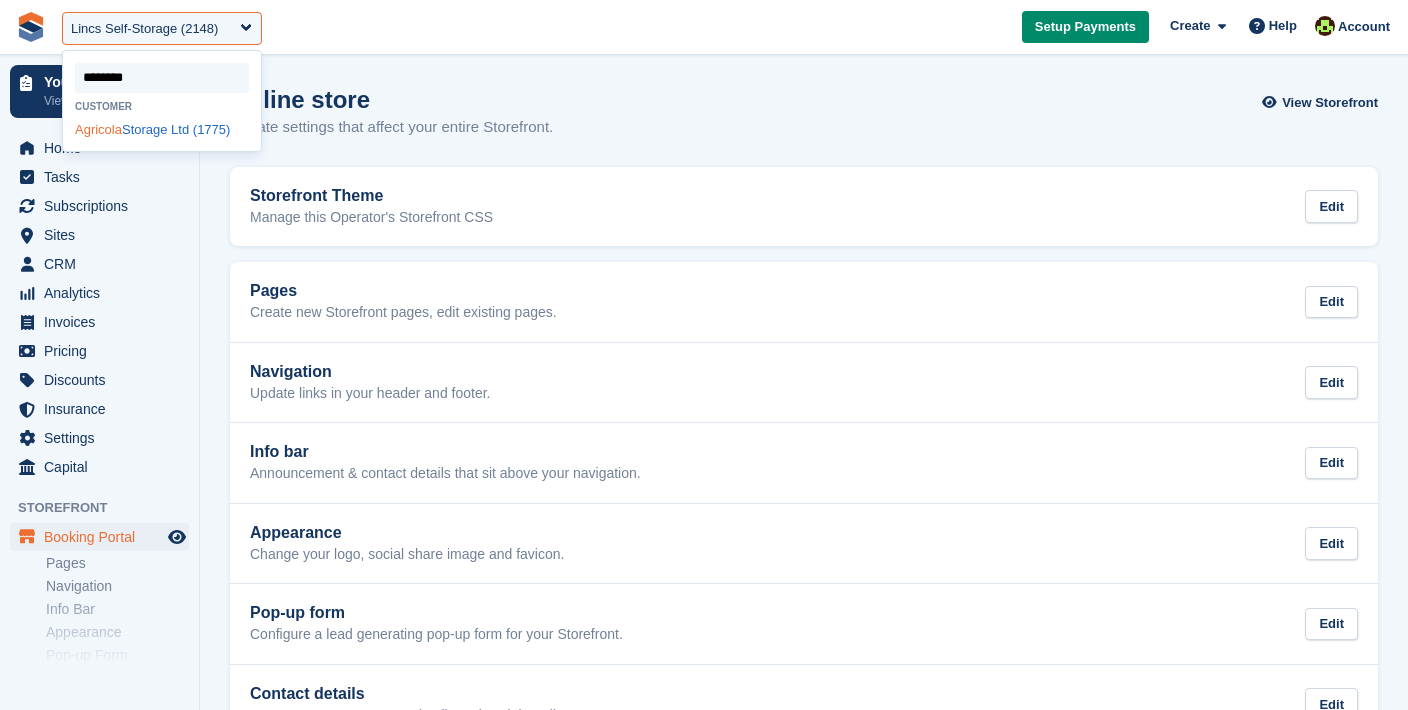click on "Agricola  Storage Ltd (1775)" at bounding box center (162, 129) 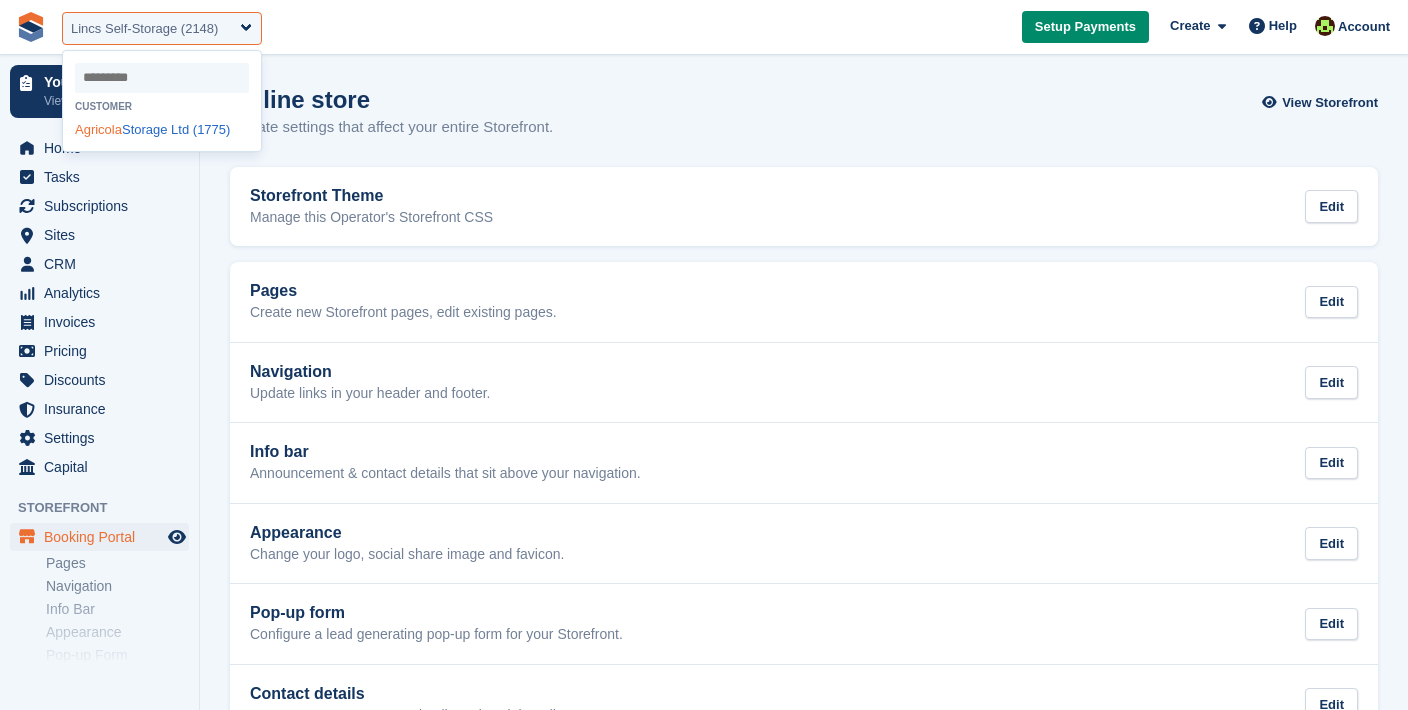 select on "****" 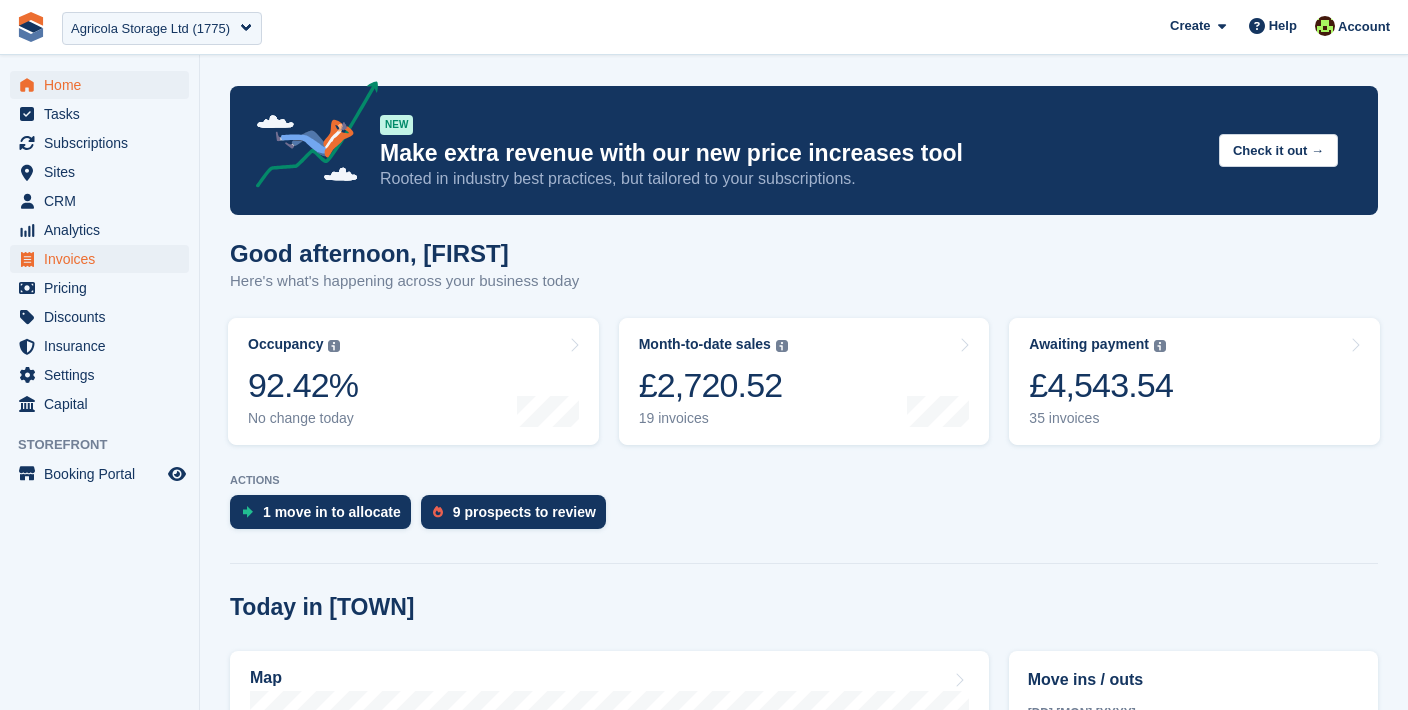 click on "Invoices" at bounding box center [104, 259] 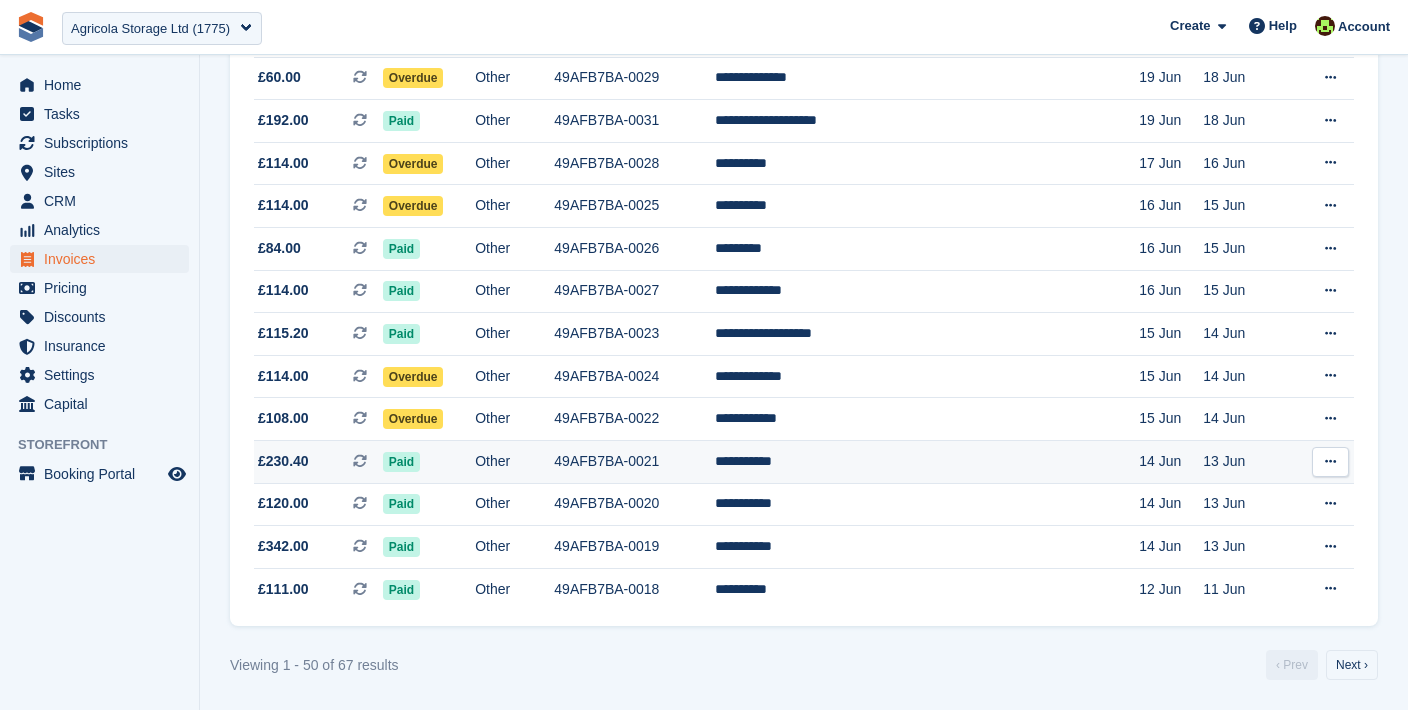 scroll, scrollTop: 1905, scrollLeft: 0, axis: vertical 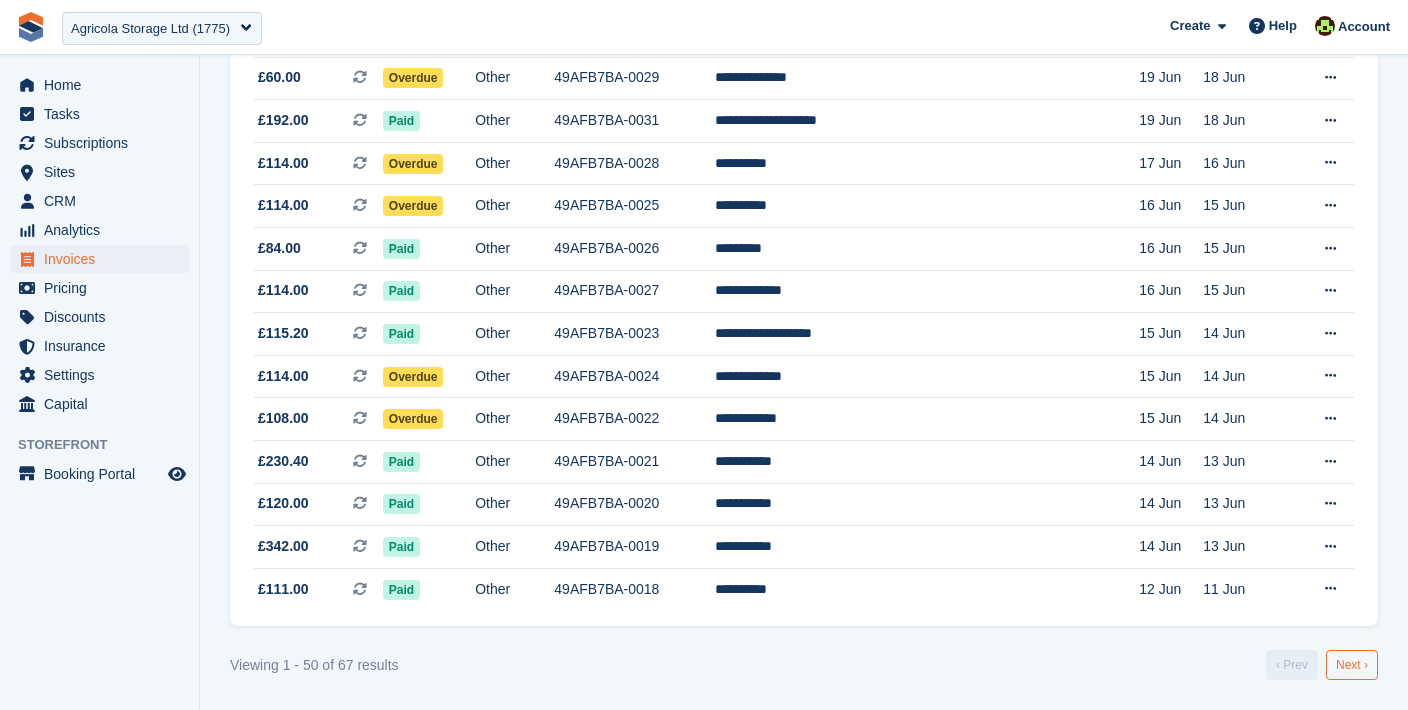 click on "Next ›" at bounding box center (1352, 665) 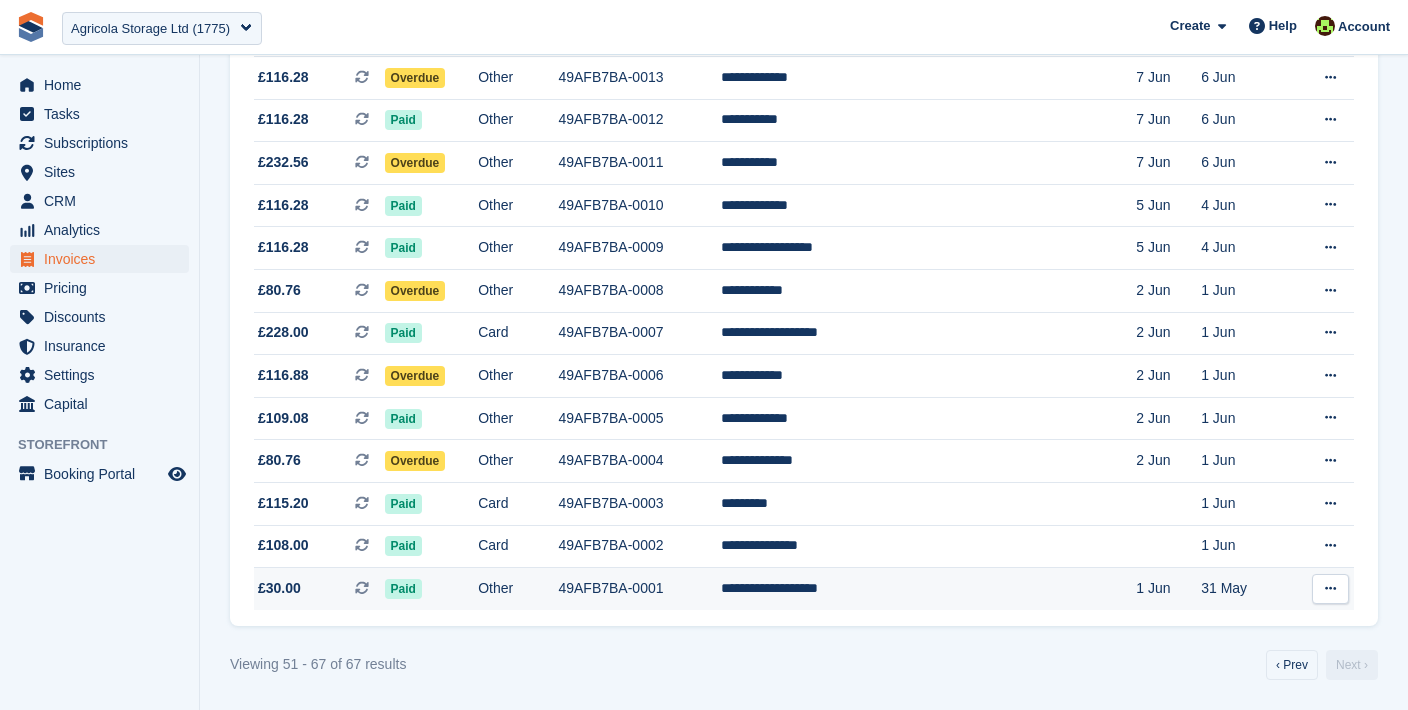 scroll, scrollTop: 466, scrollLeft: 0, axis: vertical 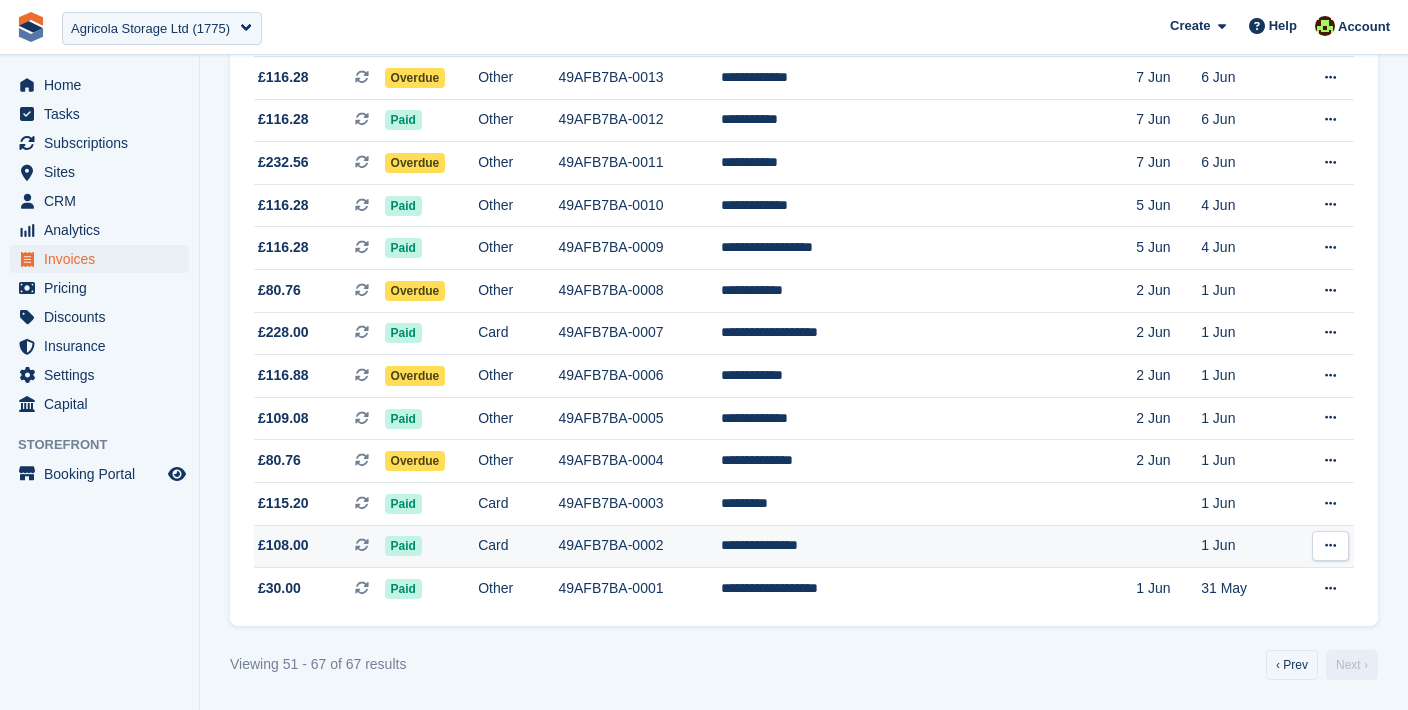 click on "49AFB7BA-0002" at bounding box center (639, 546) 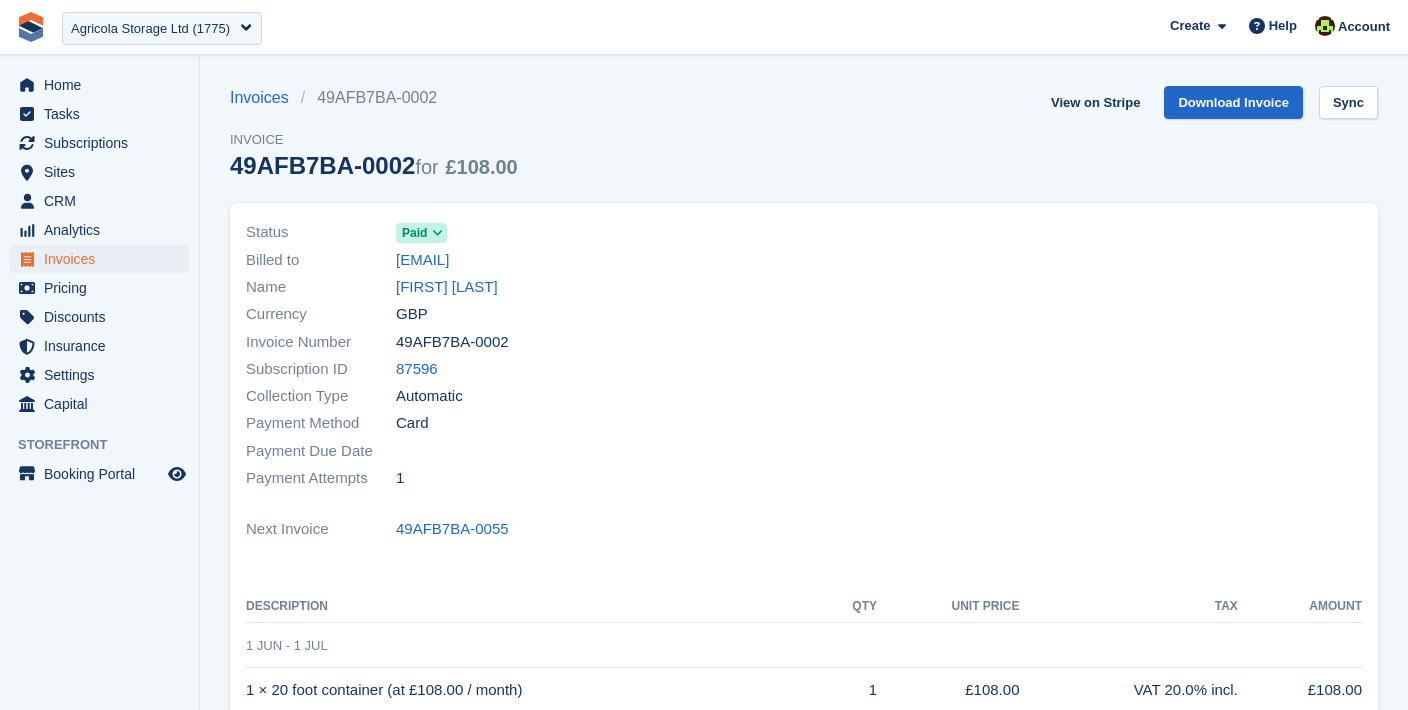 scroll, scrollTop: 0, scrollLeft: 0, axis: both 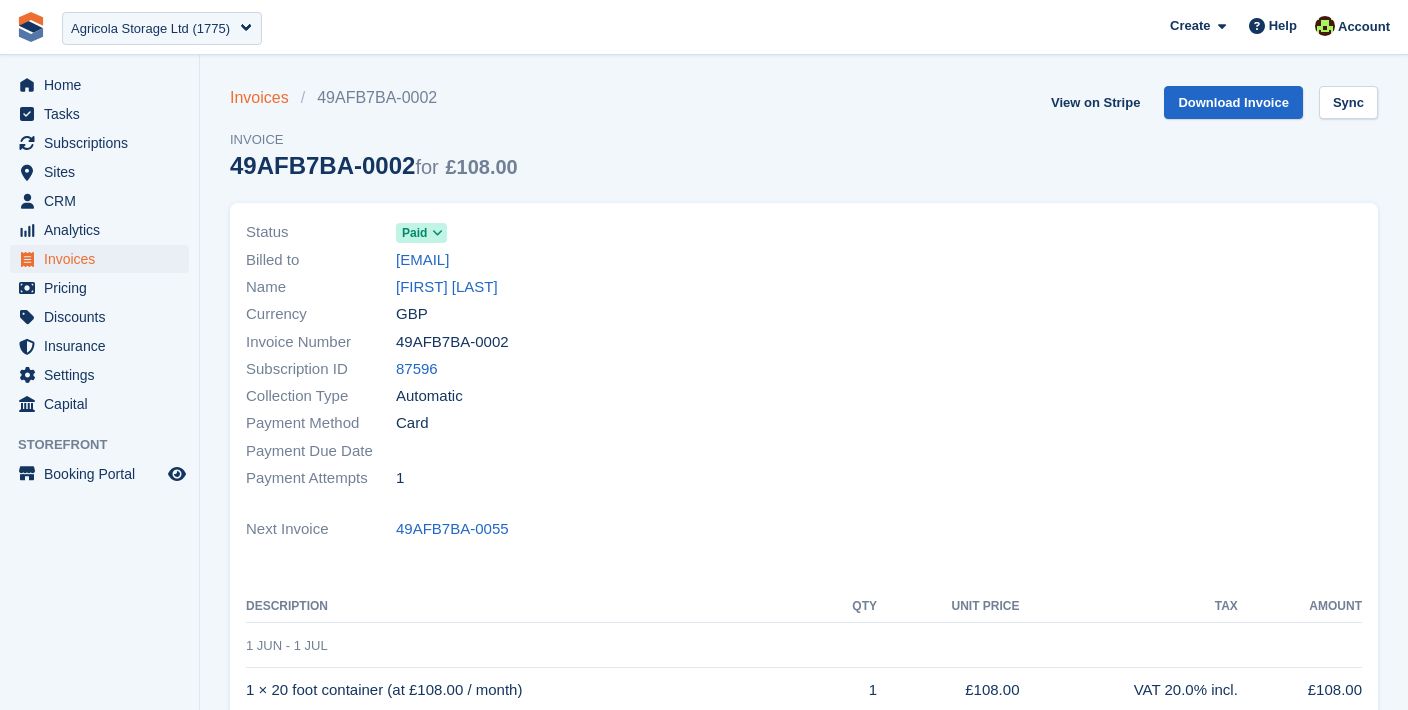 click on "Invoices" at bounding box center [265, 98] 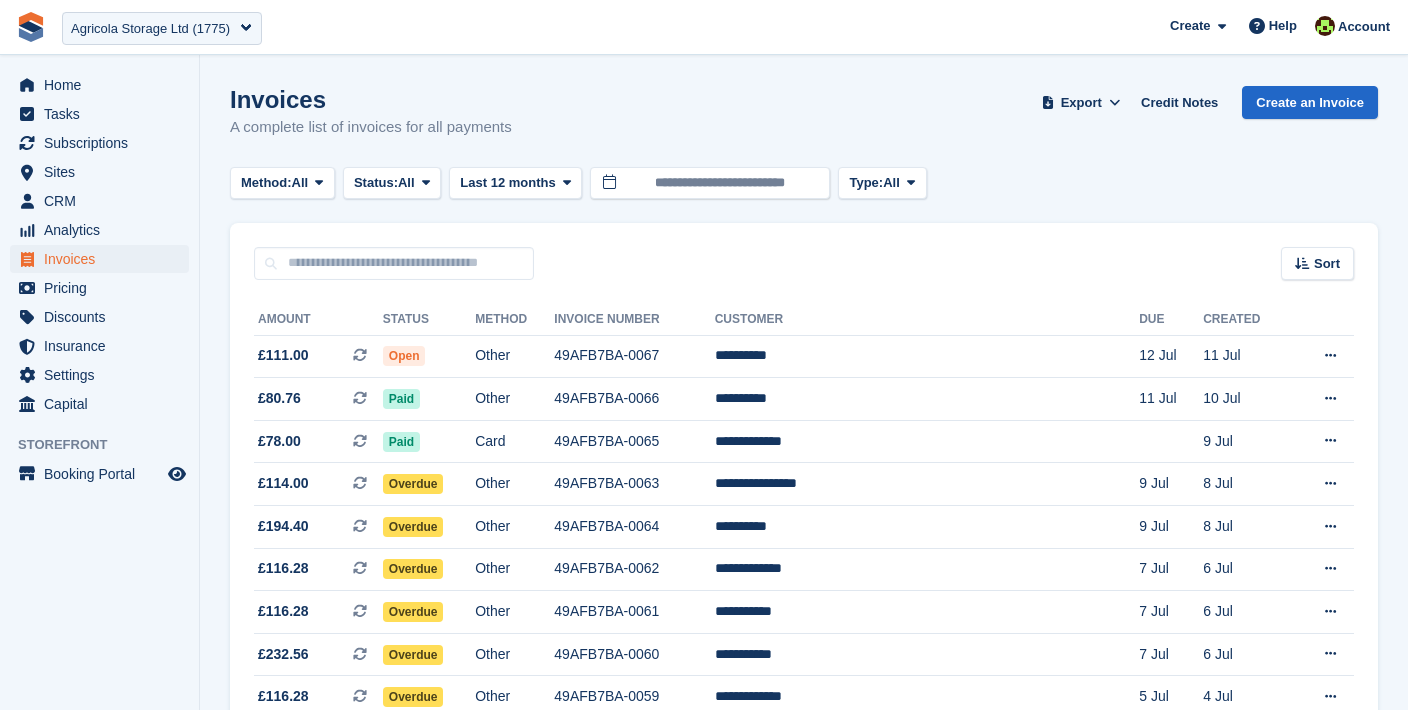 scroll, scrollTop: 1905, scrollLeft: 0, axis: vertical 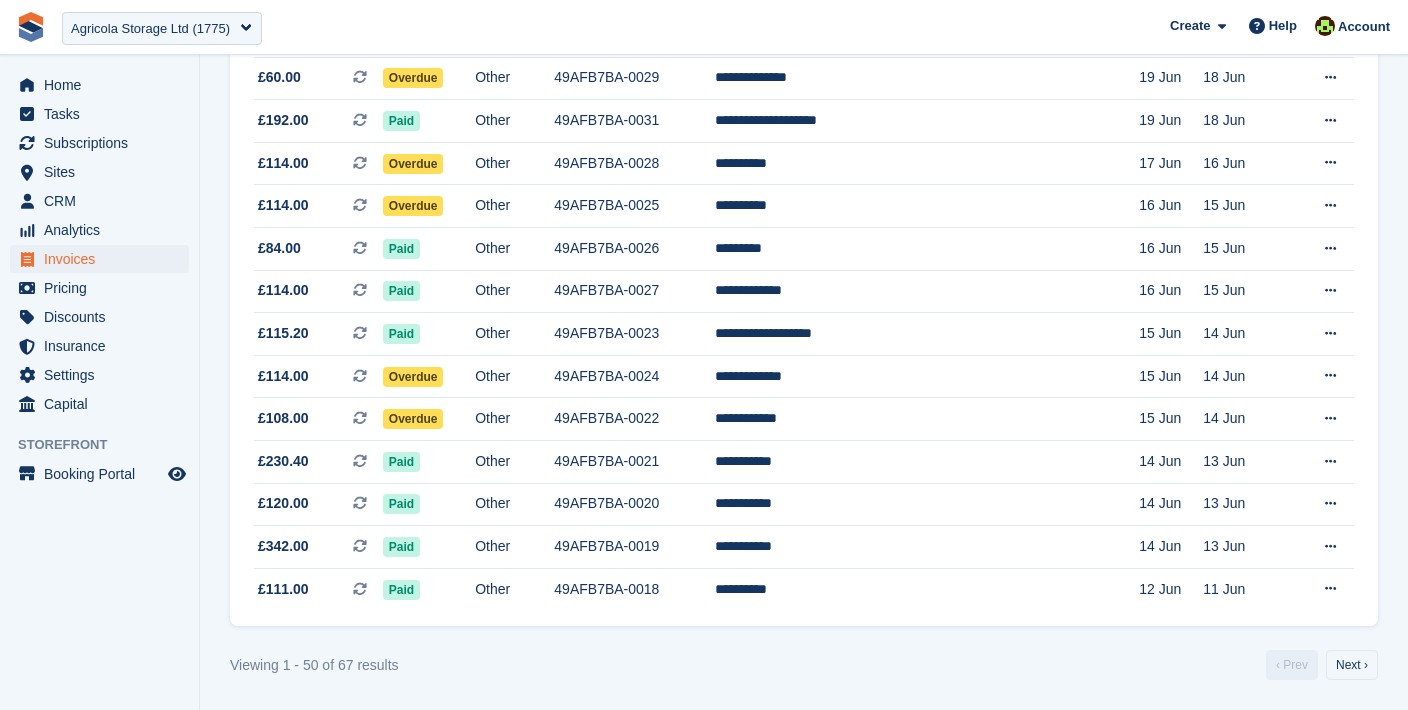 click on "Next ›" at bounding box center (1352, 665) 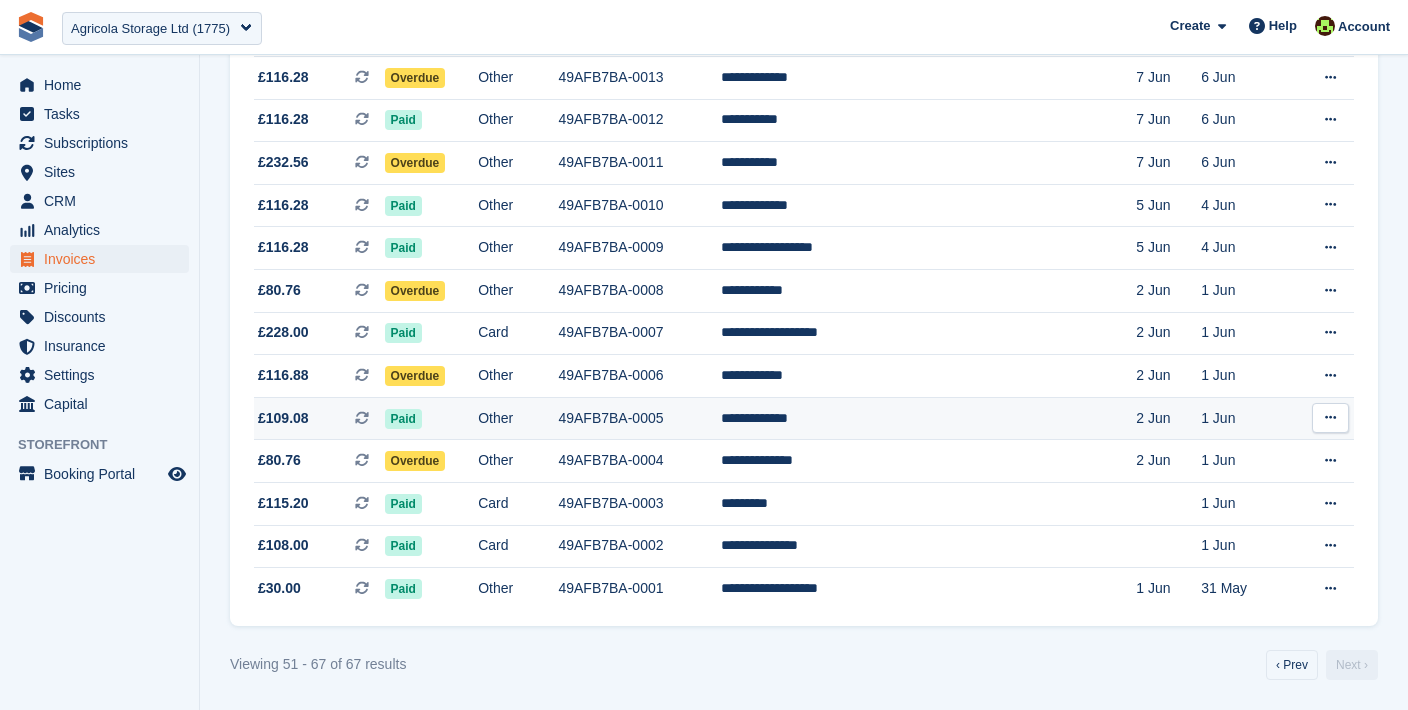 scroll, scrollTop: 466, scrollLeft: 0, axis: vertical 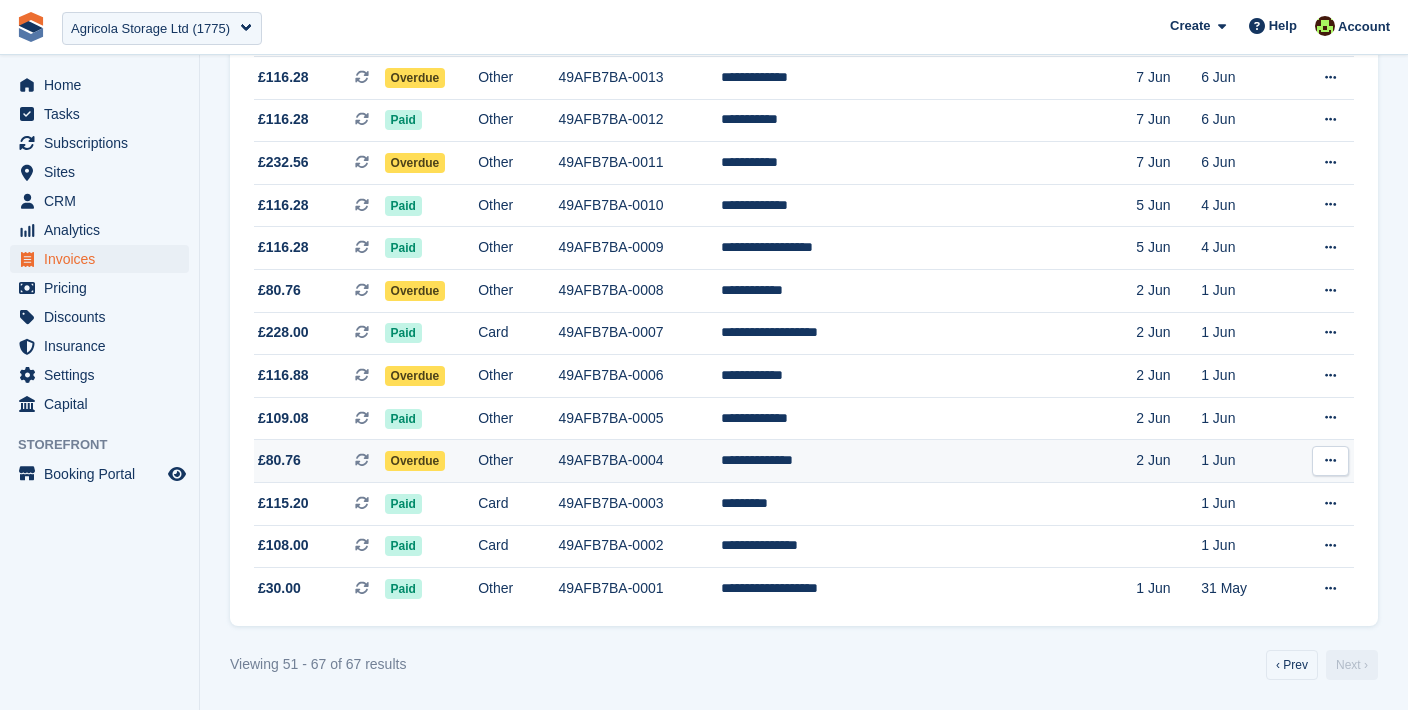click on "49AFB7BA-0004" at bounding box center (639, 461) 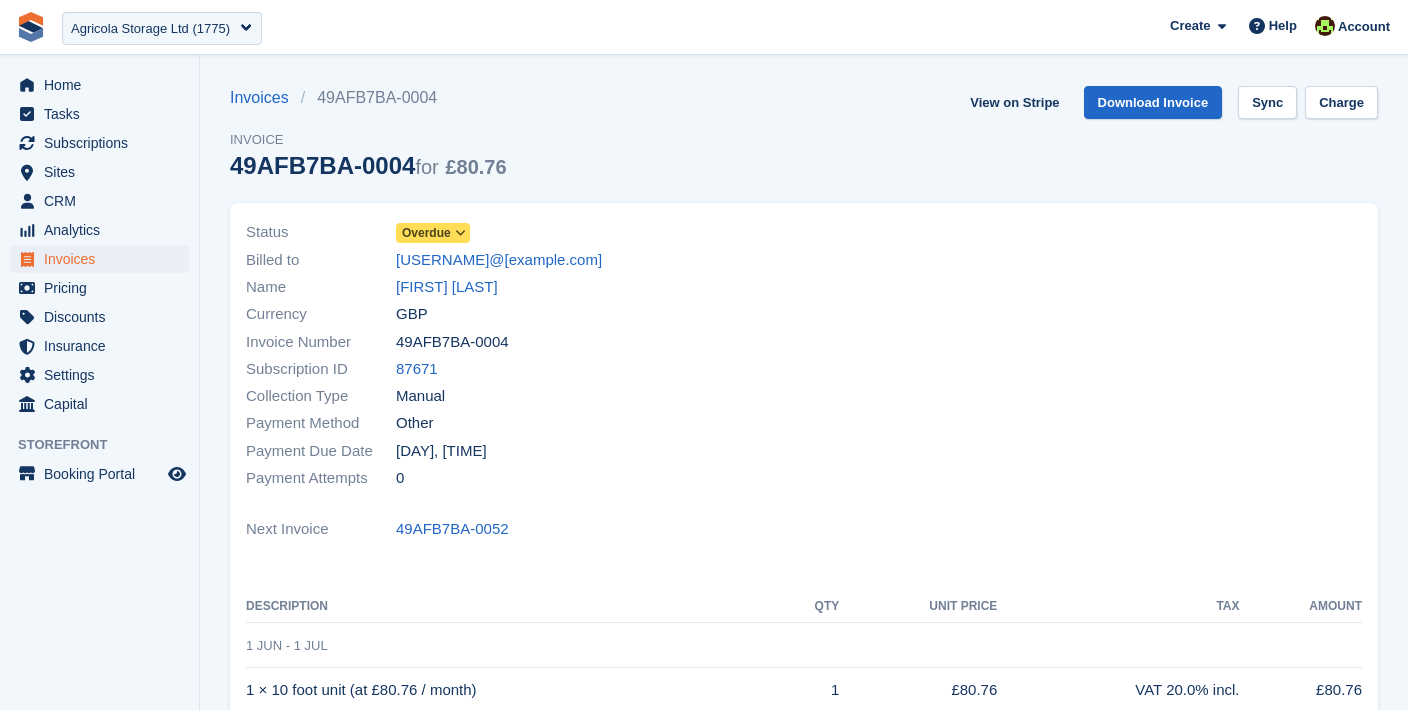 click on "View on Stripe" at bounding box center [1014, 102] 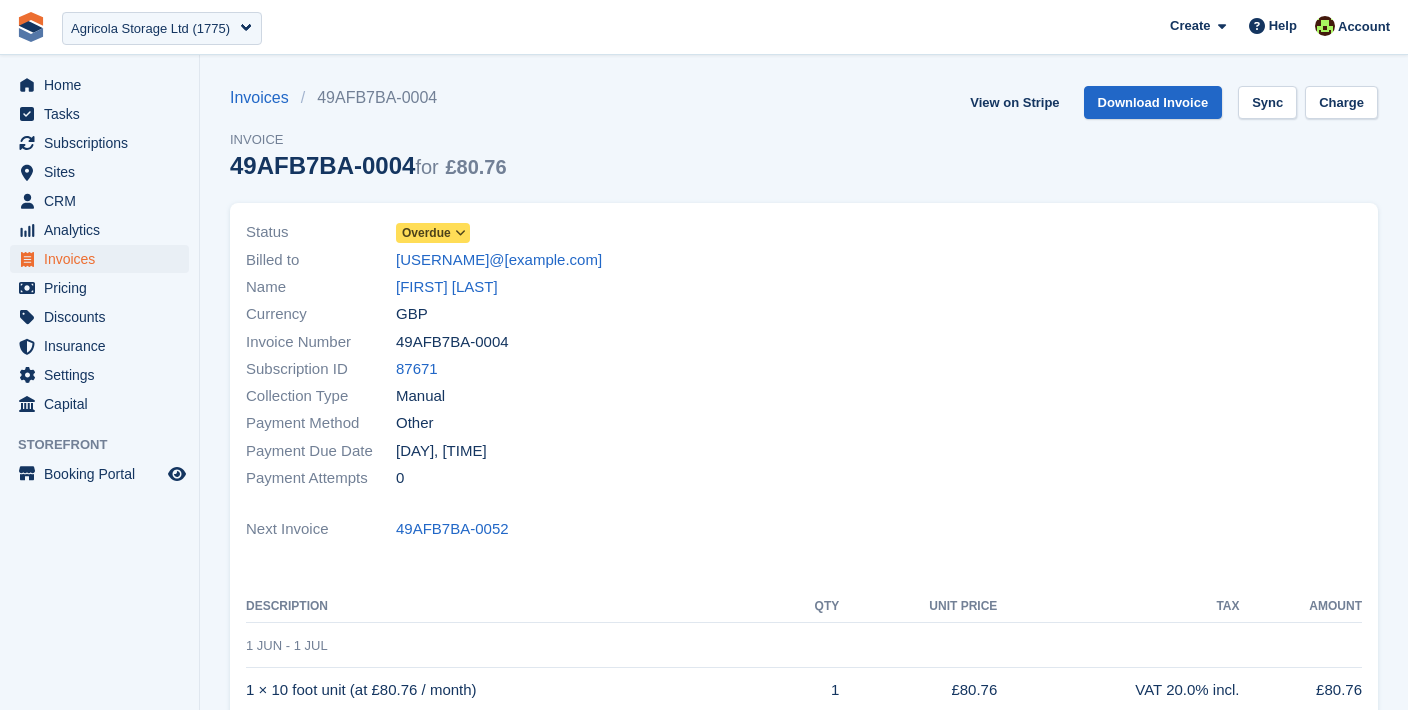 scroll, scrollTop: 0, scrollLeft: 0, axis: both 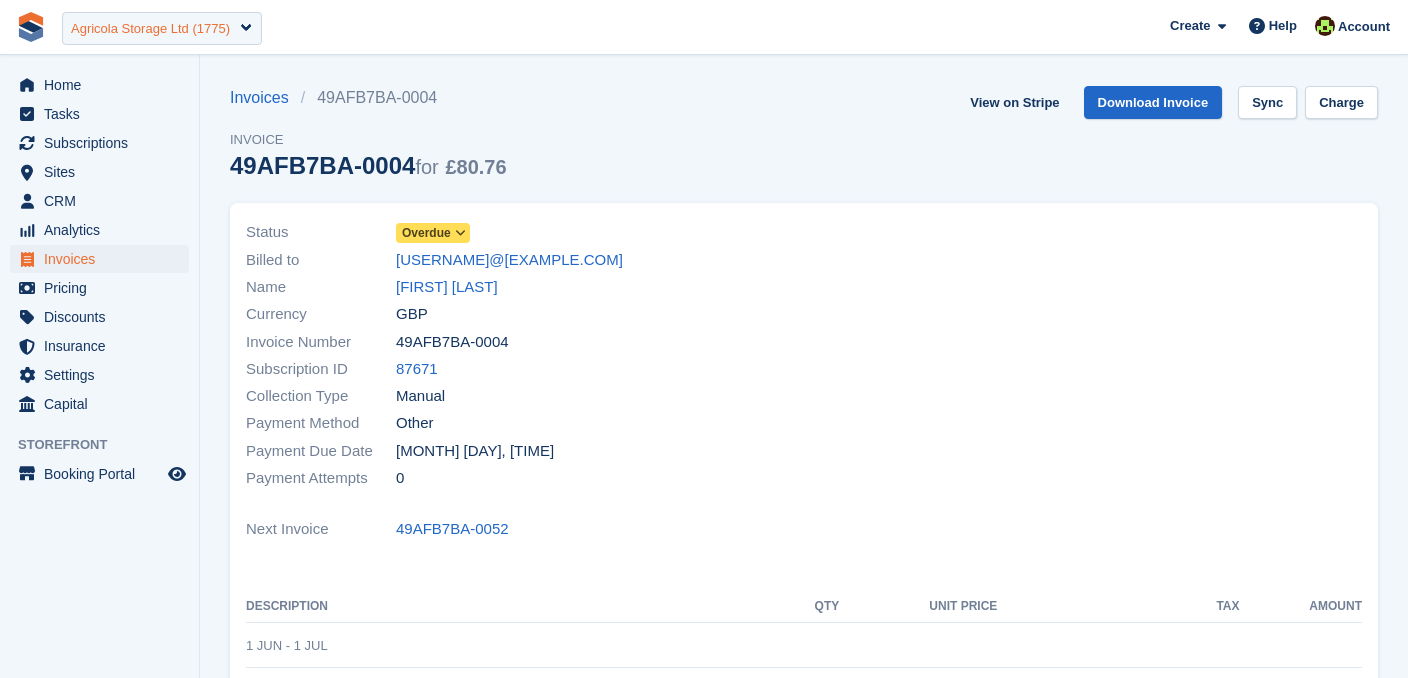 click on "Agricola Storage Ltd (1775)" at bounding box center (150, 29) 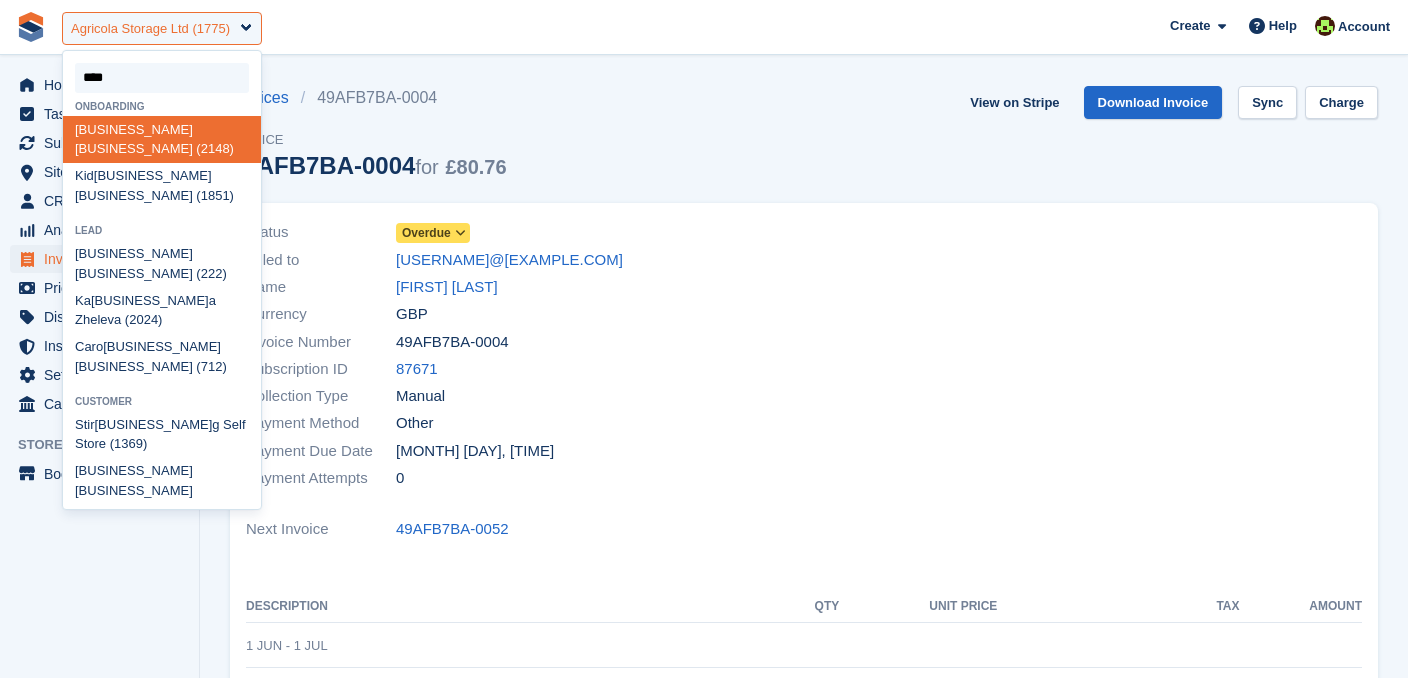 type on "*****" 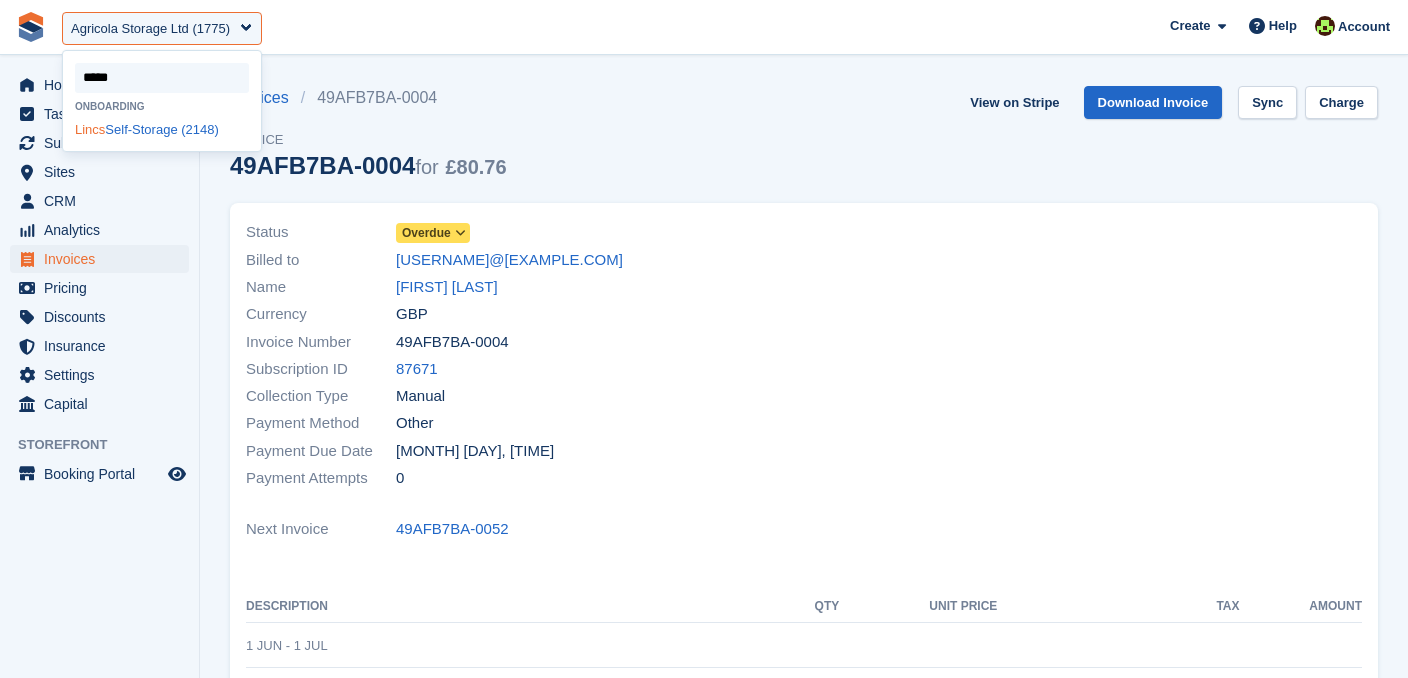 click on "Lincs  Self-Storage (2148)" at bounding box center [162, 129] 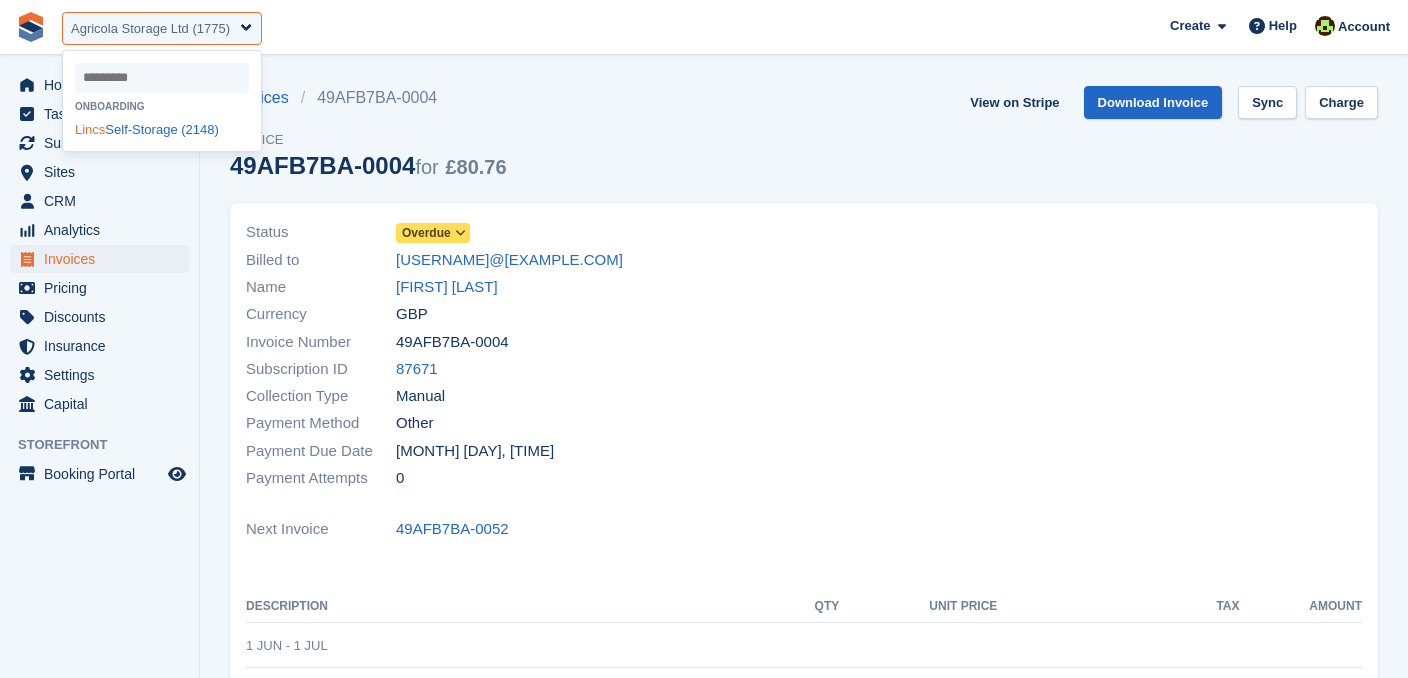 select on "****" 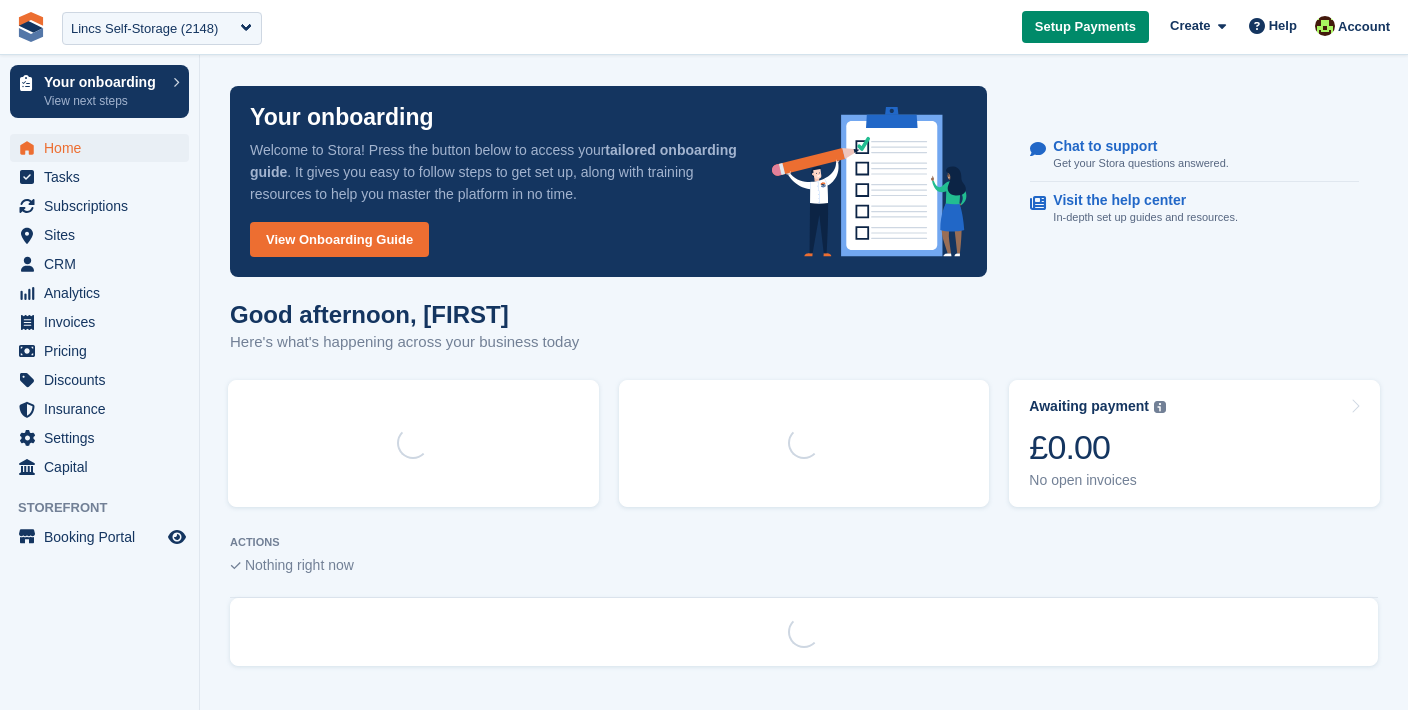 scroll, scrollTop: 0, scrollLeft: 0, axis: both 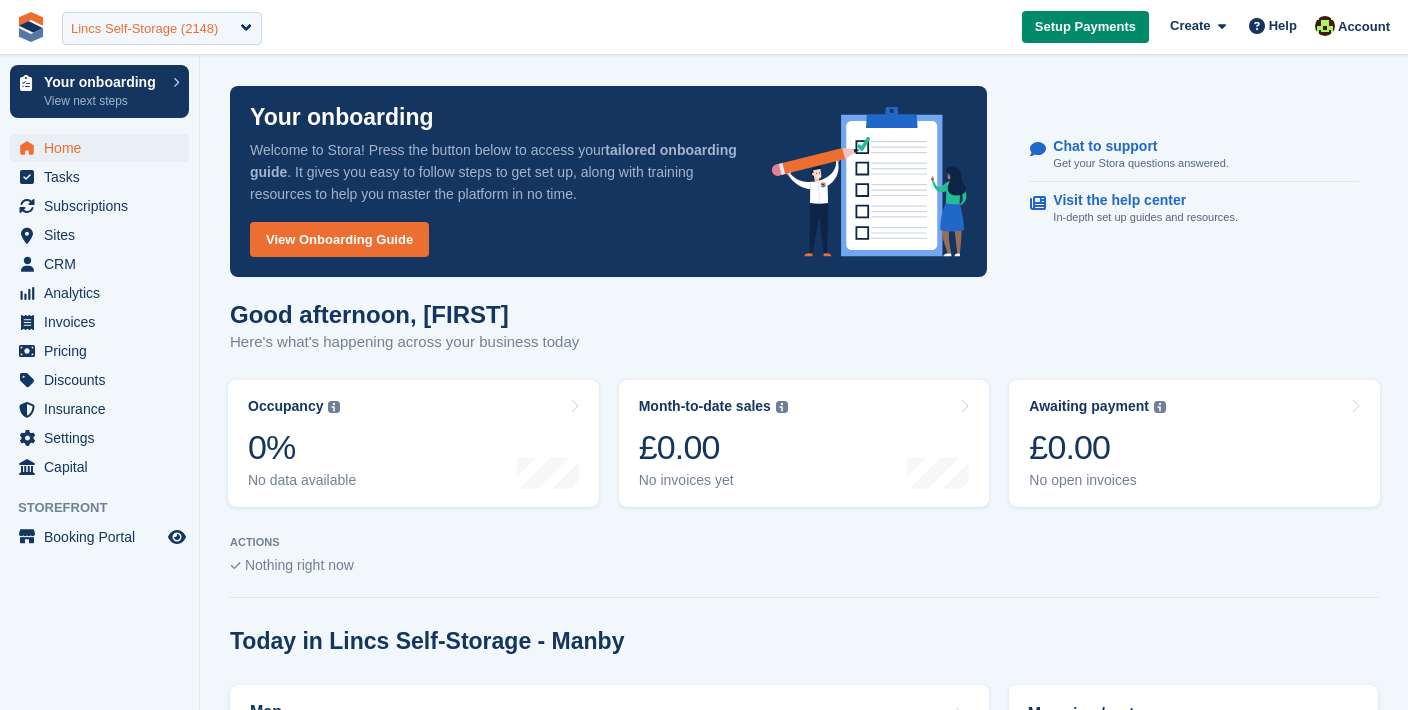 click on "Lincs Self-Storage (2148)" at bounding box center [144, 29] 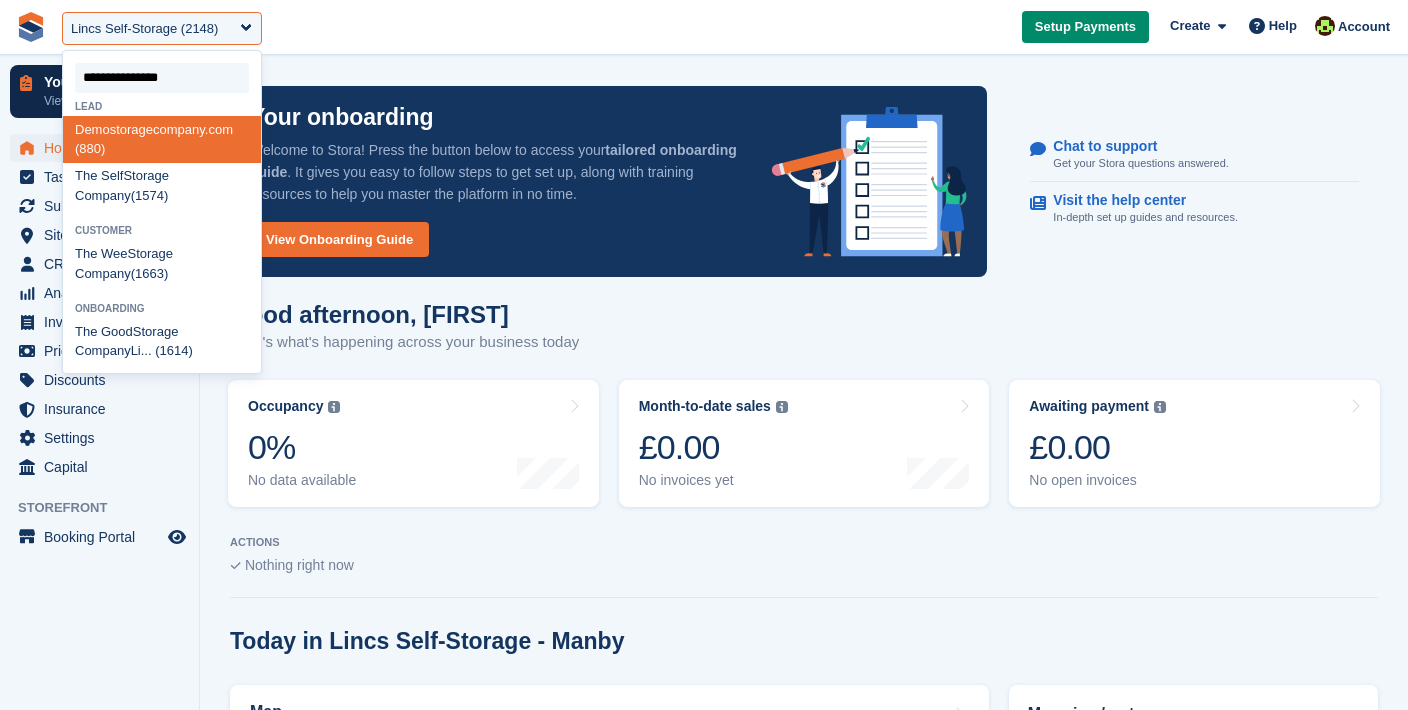 drag, startPoint x: 205, startPoint y: 67, endPoint x: 30, endPoint y: 91, distance: 176.63805 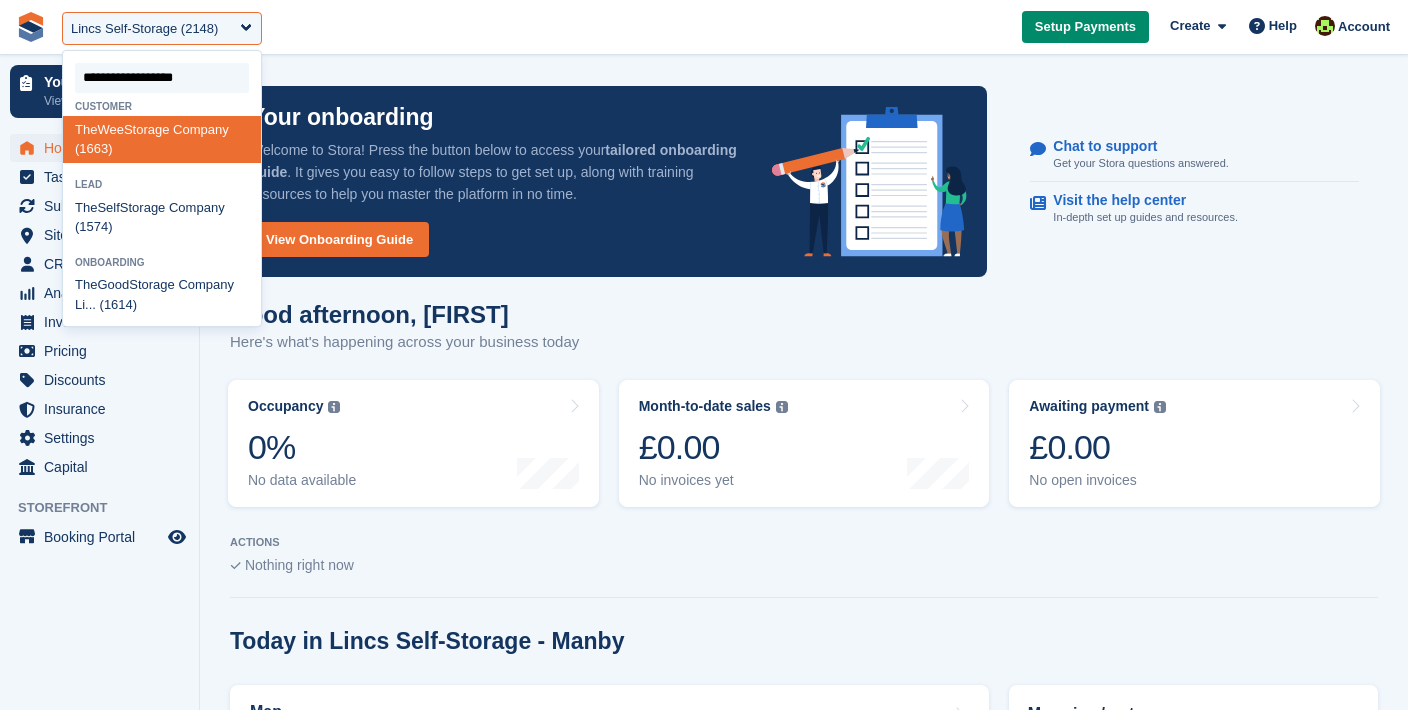 type on "**********" 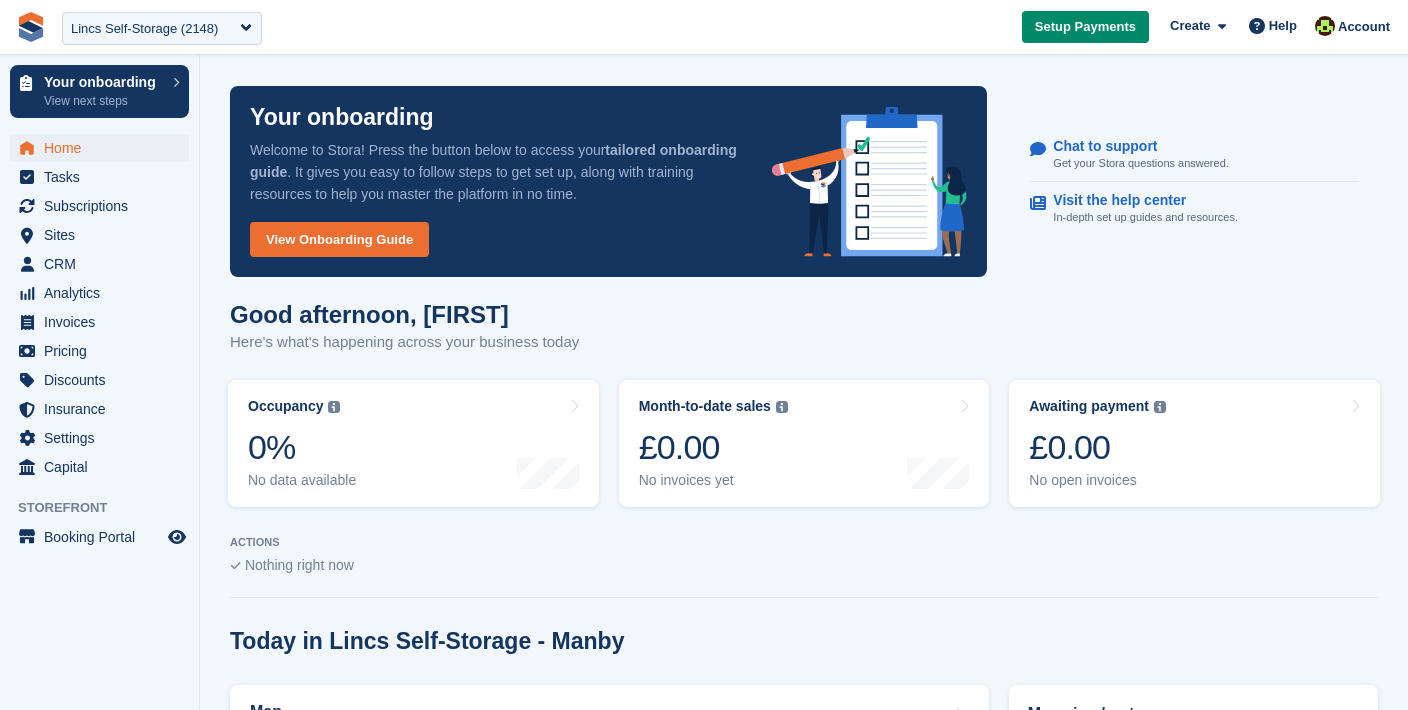 click on "**********" at bounding box center (704, 27) 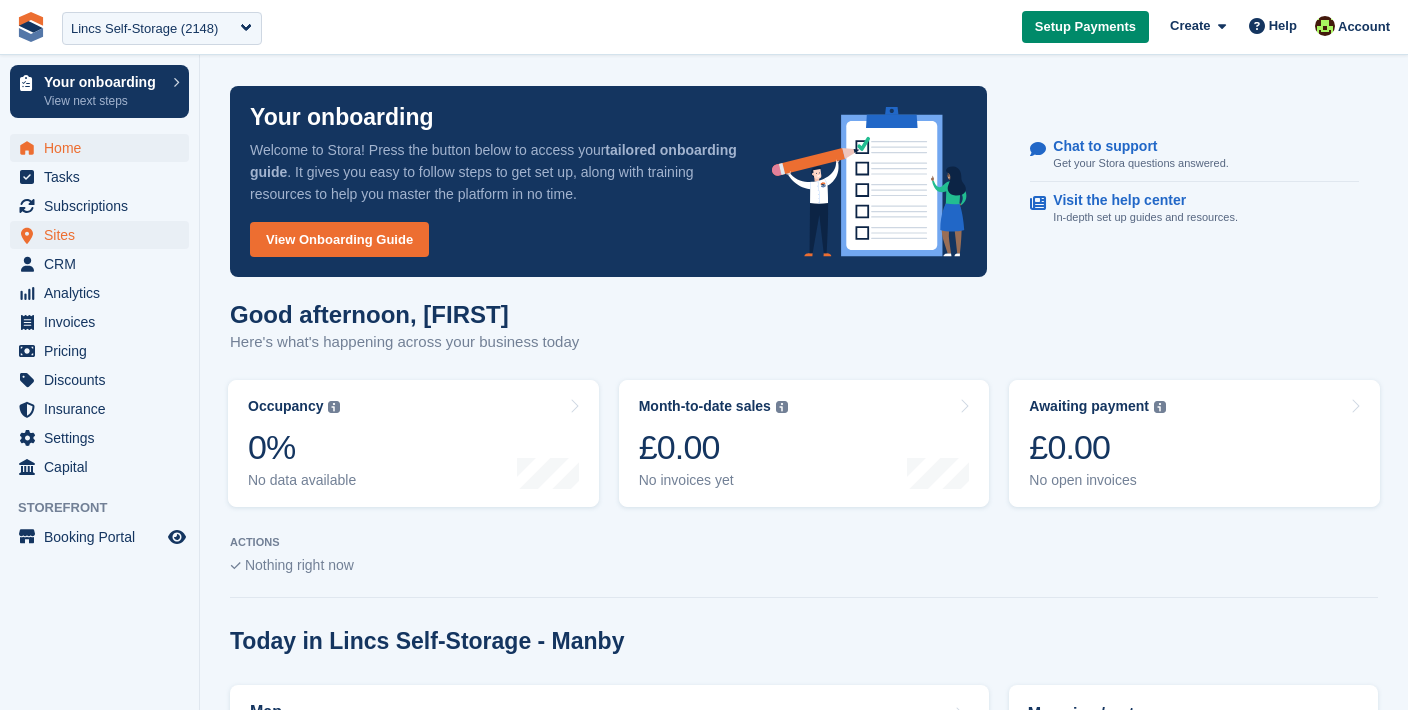 click on "Sites" at bounding box center [104, 235] 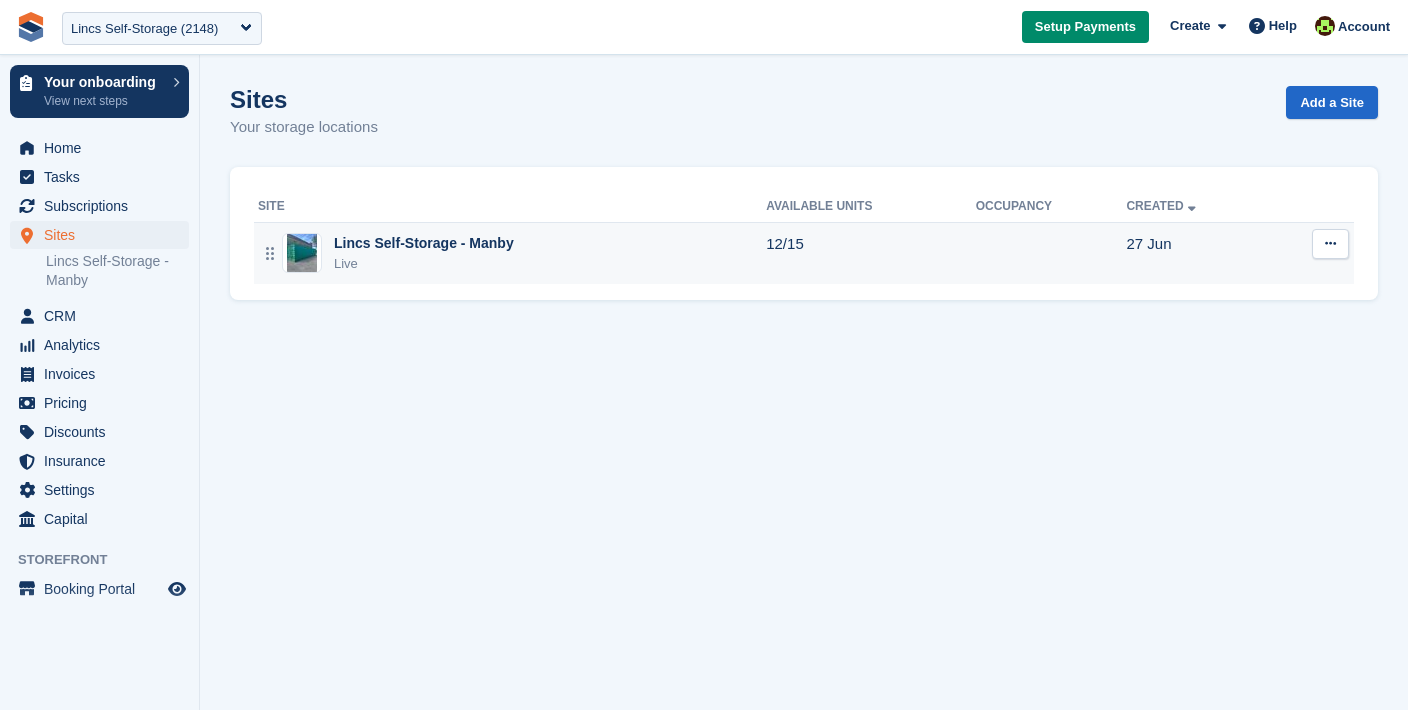 scroll, scrollTop: 0, scrollLeft: 0, axis: both 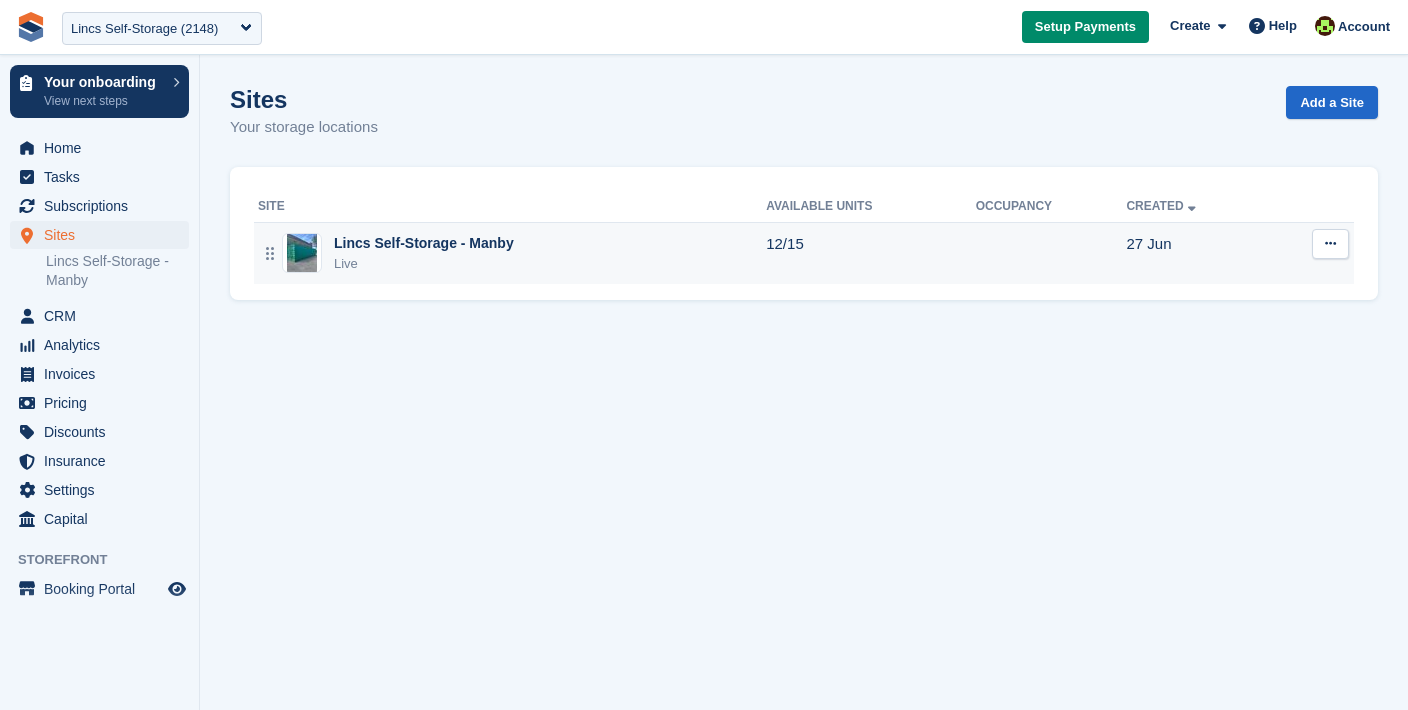 click on "Lincs Self-Storage - Manby" at bounding box center (424, 243) 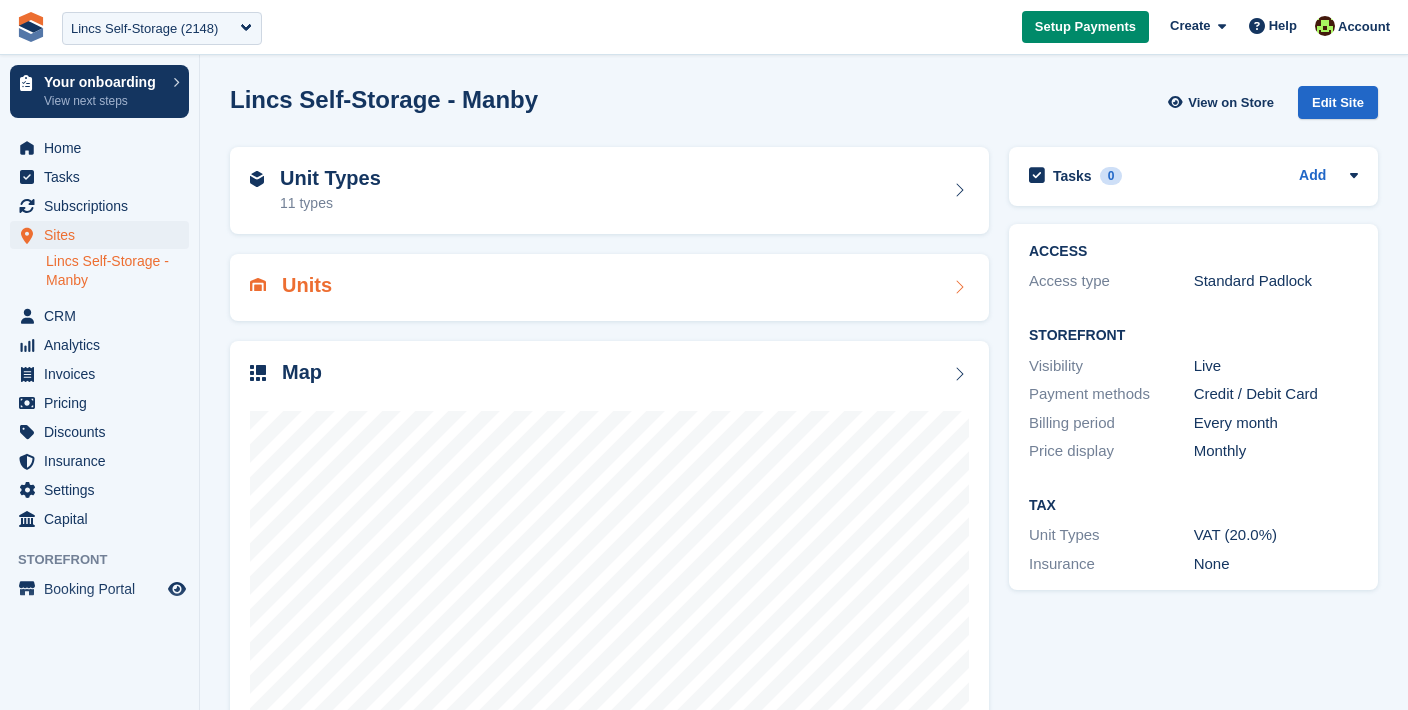 scroll, scrollTop: 0, scrollLeft: 0, axis: both 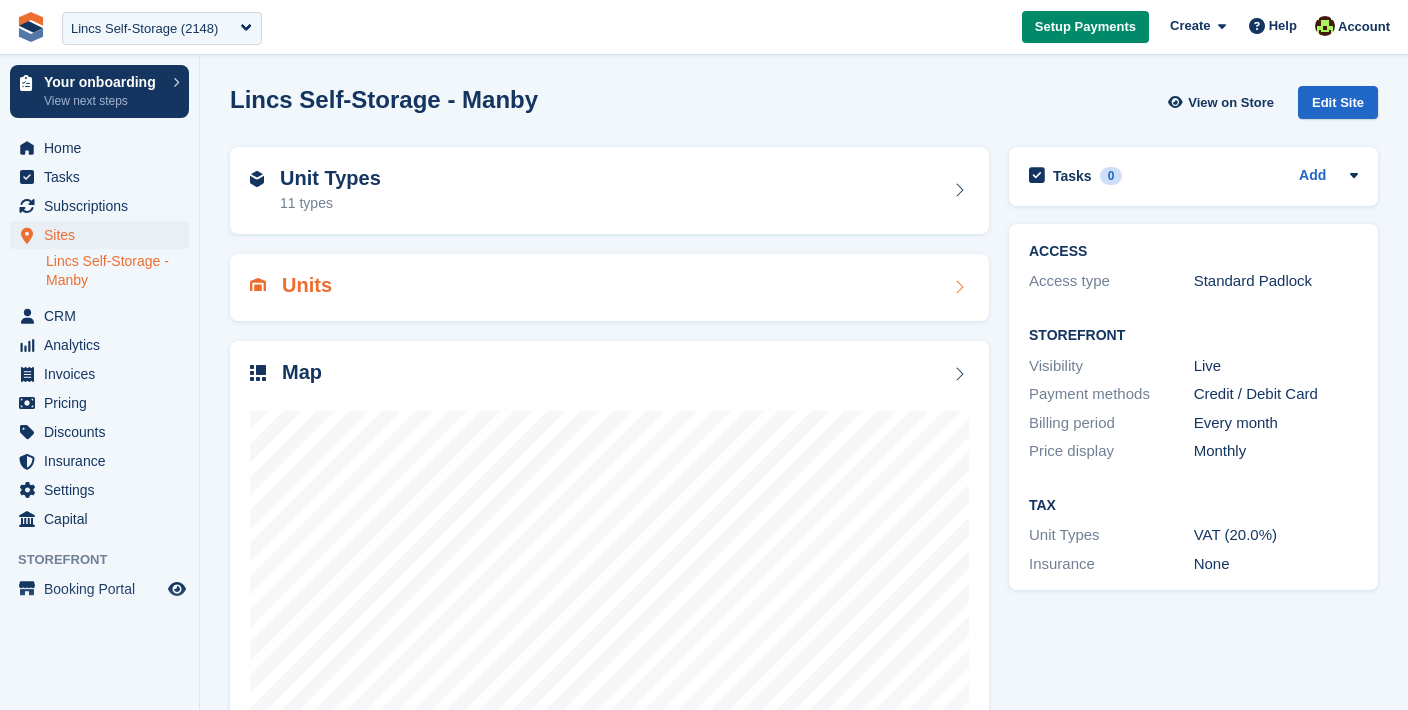 click on "Units" at bounding box center [609, 287] 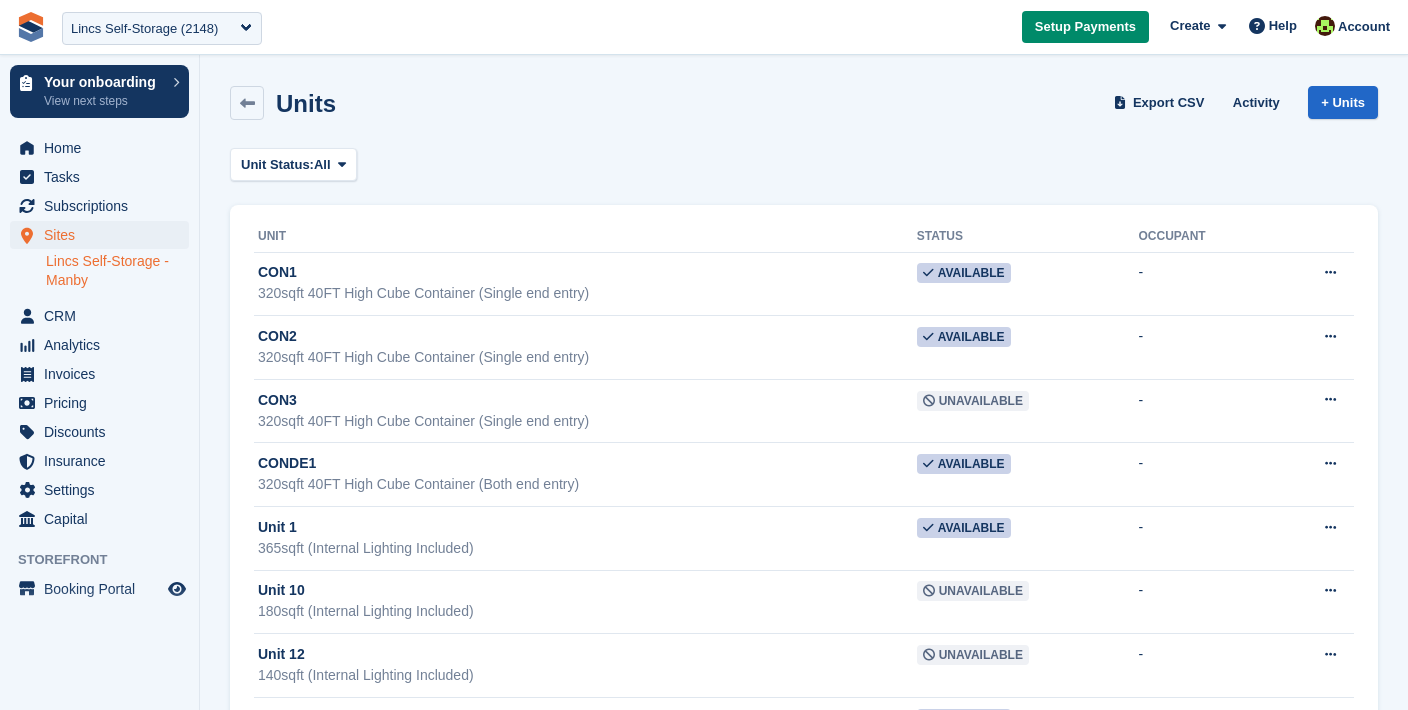 scroll, scrollTop: 0, scrollLeft: 0, axis: both 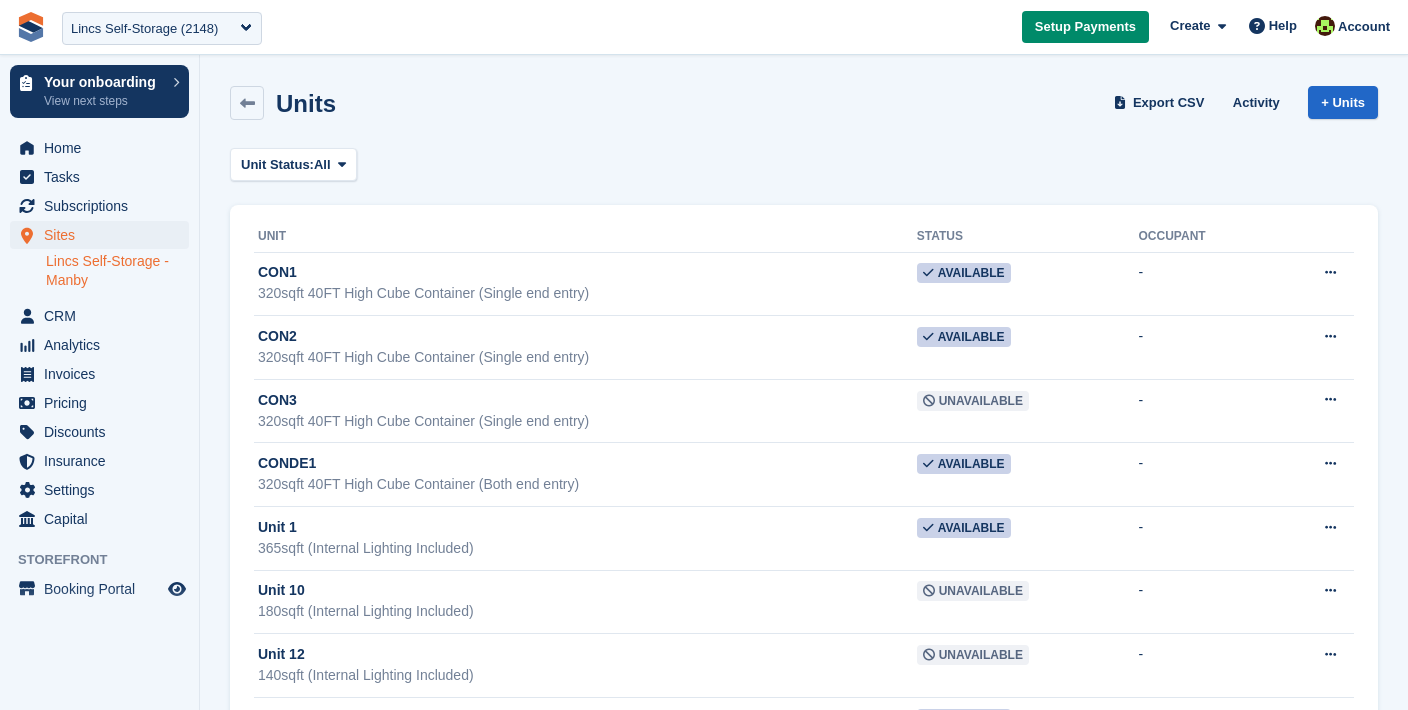 click on "Lincs Self-Storage - Manby" at bounding box center (117, 271) 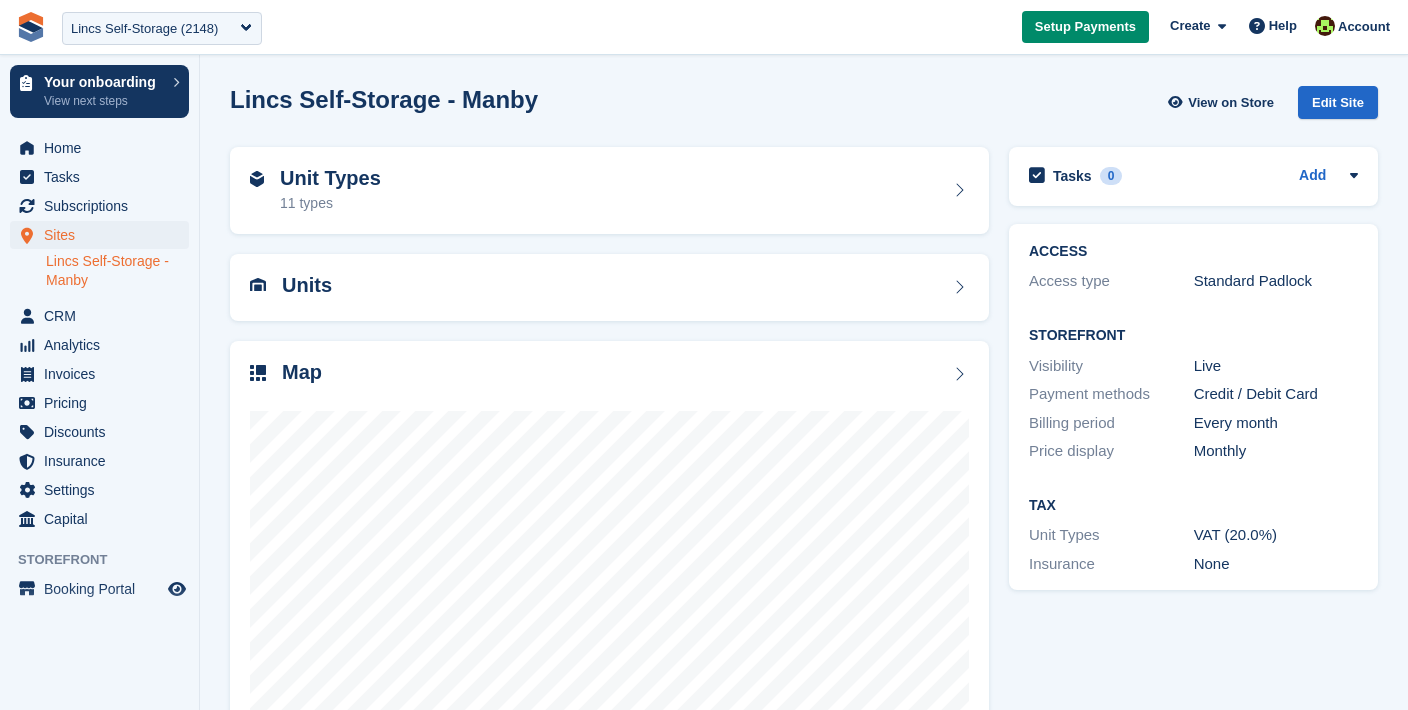 scroll, scrollTop: 0, scrollLeft: 0, axis: both 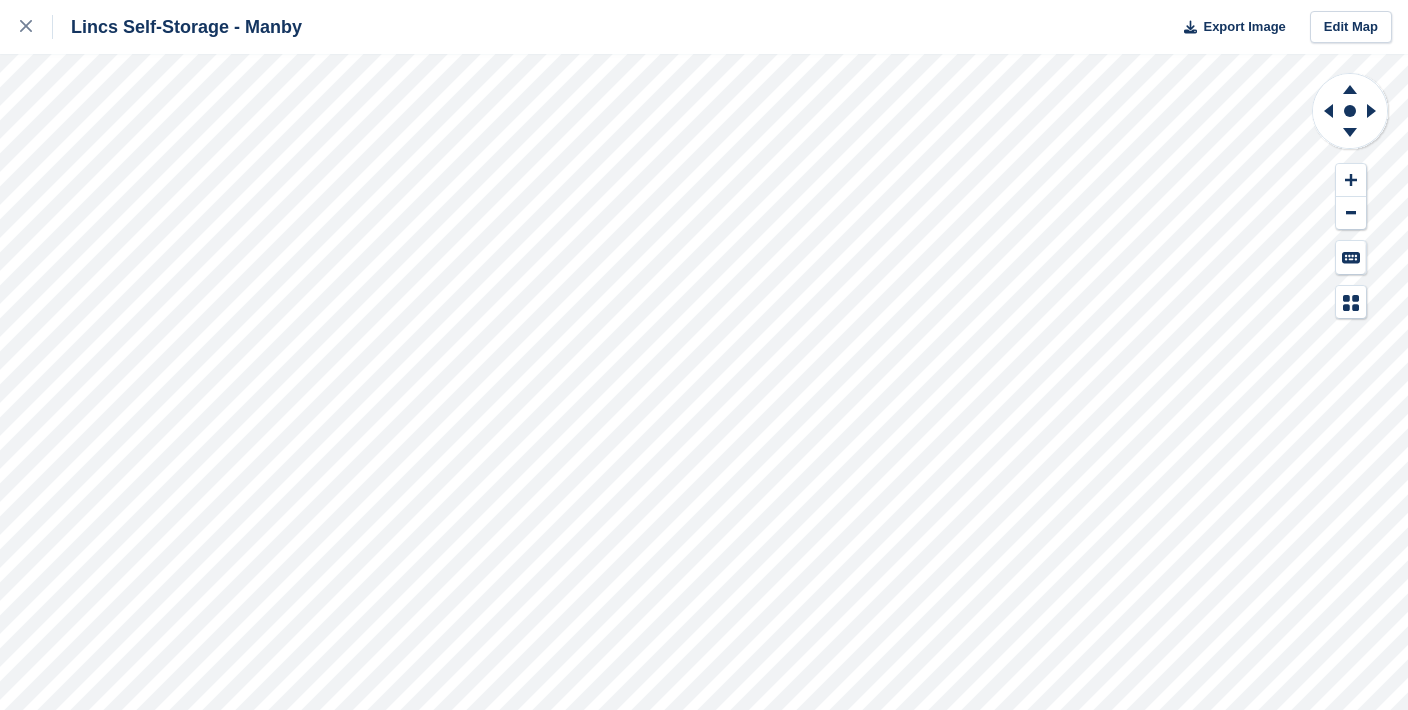 click on "Lincs Self-Storage - Manby Export Image Edit Map" at bounding box center [704, 355] 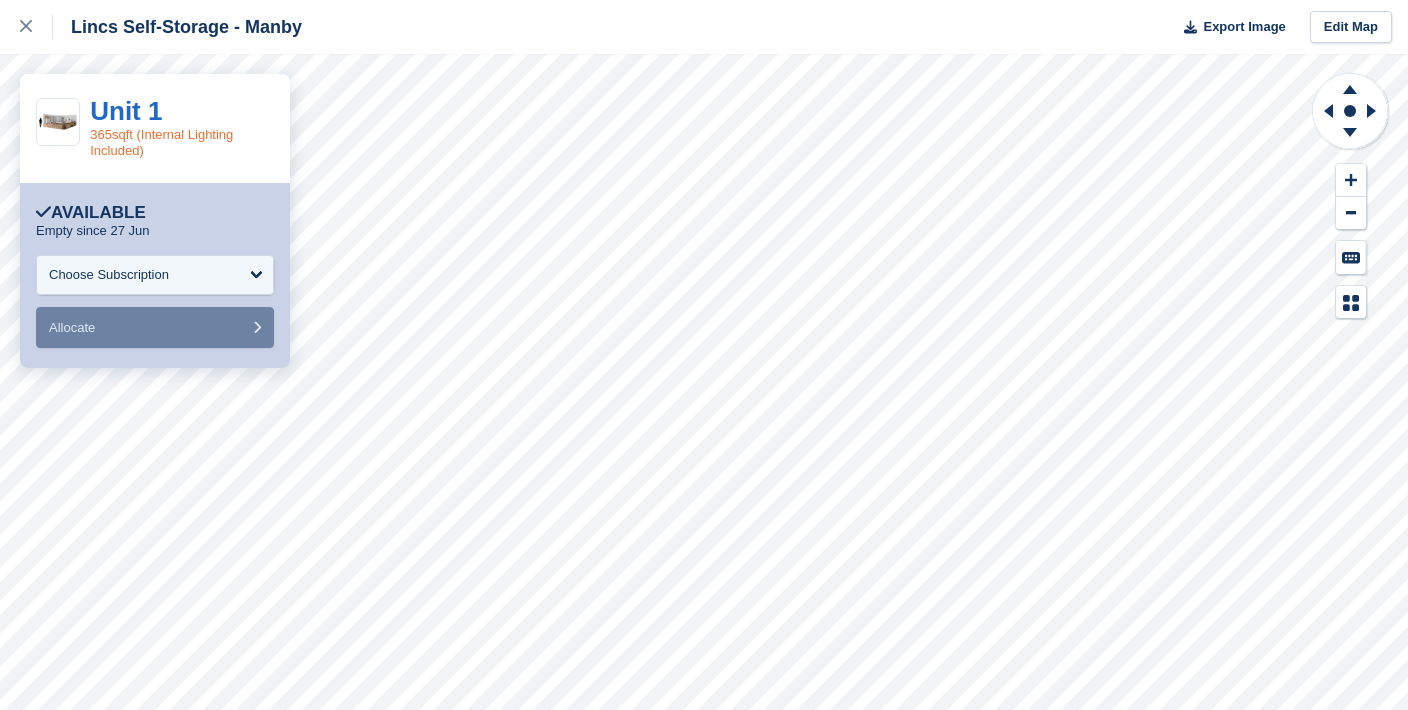 click on "365sqft (Internal Lighting Included)" at bounding box center [161, 142] 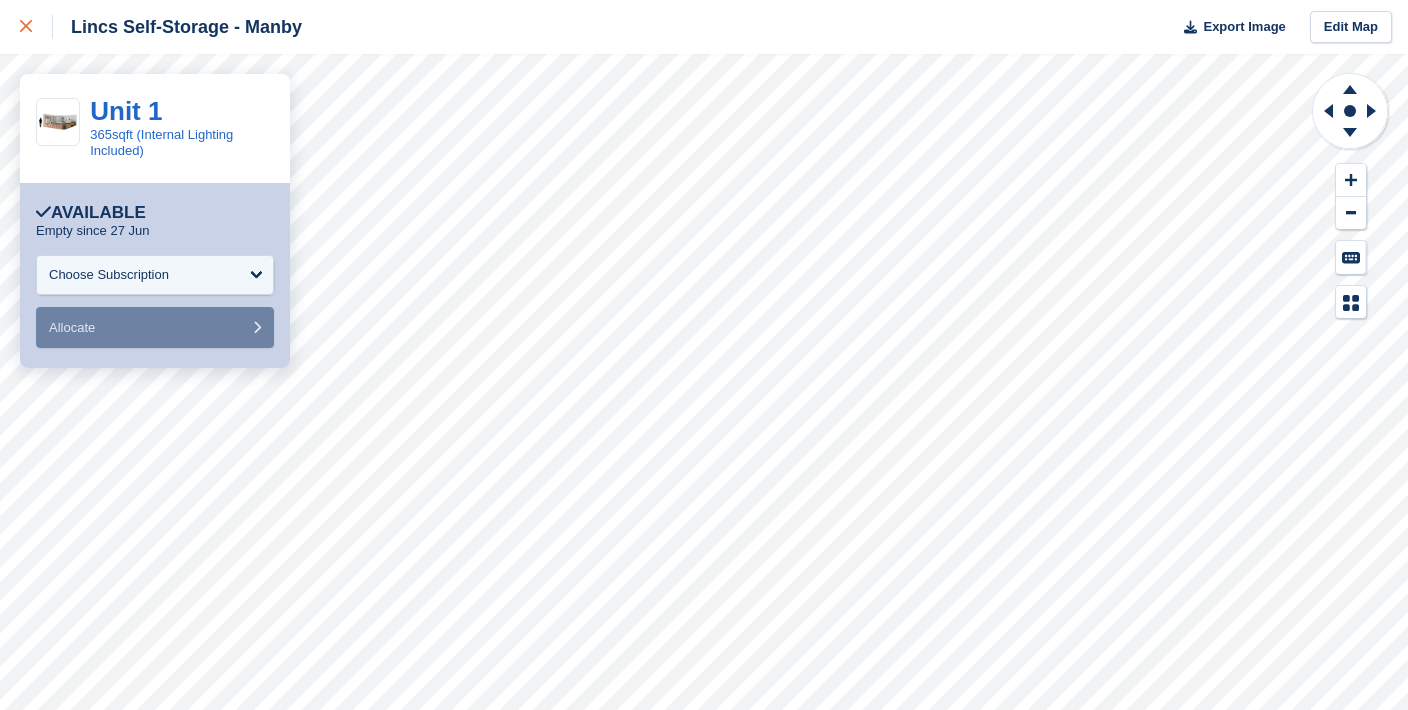 click at bounding box center [26, 27] 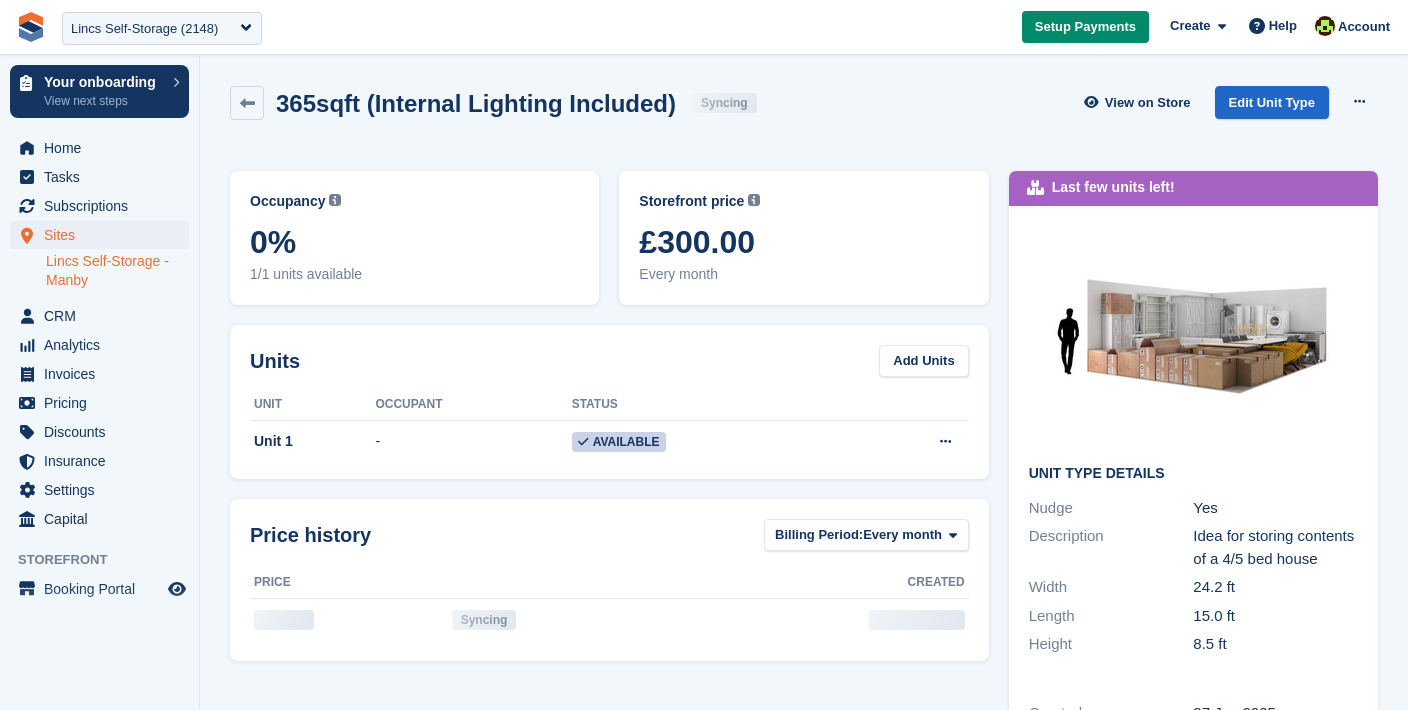scroll, scrollTop: 0, scrollLeft: 0, axis: both 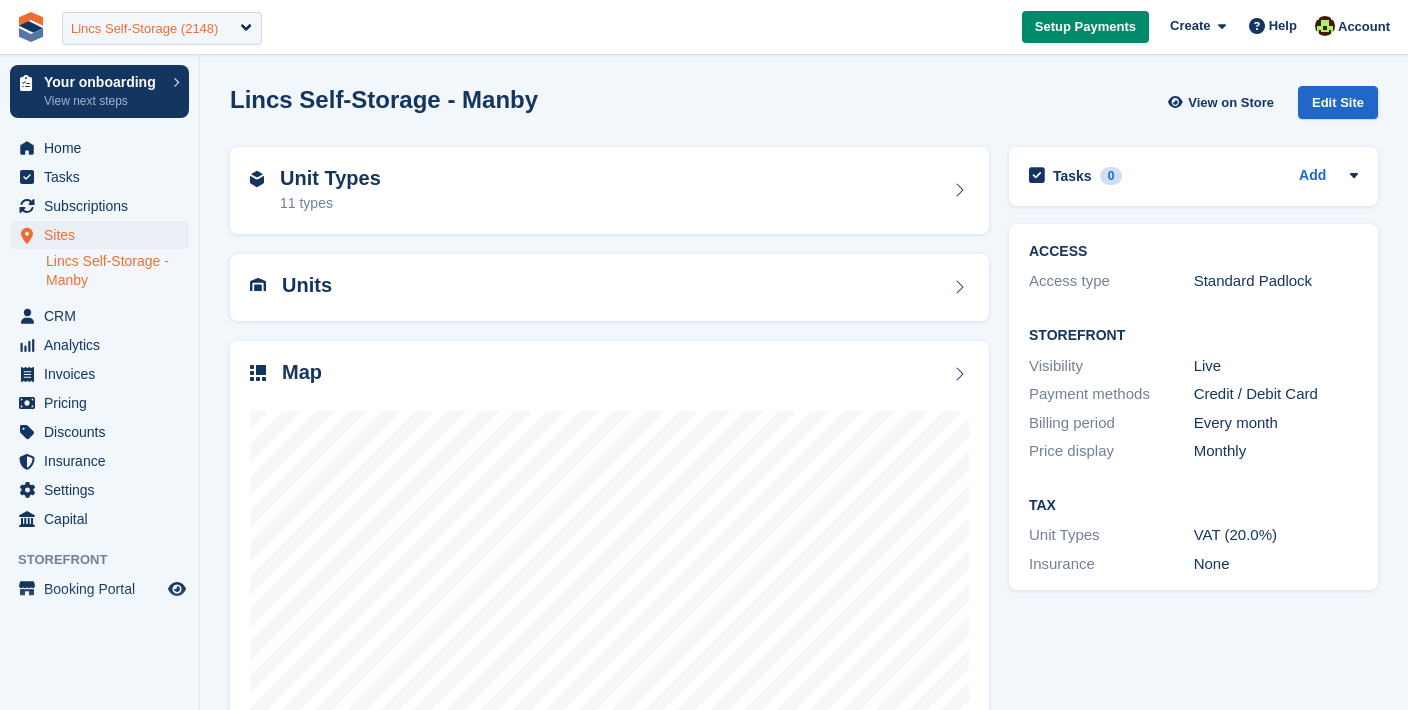 click on "Lincs Self-Storage (2148)" at bounding box center (144, 29) 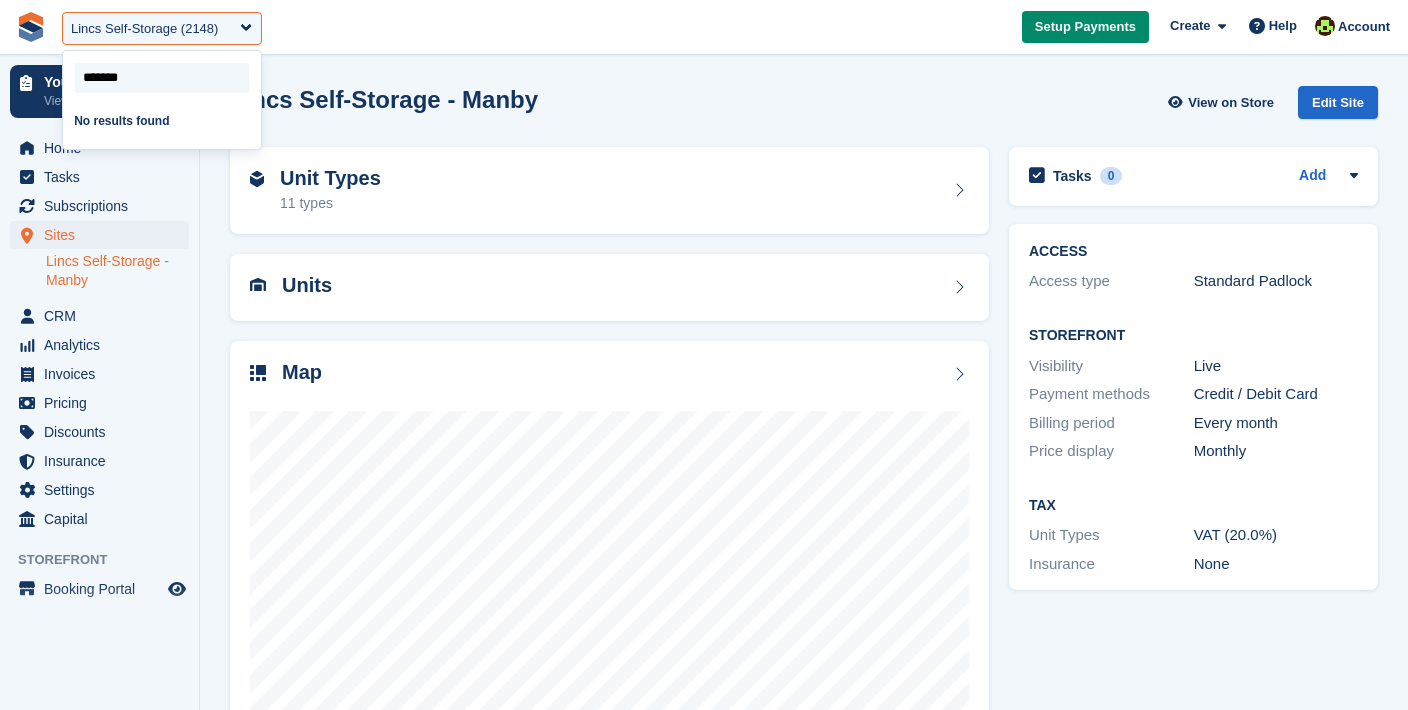 drag, startPoint x: 108, startPoint y: 30, endPoint x: 152, endPoint y: 69, distance: 58.796257 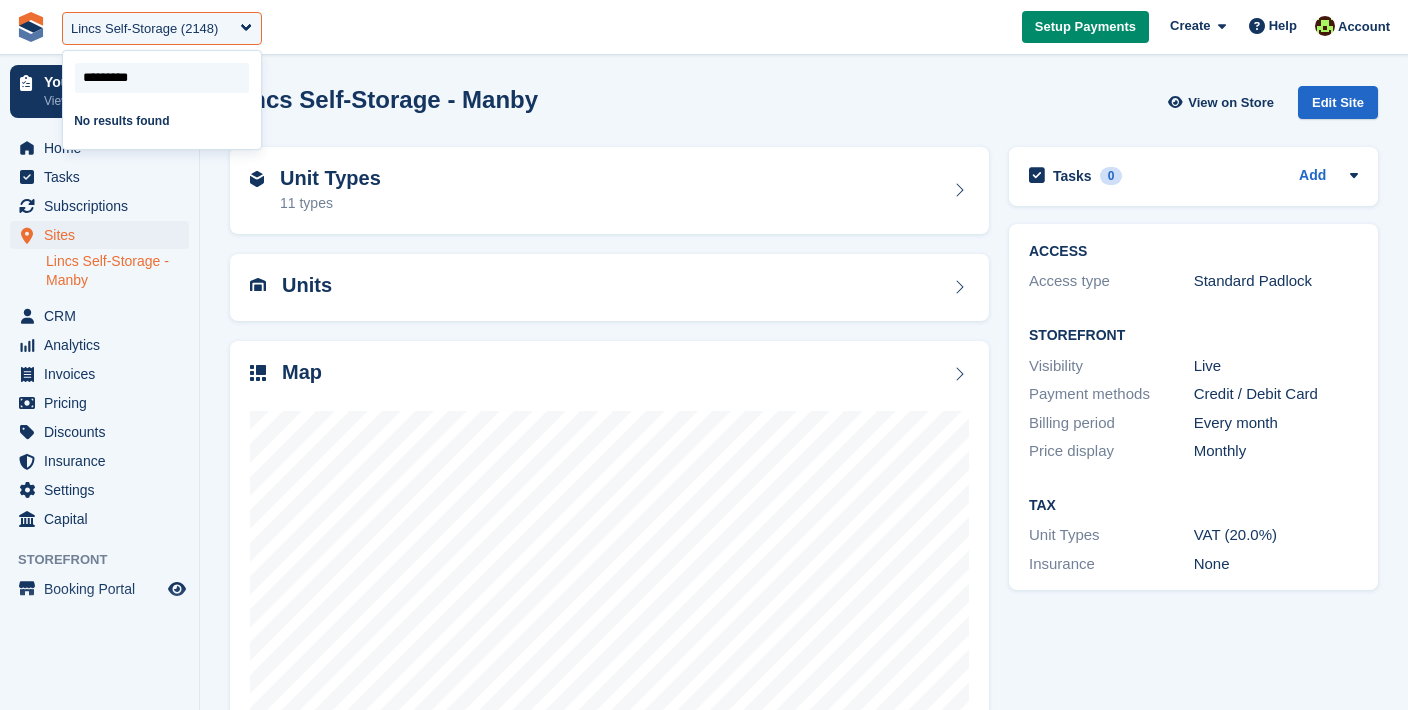 click on "No results found" at bounding box center [162, 121] 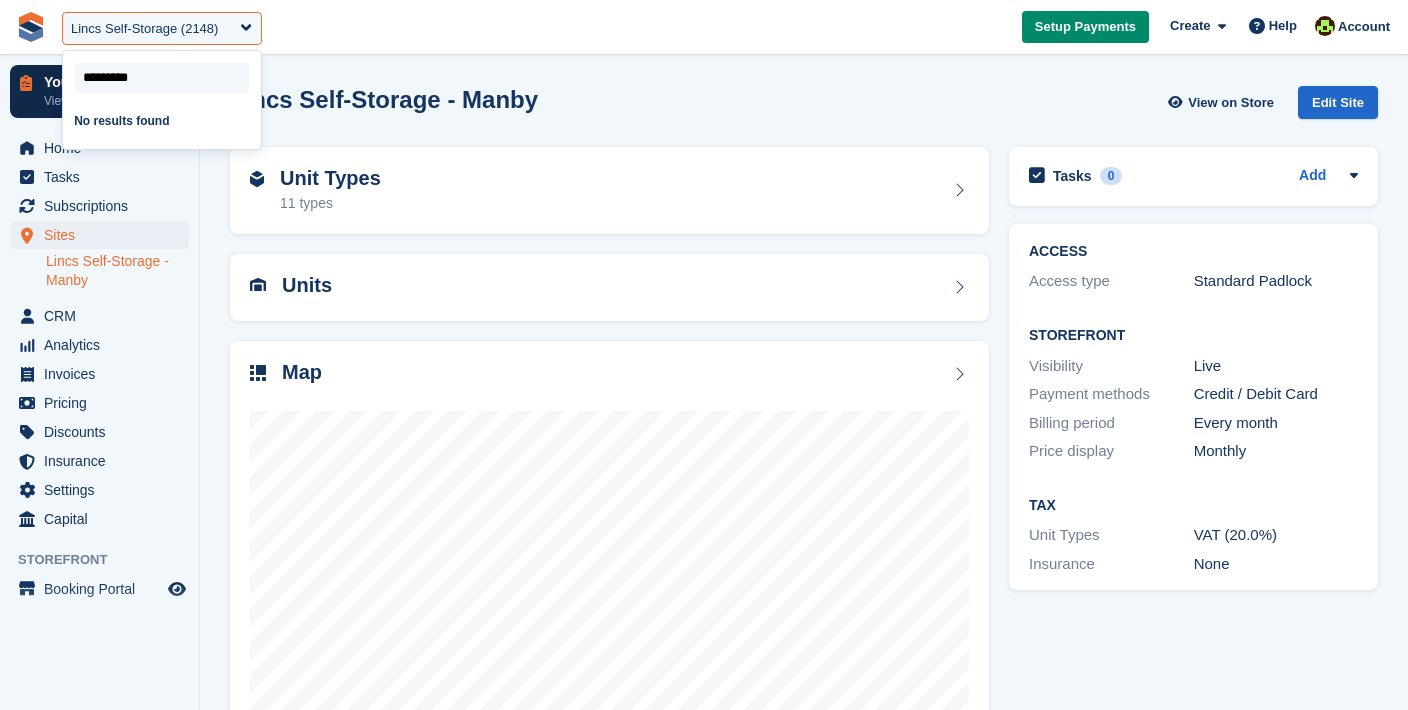 drag, startPoint x: 153, startPoint y: 78, endPoint x: 46, endPoint y: 80, distance: 107.01869 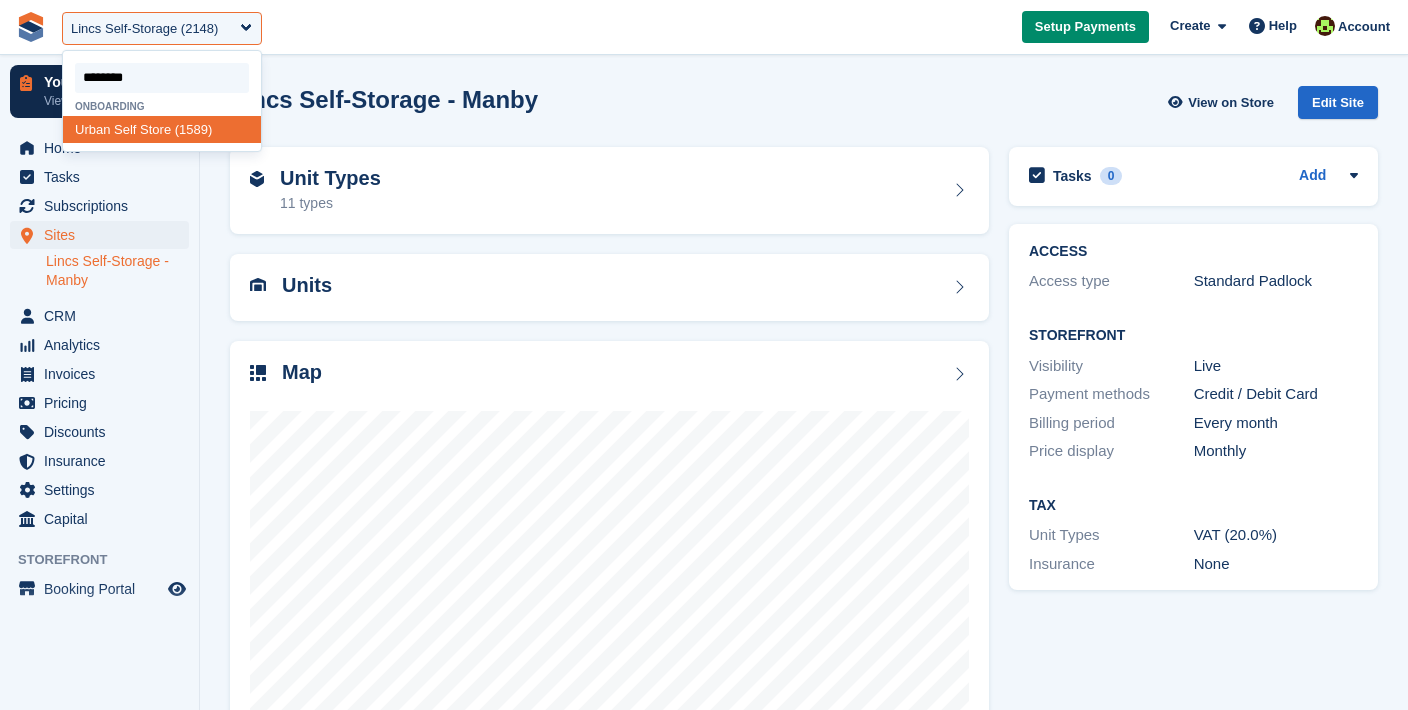 type on "*********" 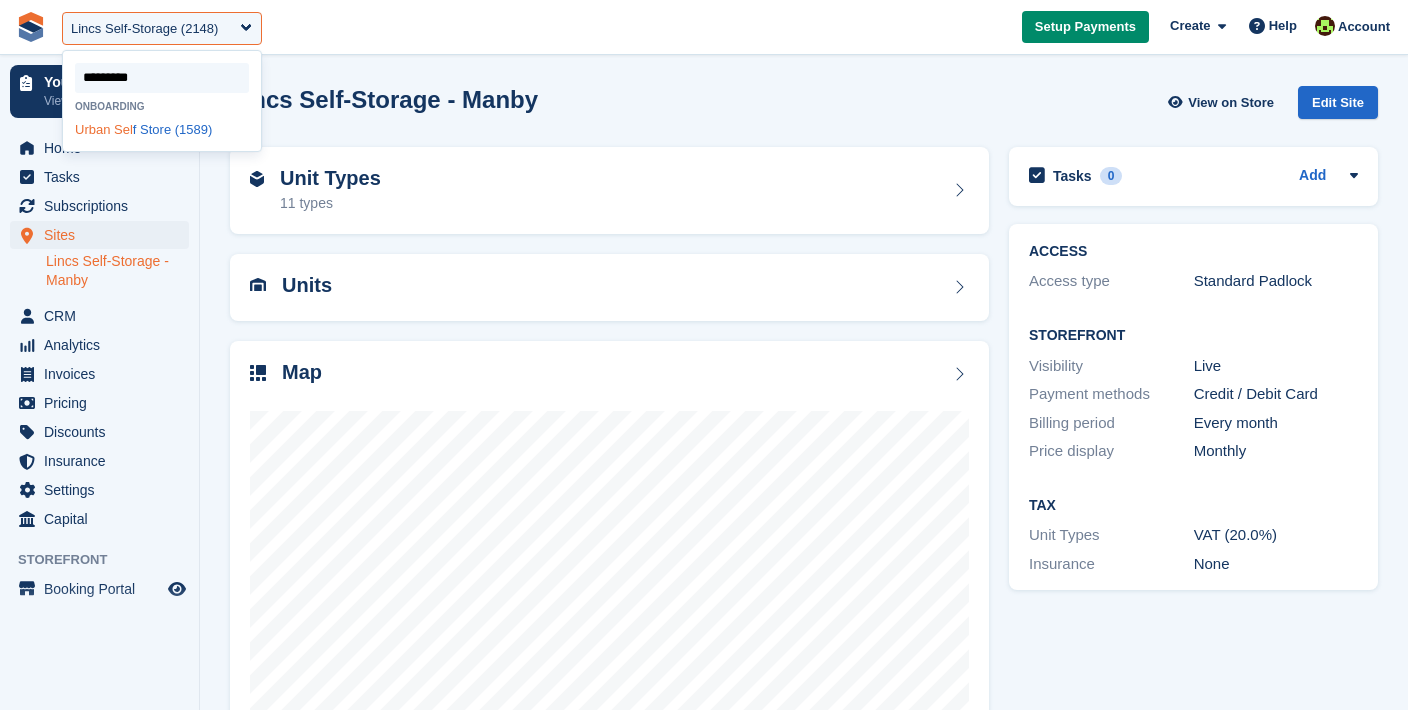 click on "Urban   Sel f Store (1589)" at bounding box center (162, 129) 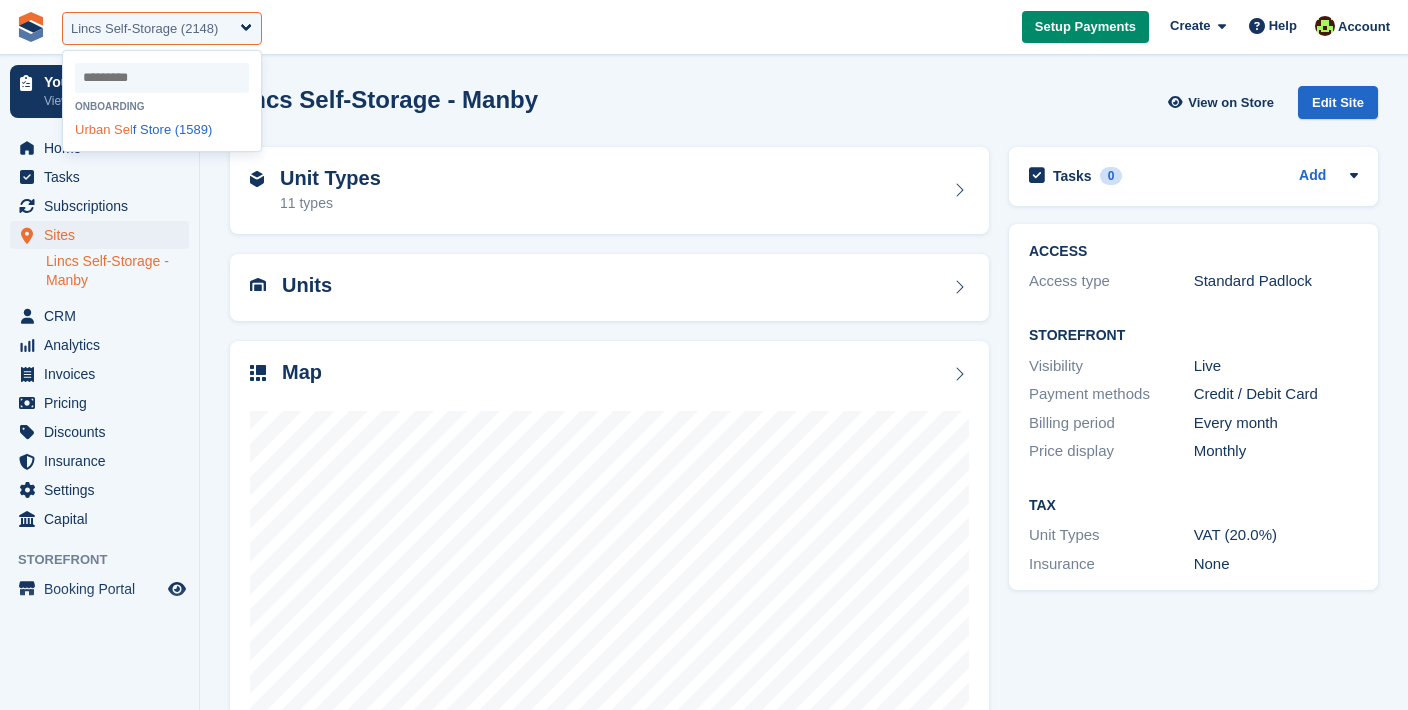 select on "****" 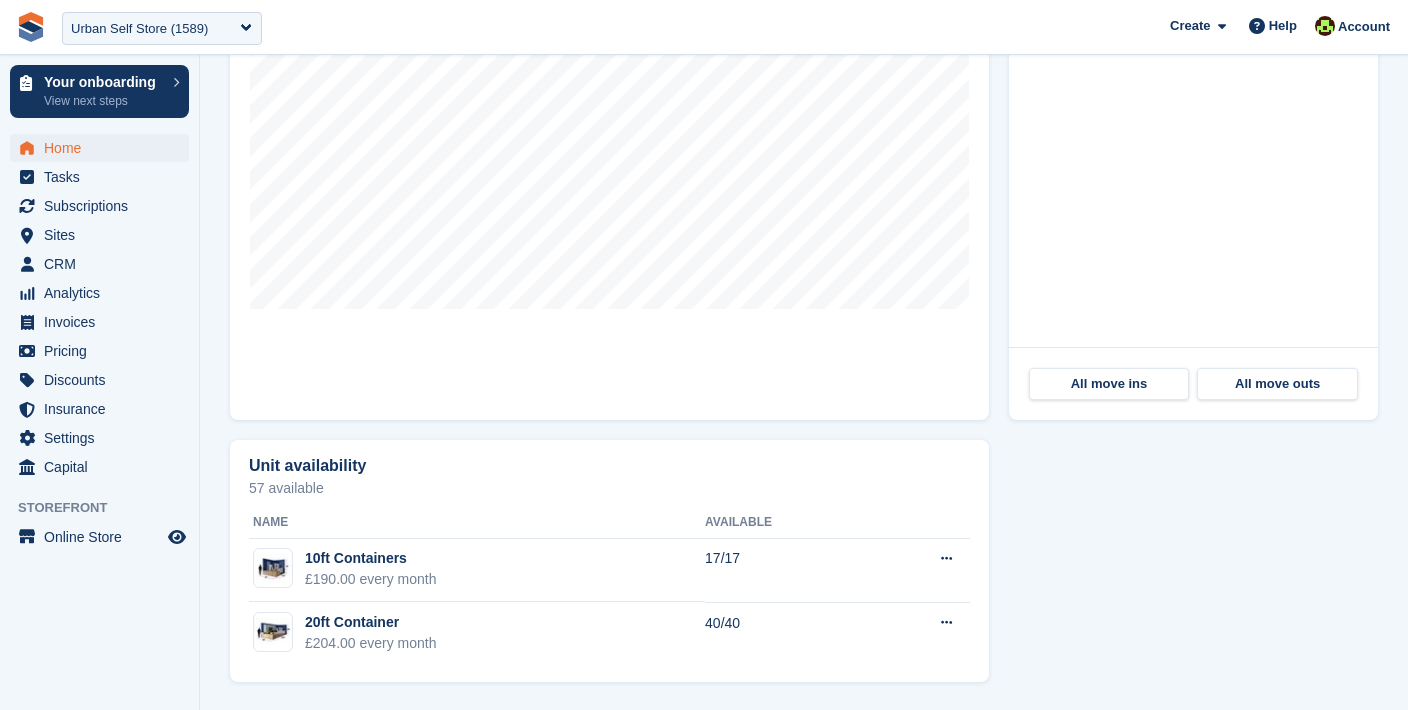 scroll, scrollTop: 812, scrollLeft: 0, axis: vertical 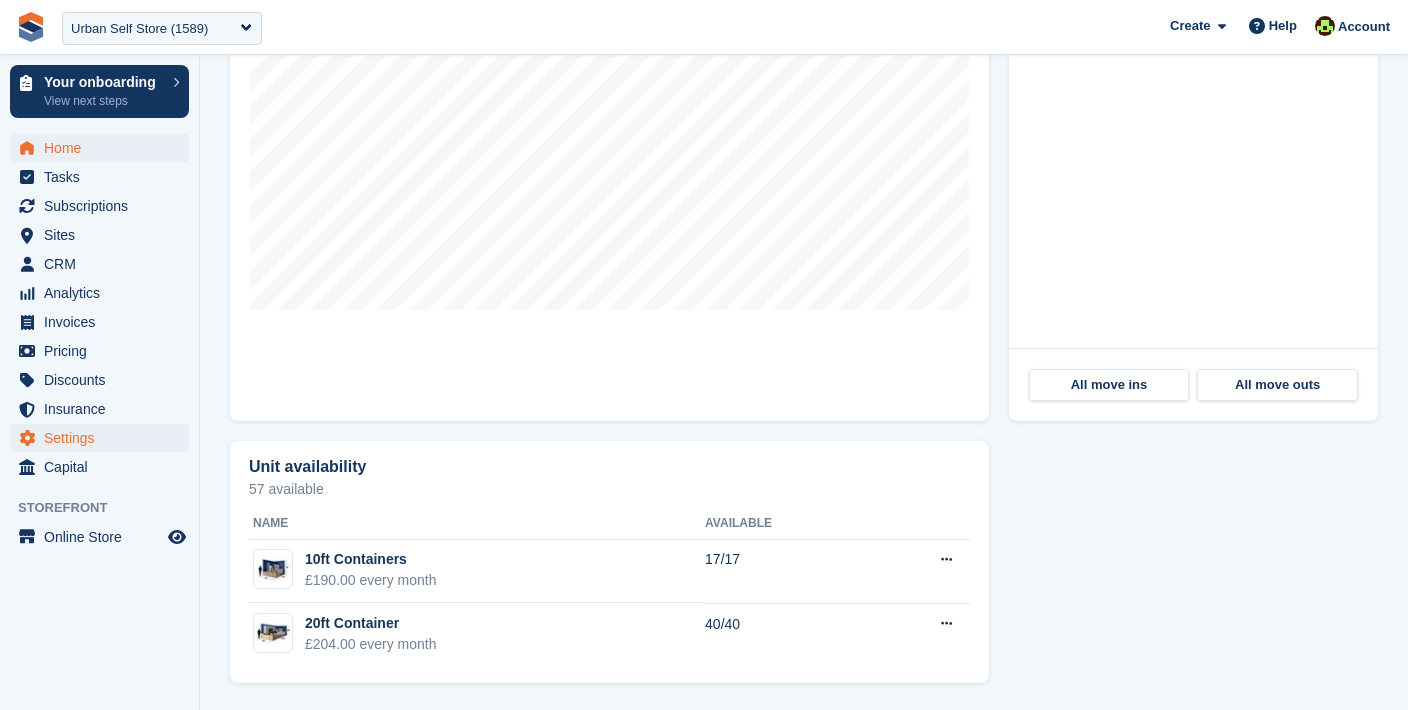 click on "Settings" at bounding box center [104, 438] 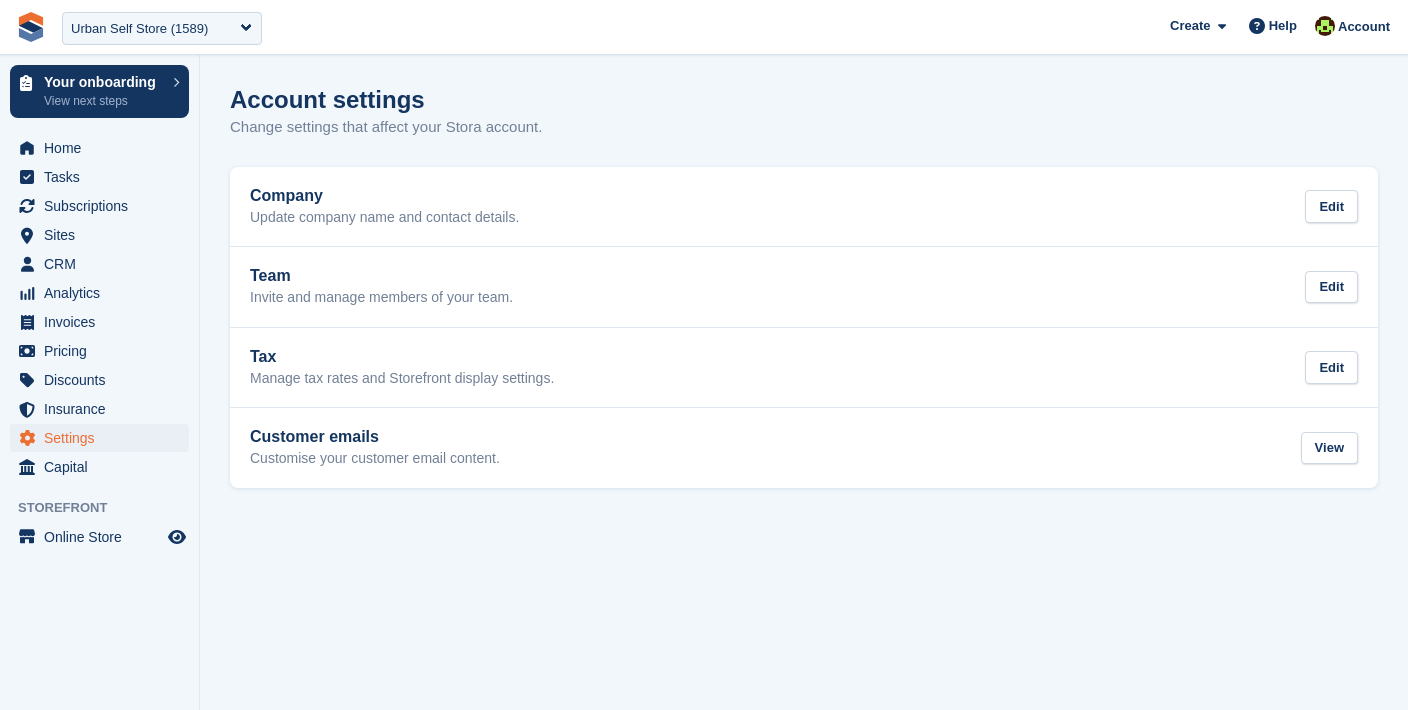 scroll, scrollTop: 0, scrollLeft: 0, axis: both 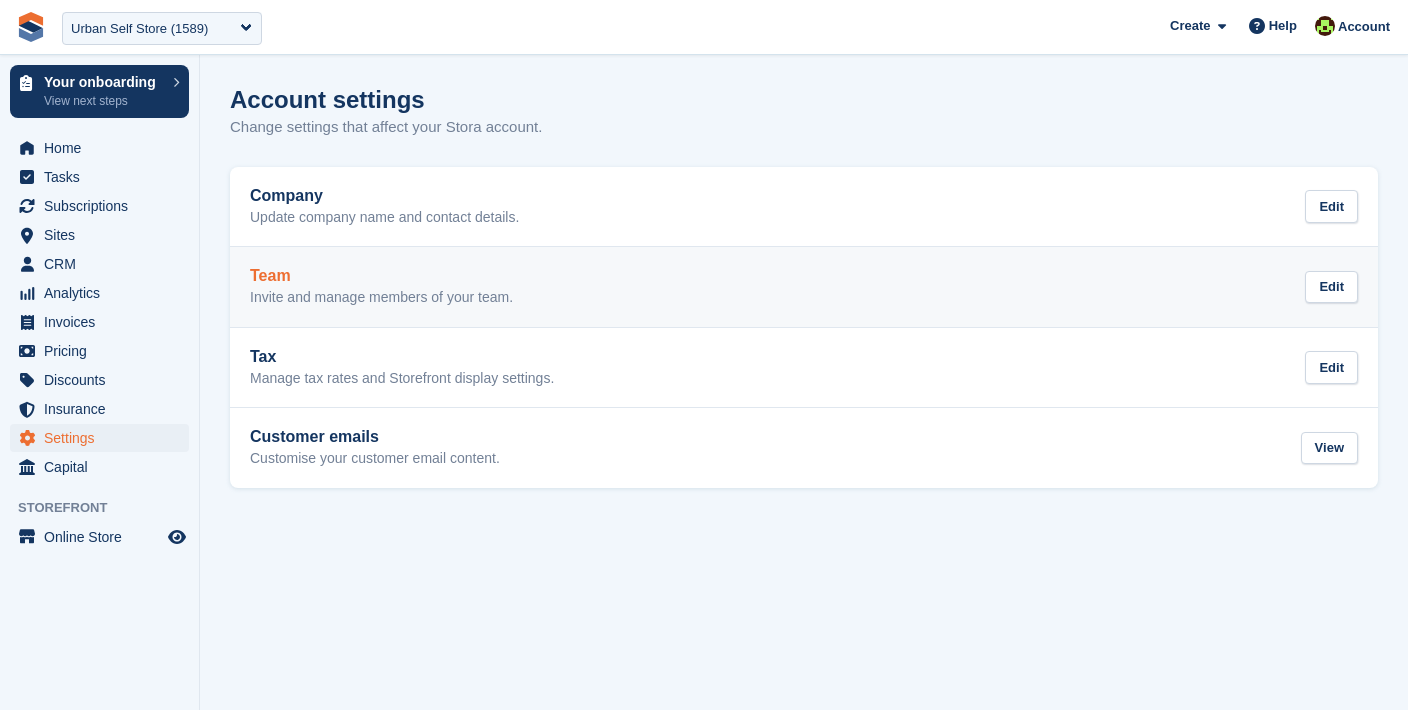 click on "Team
Invite and manage members of your team.
Edit" at bounding box center (804, 287) 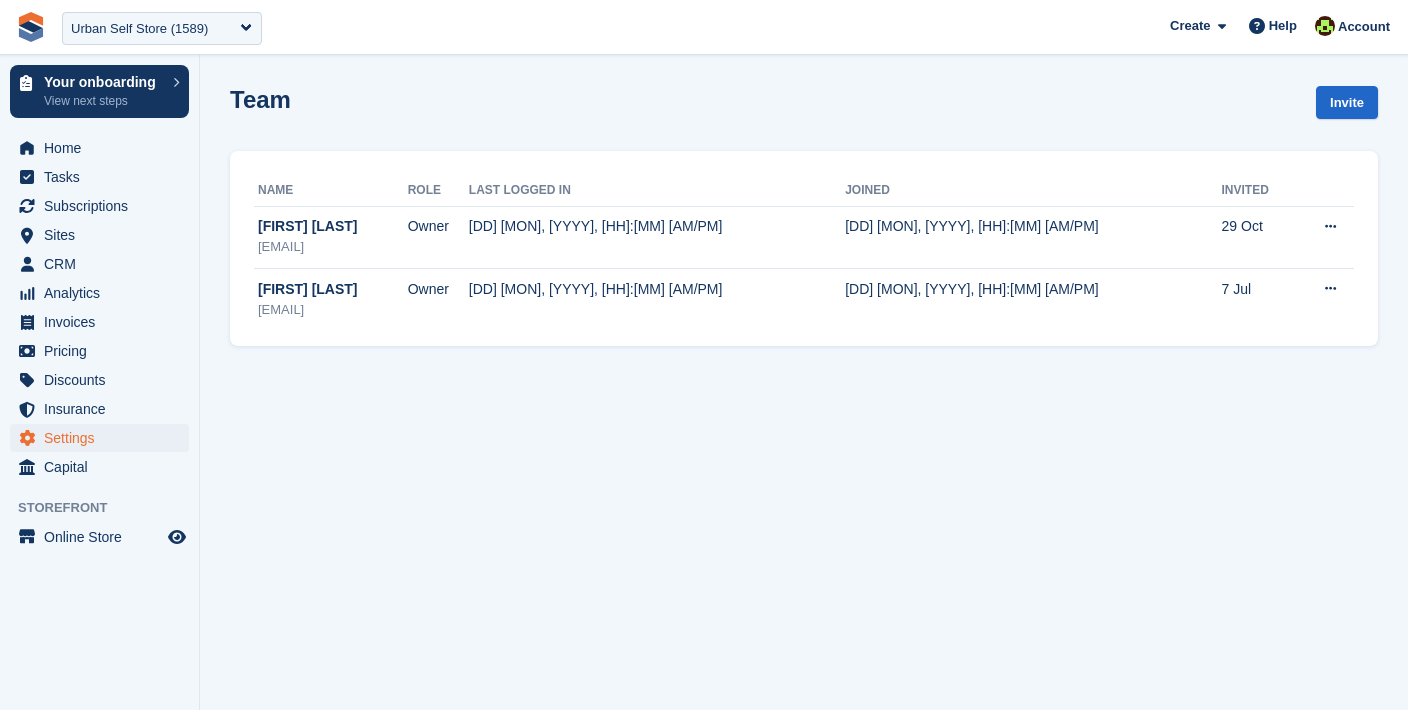 click on "Settings" at bounding box center [104, 438] 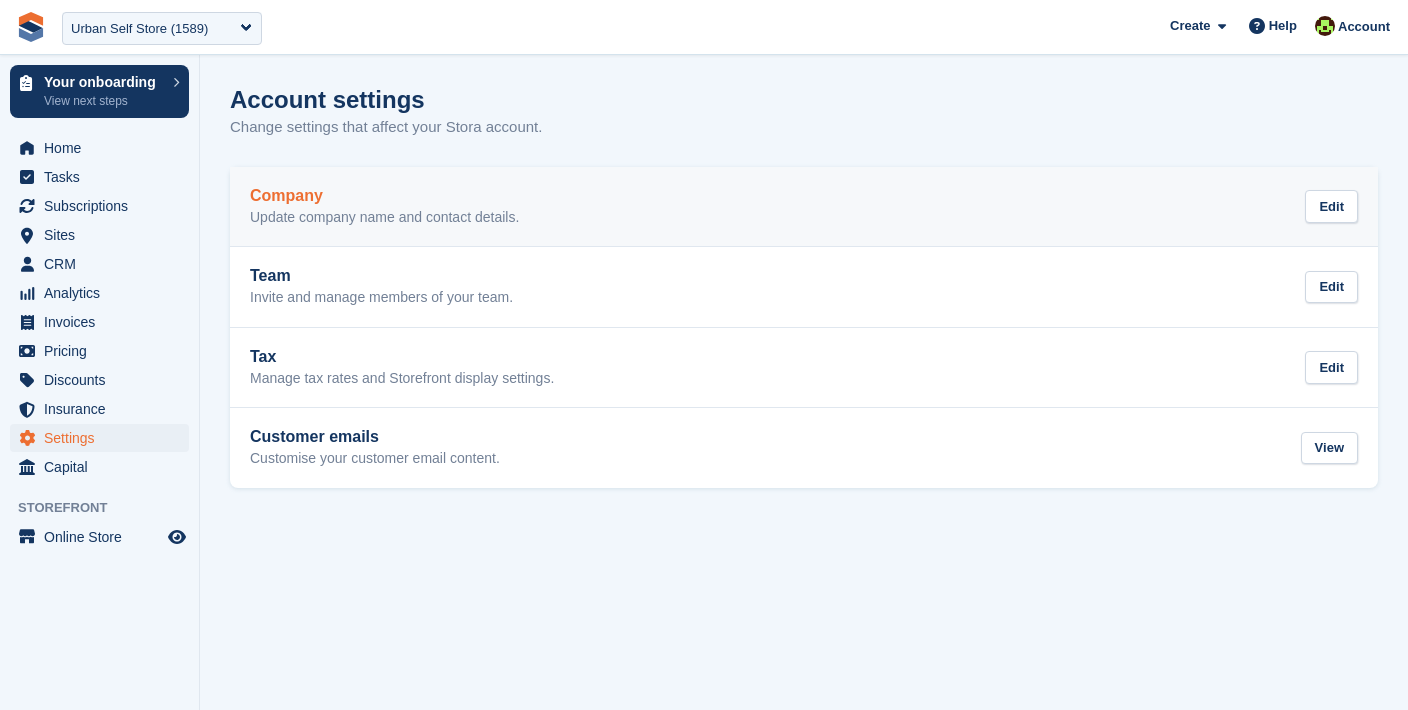 click on "Company" at bounding box center [384, 196] 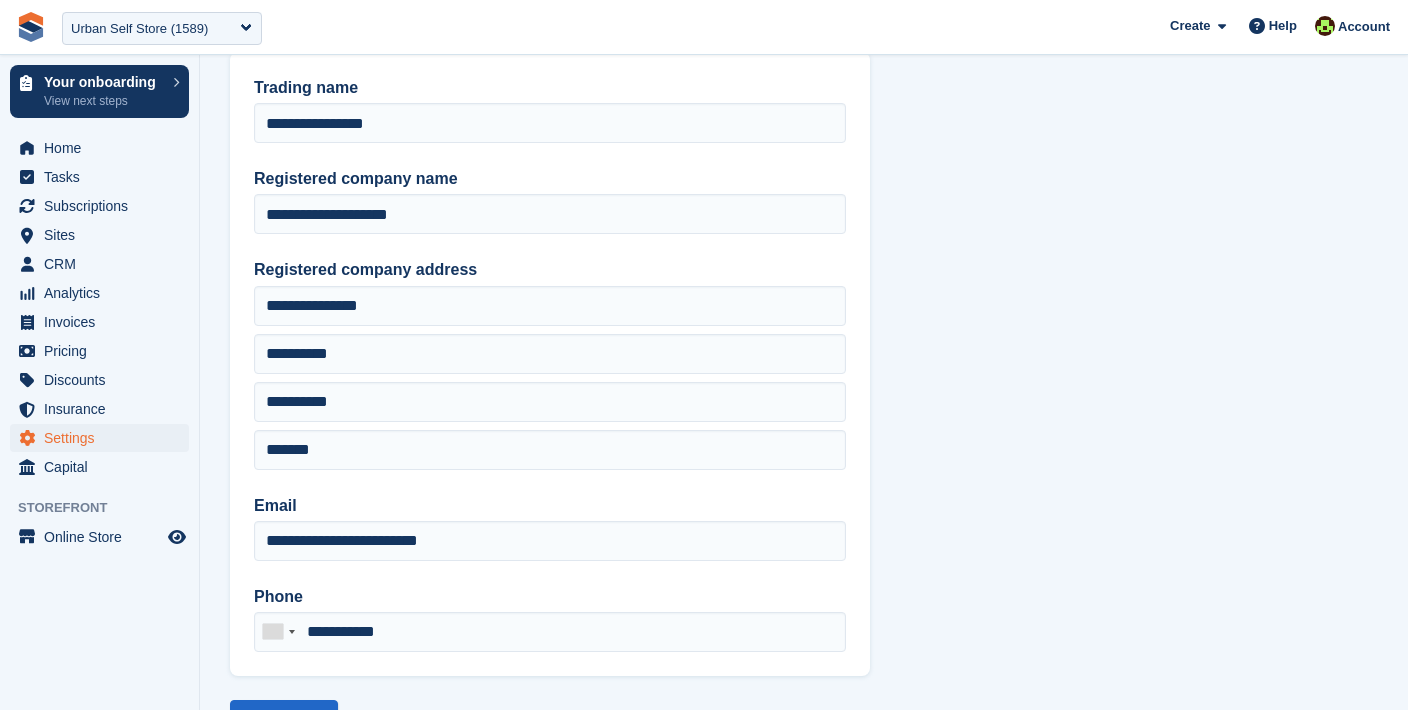 scroll, scrollTop: 90, scrollLeft: 0, axis: vertical 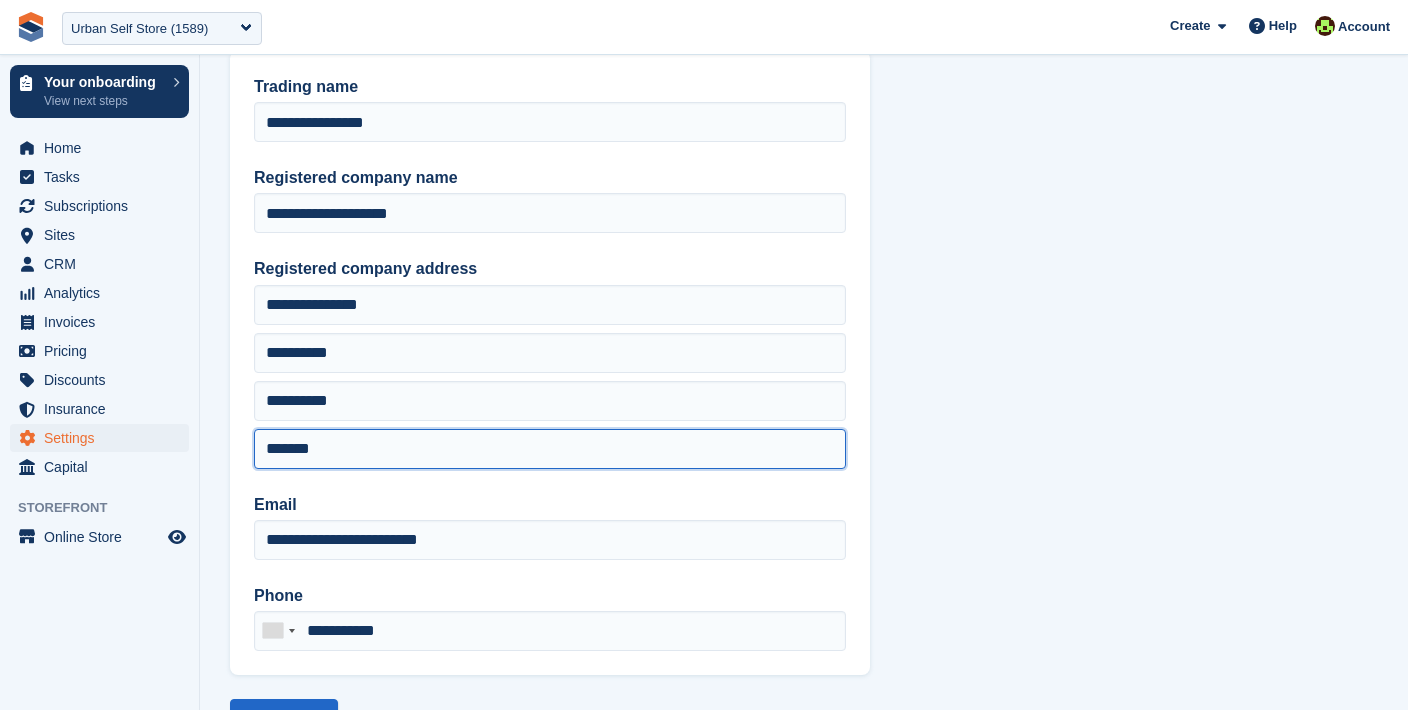 drag, startPoint x: 346, startPoint y: 446, endPoint x: 260, endPoint y: 442, distance: 86.09297 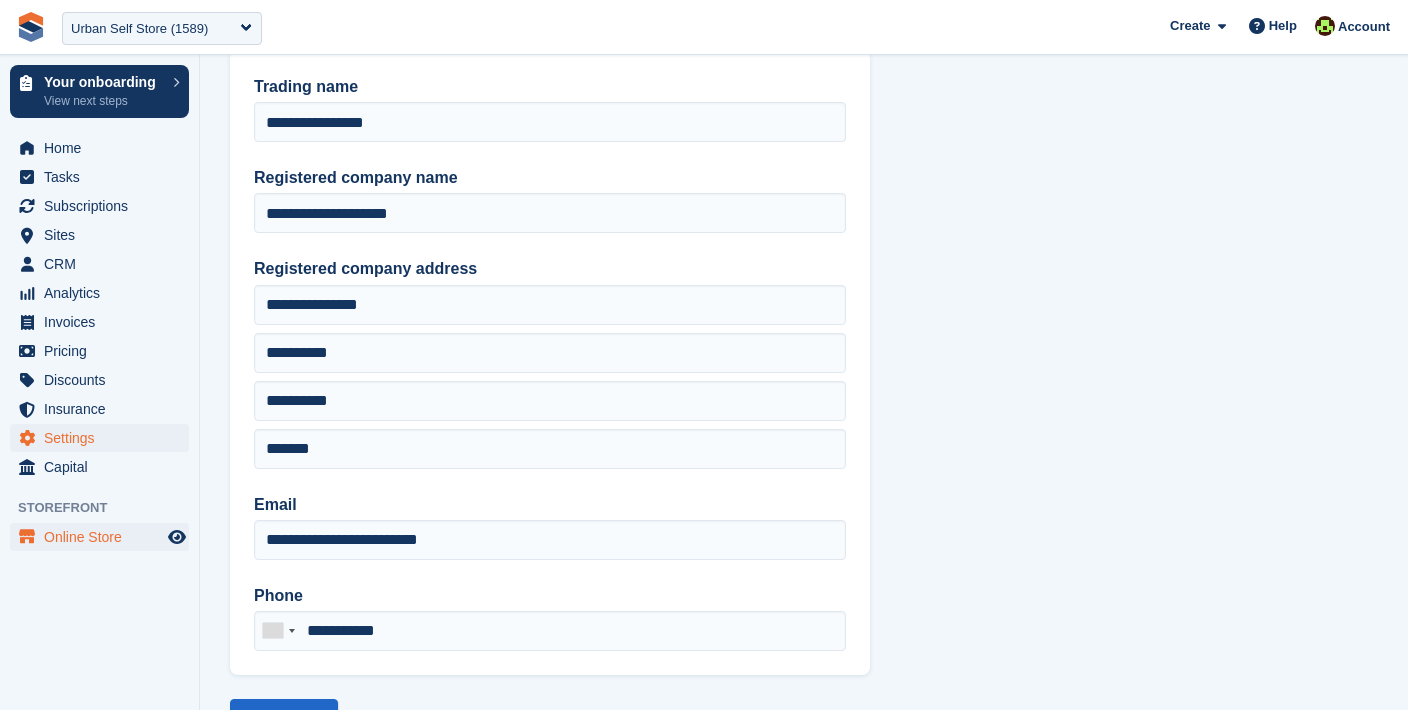 click on "Online Store" at bounding box center [104, 537] 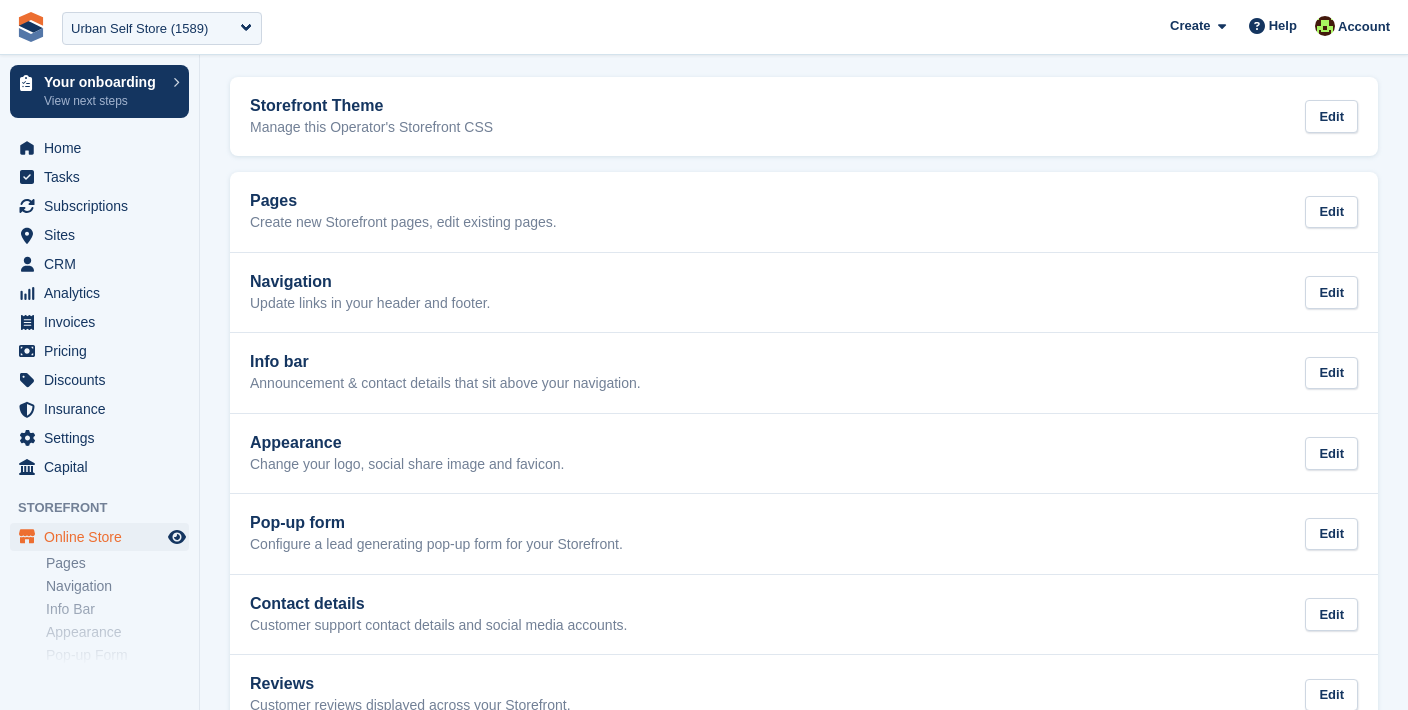 scroll, scrollTop: 0, scrollLeft: 0, axis: both 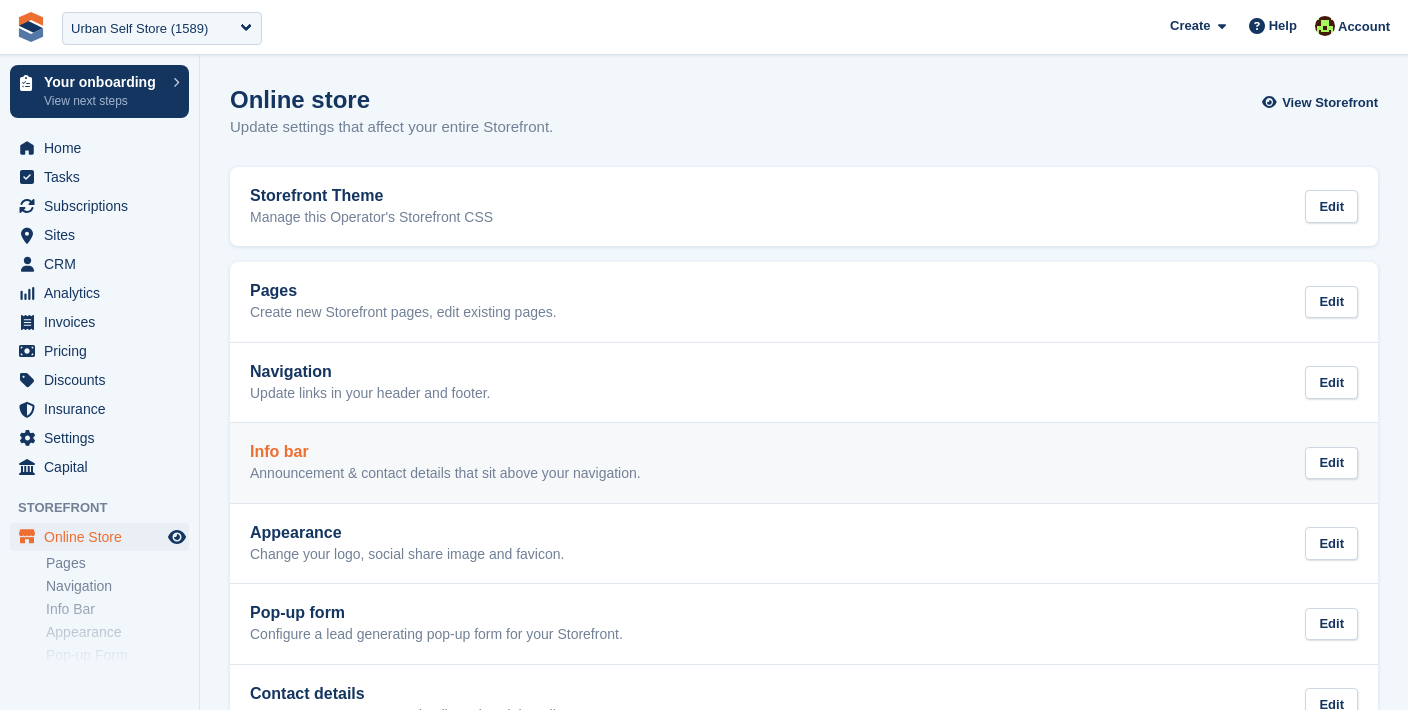 click on "Announcement & contact details that sit above your navigation." at bounding box center [445, 474] 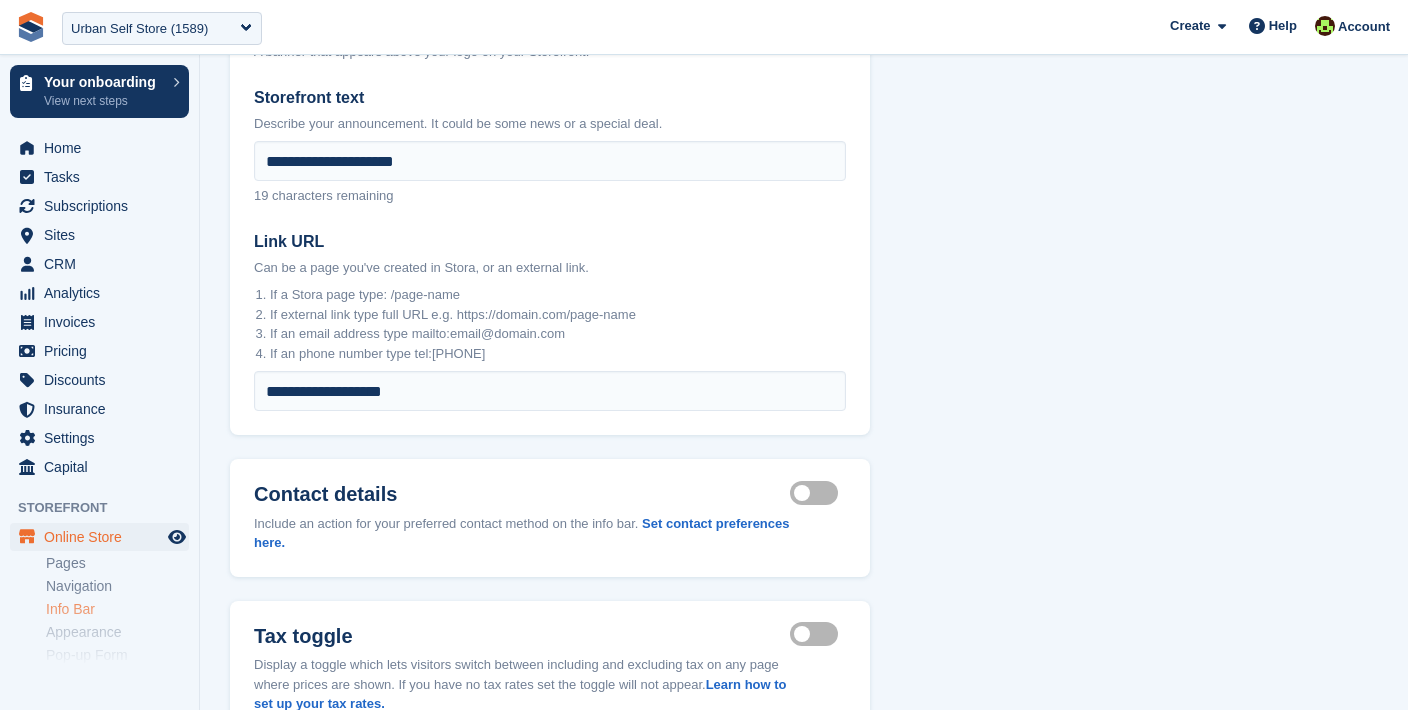 scroll, scrollTop: 117, scrollLeft: 0, axis: vertical 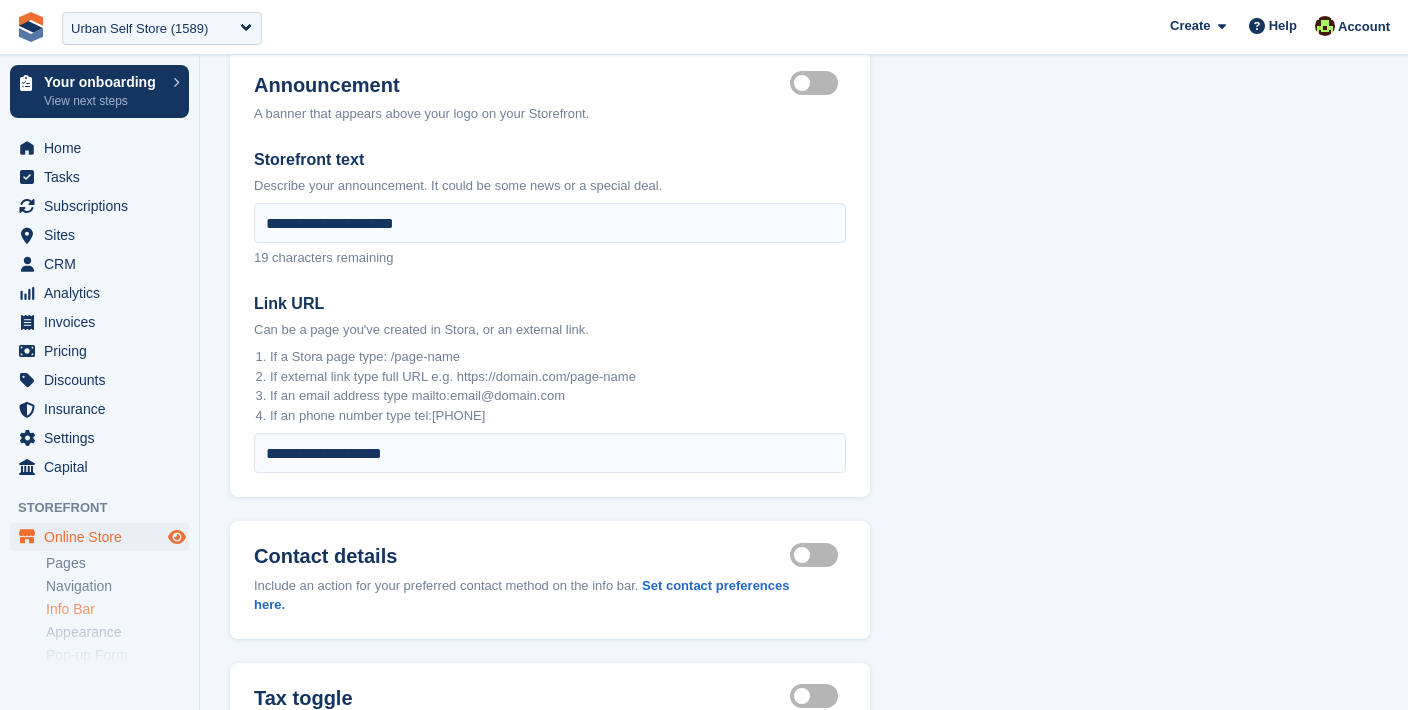 click at bounding box center (177, 537) 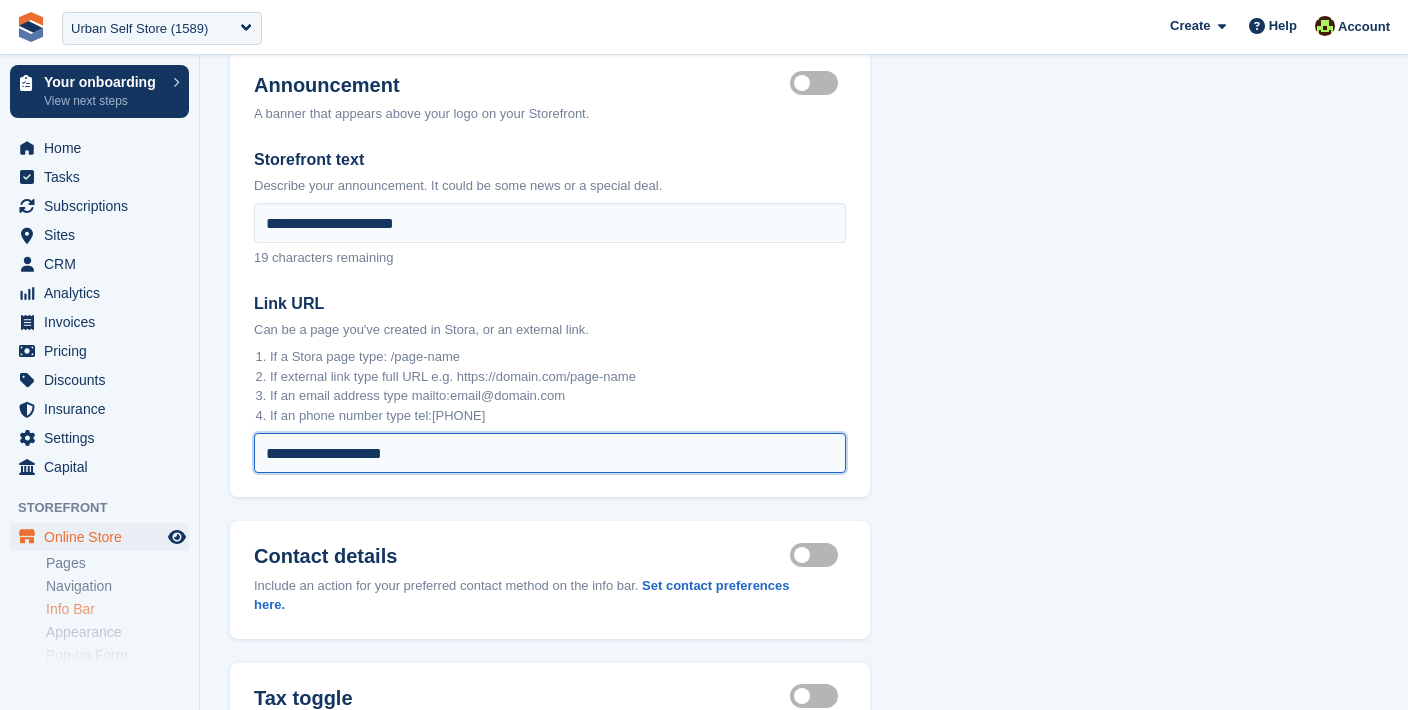 drag, startPoint x: 422, startPoint y: 440, endPoint x: 194, endPoint y: 437, distance: 228.01973 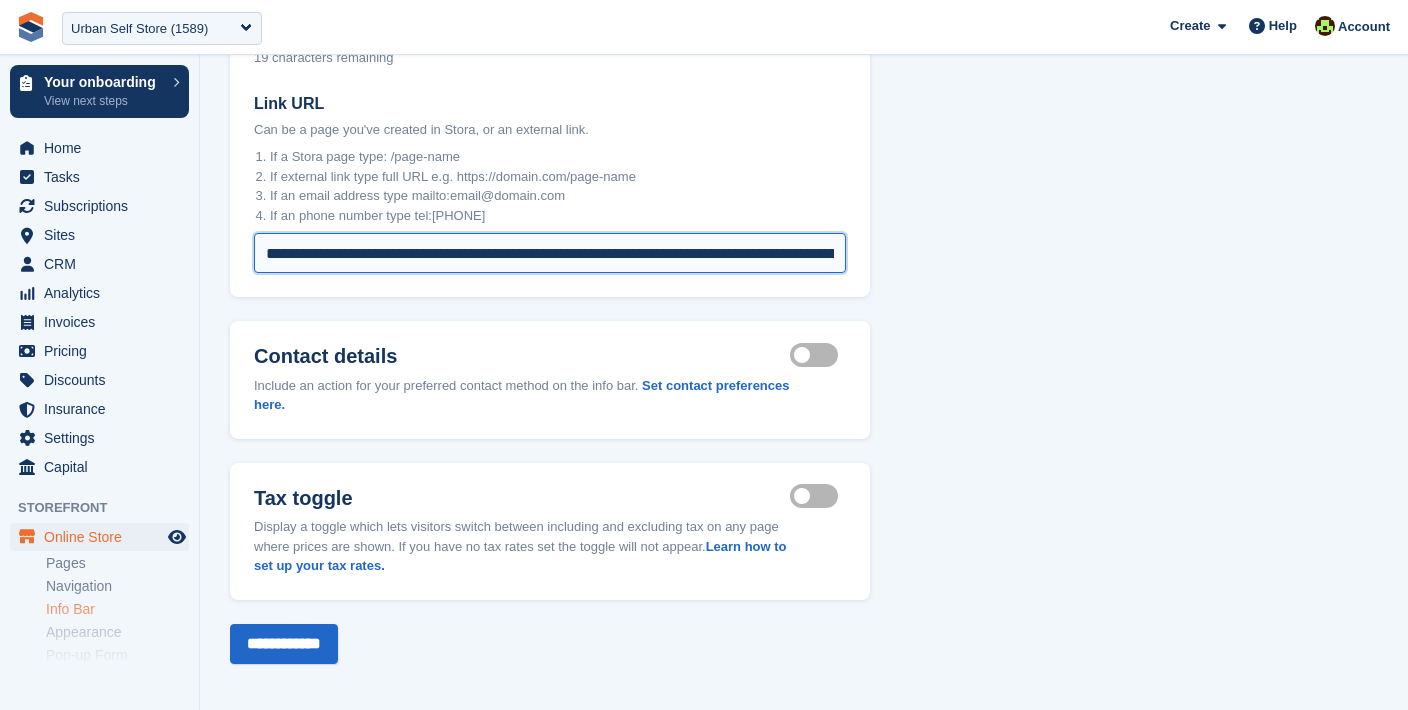 scroll, scrollTop: 316, scrollLeft: 0, axis: vertical 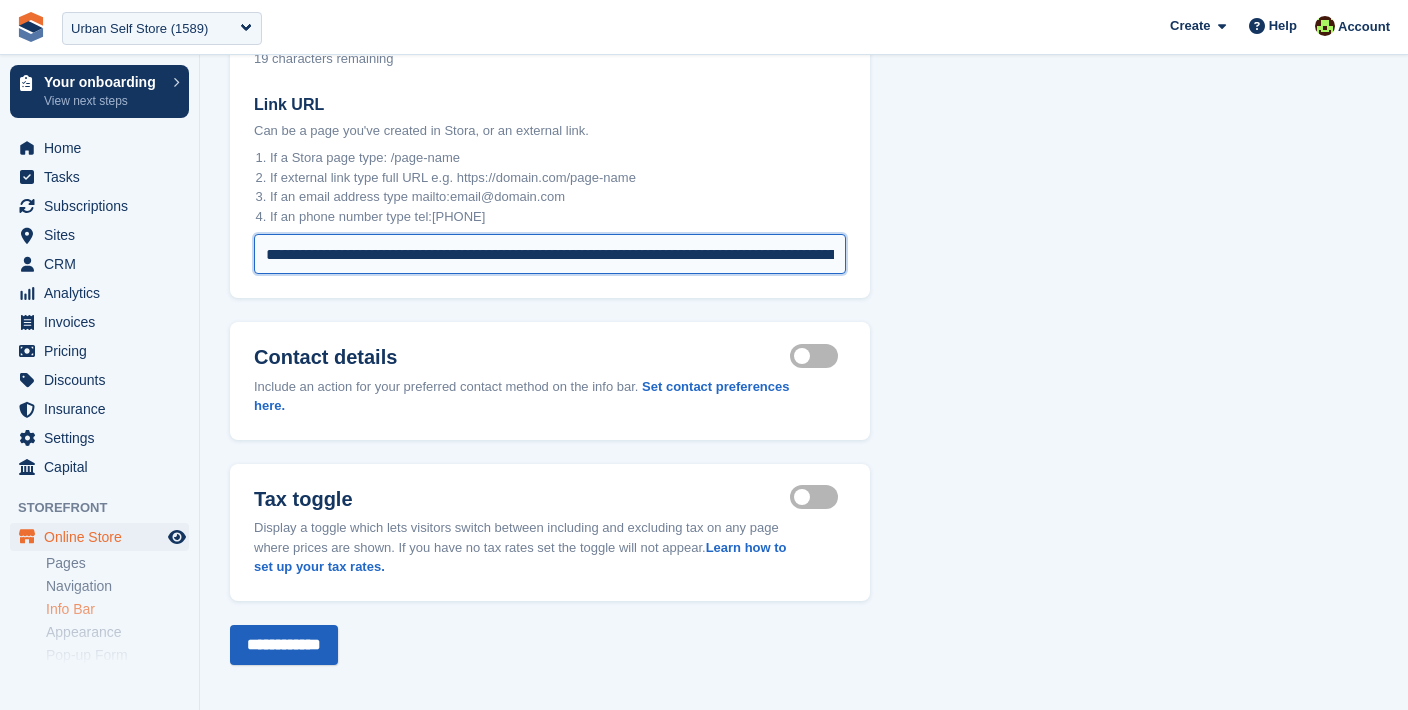 type on "**********" 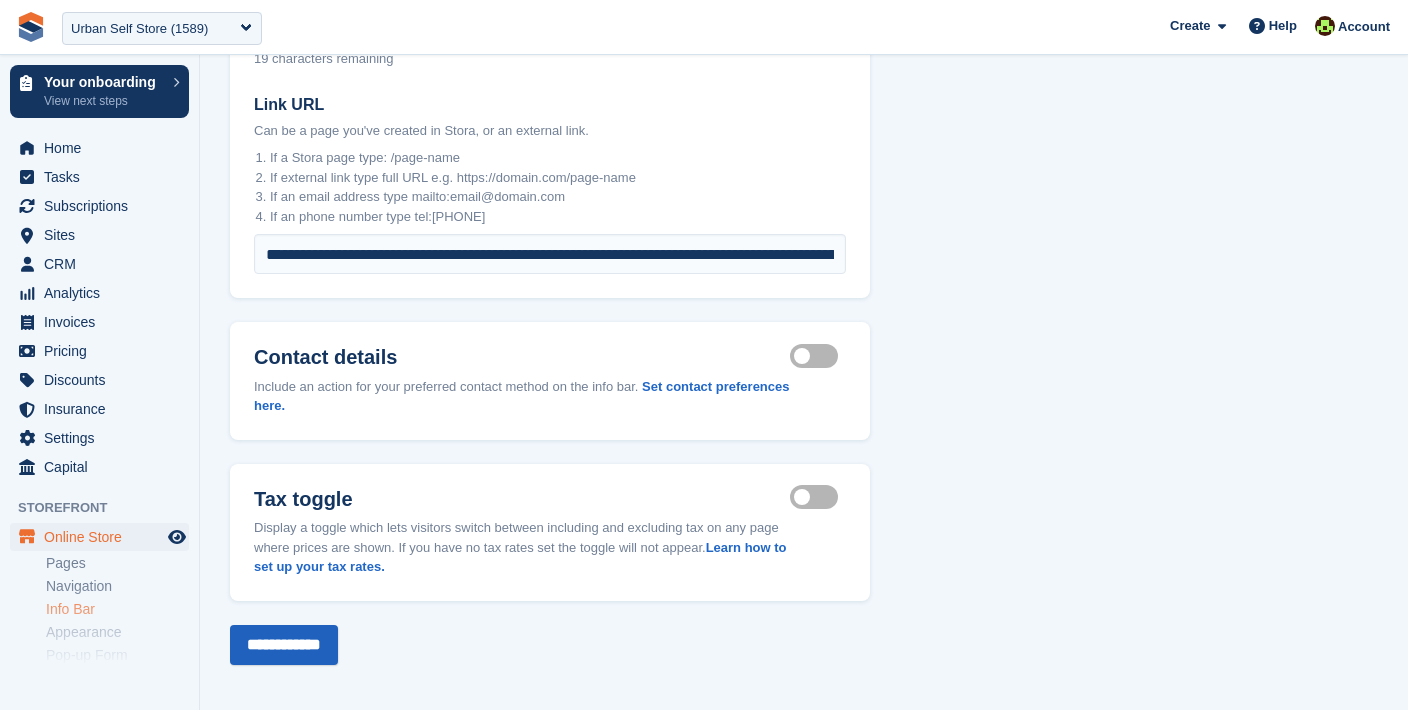click on "**********" at bounding box center [284, 645] 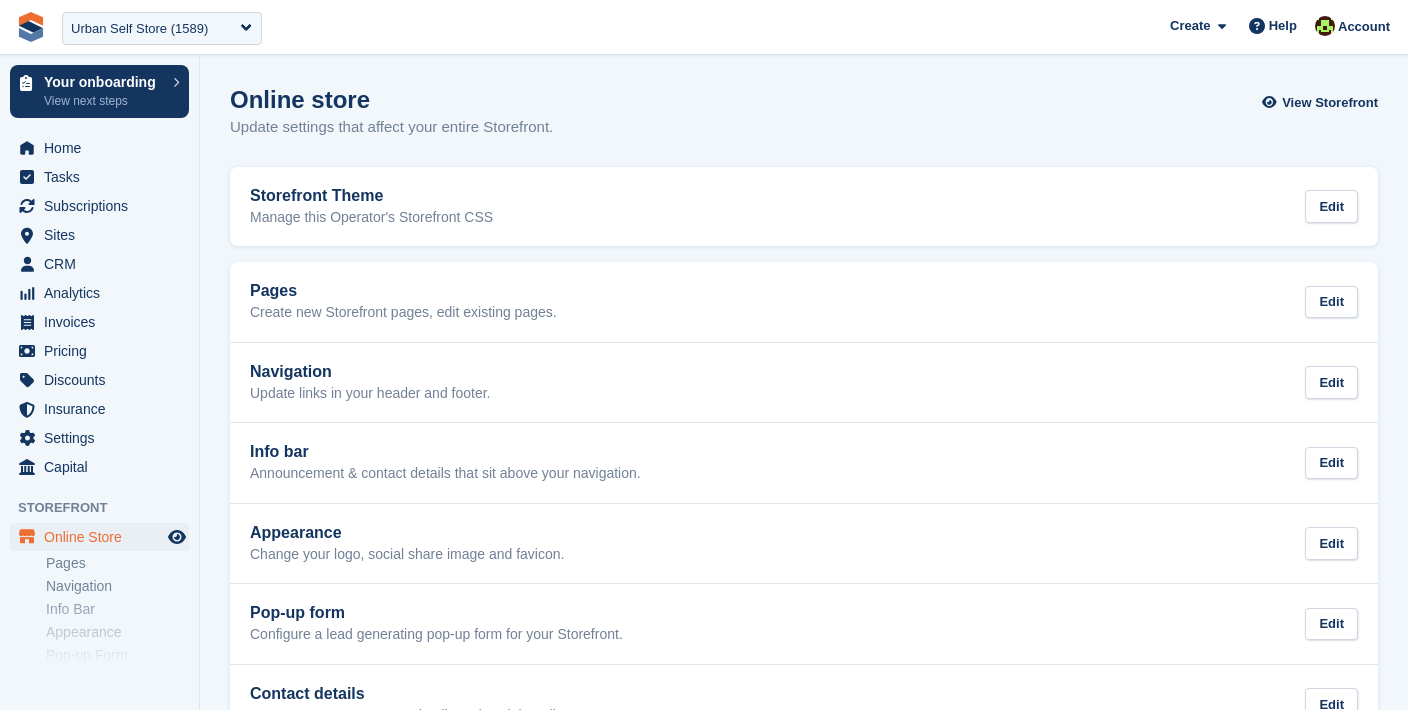 scroll, scrollTop: 0, scrollLeft: 0, axis: both 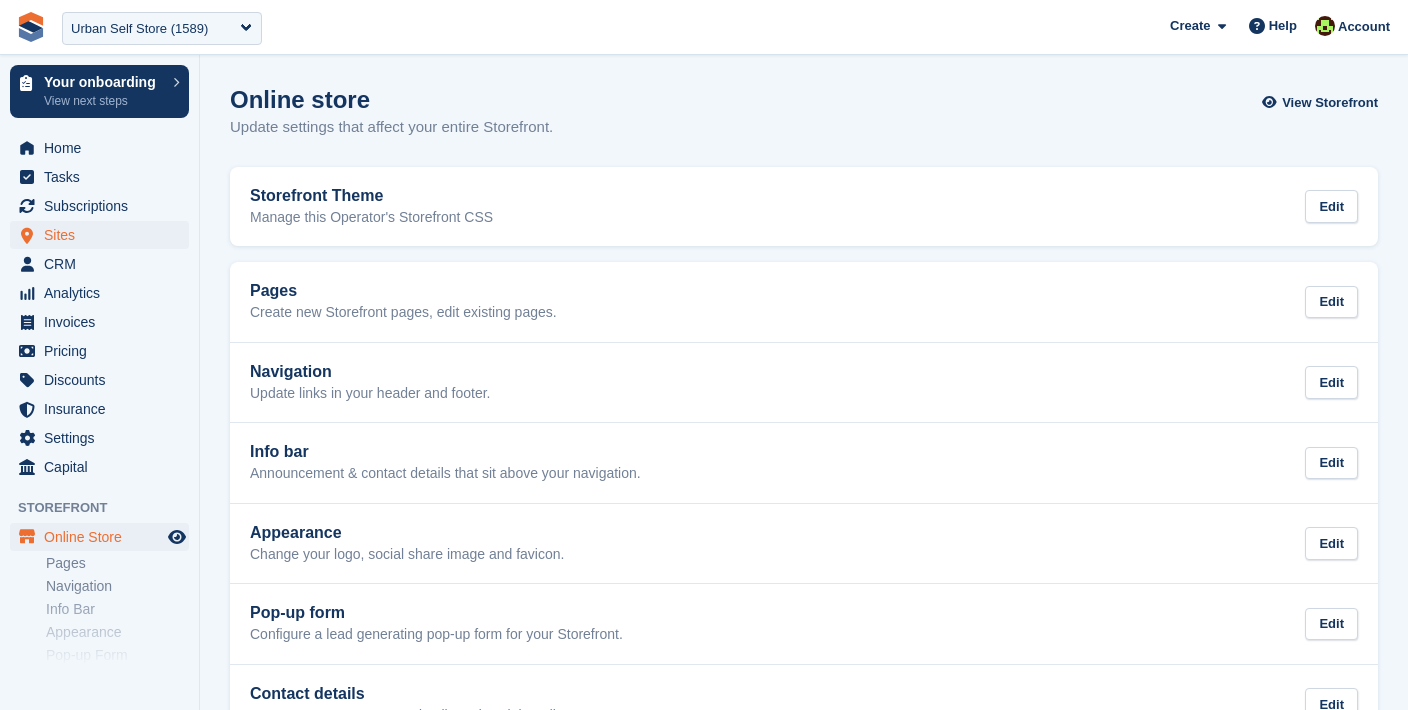 click on "Sites" at bounding box center (104, 235) 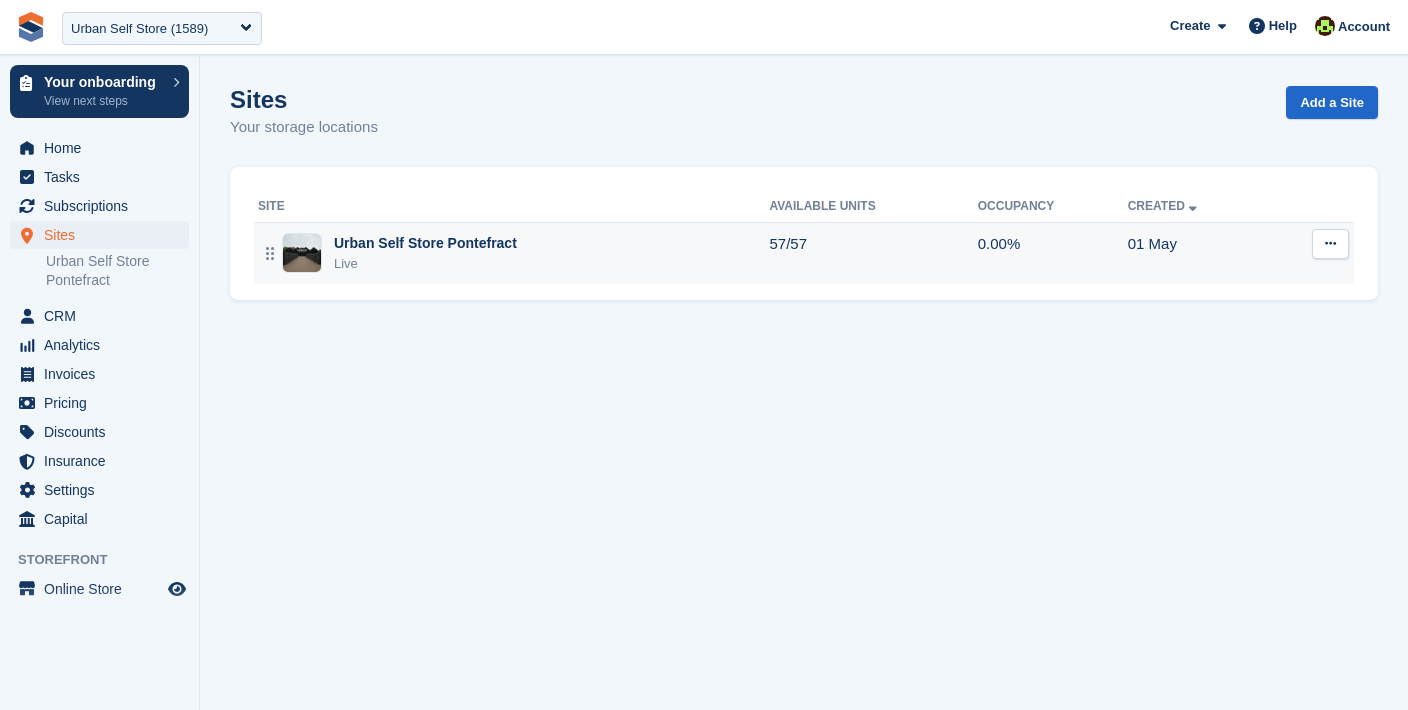 click at bounding box center [1330, 243] 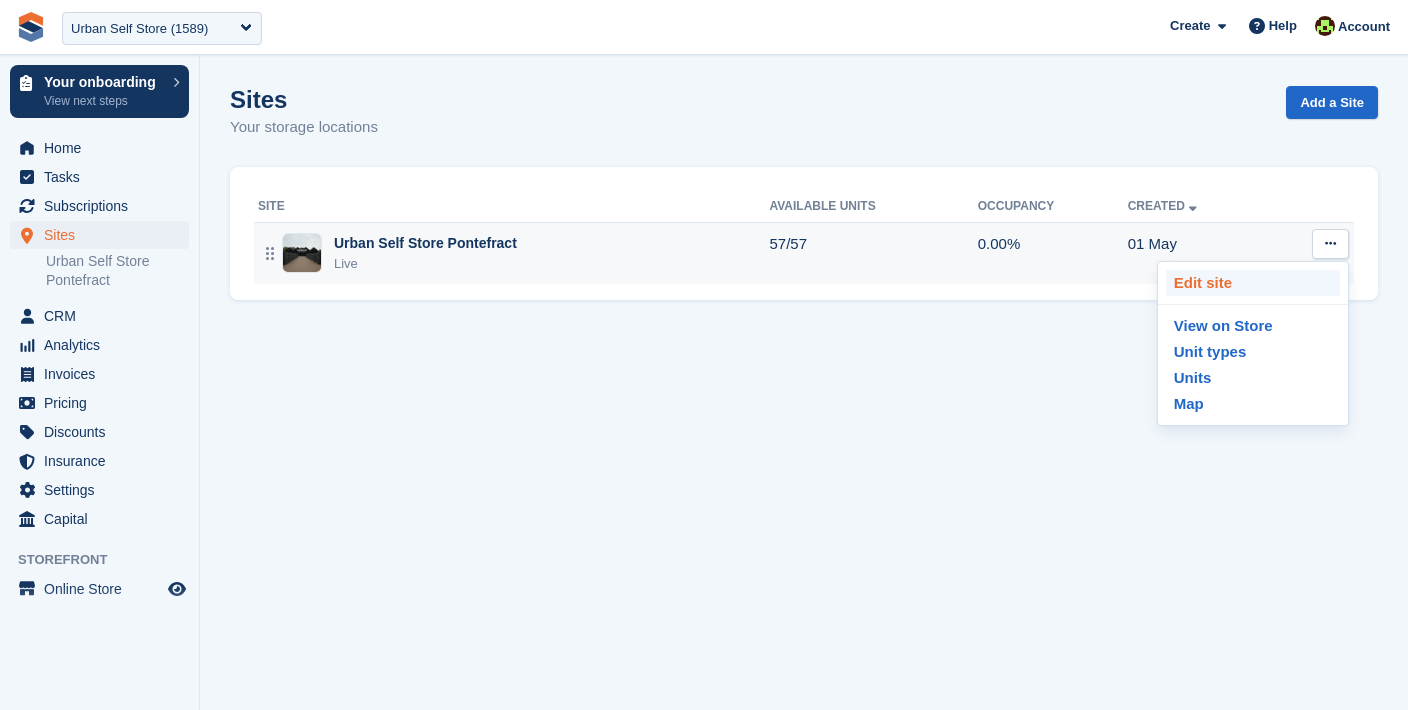 click on "Edit site" at bounding box center [1253, 283] 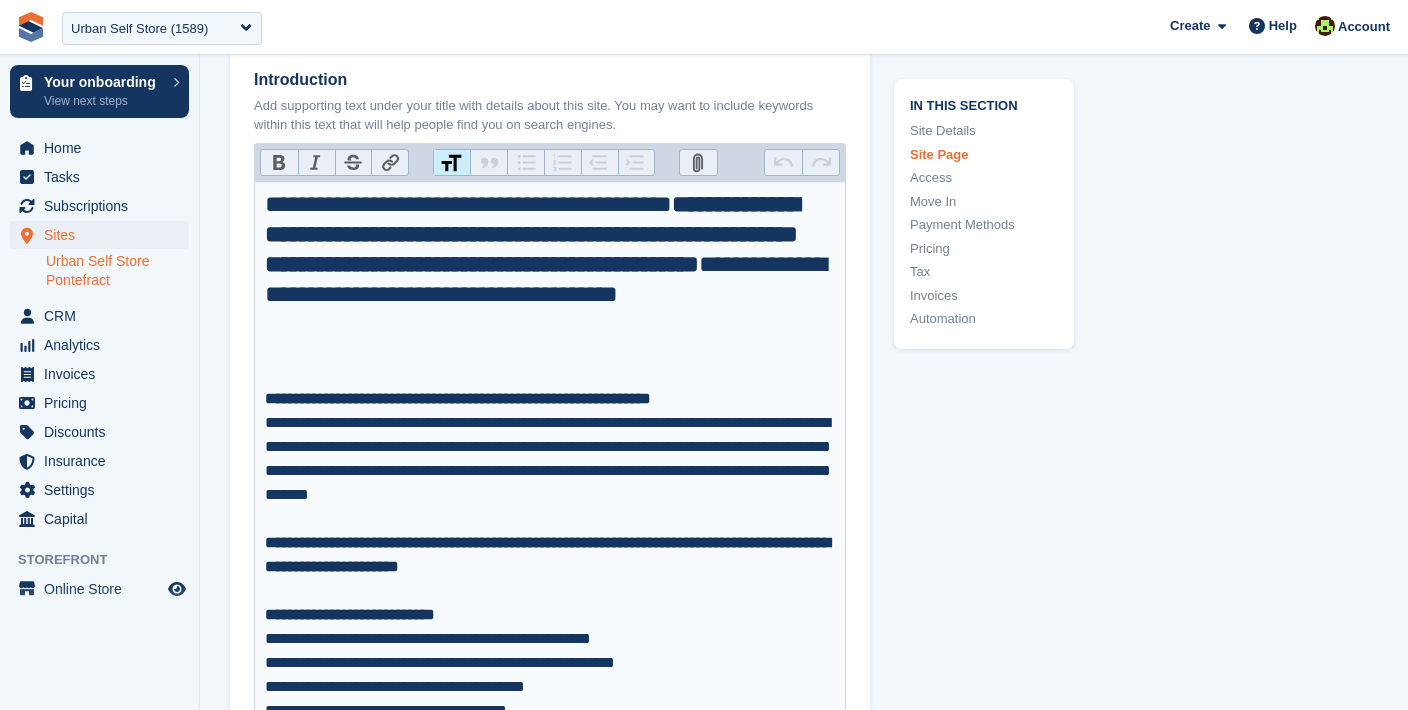 scroll, scrollTop: 1079, scrollLeft: 0, axis: vertical 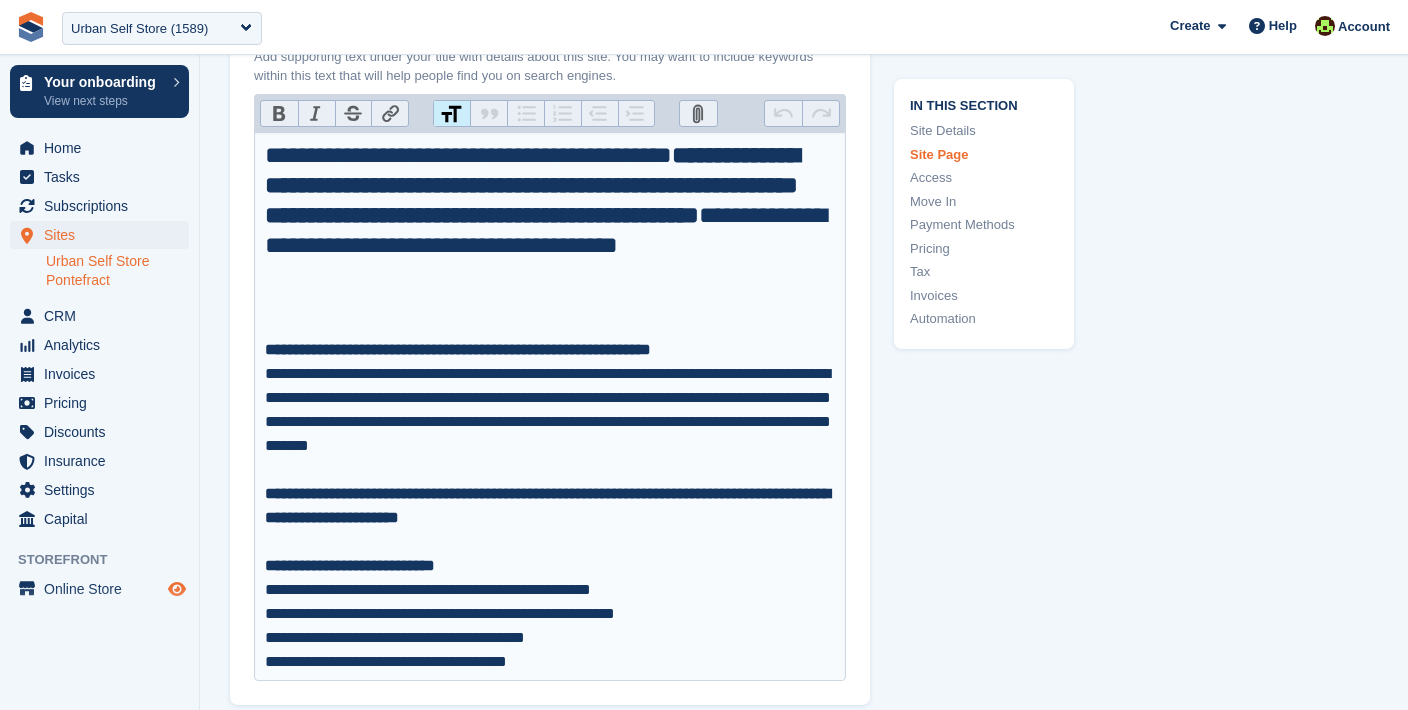 click at bounding box center (177, 589) 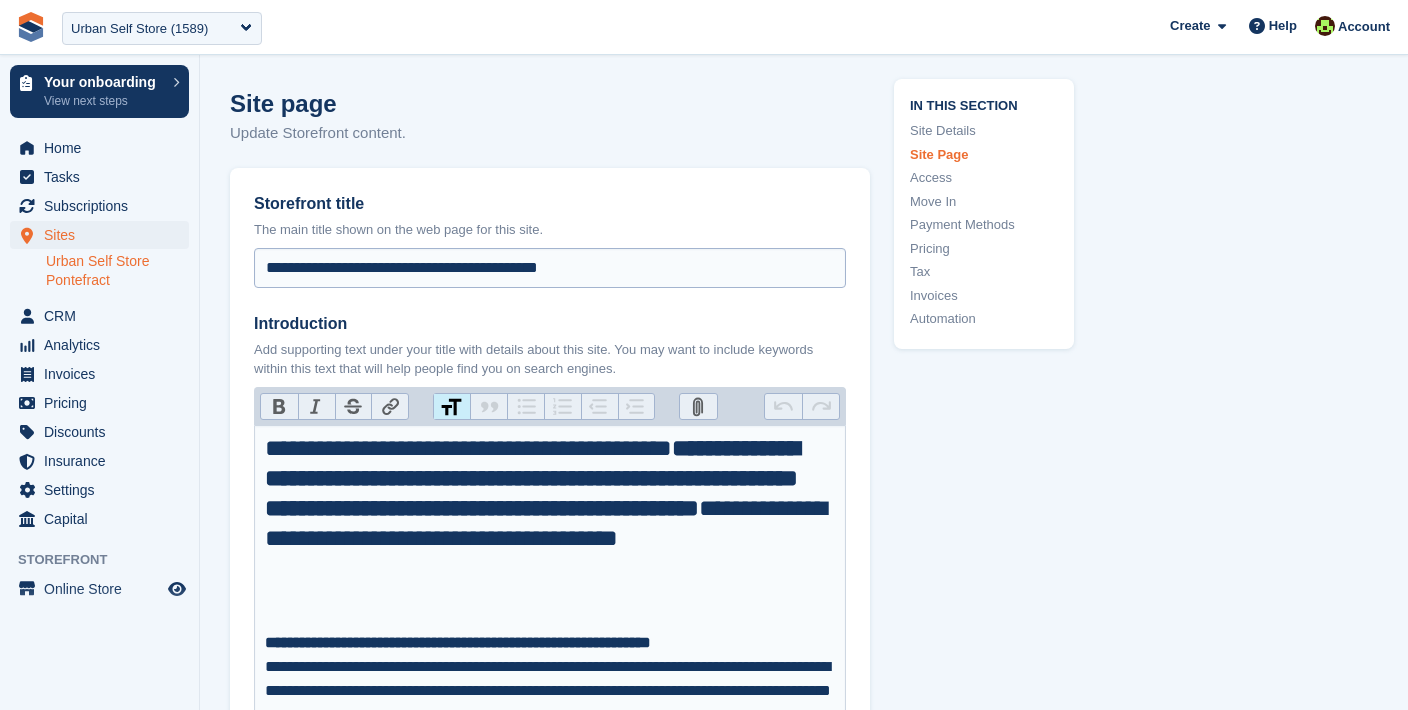 scroll, scrollTop: 797, scrollLeft: 0, axis: vertical 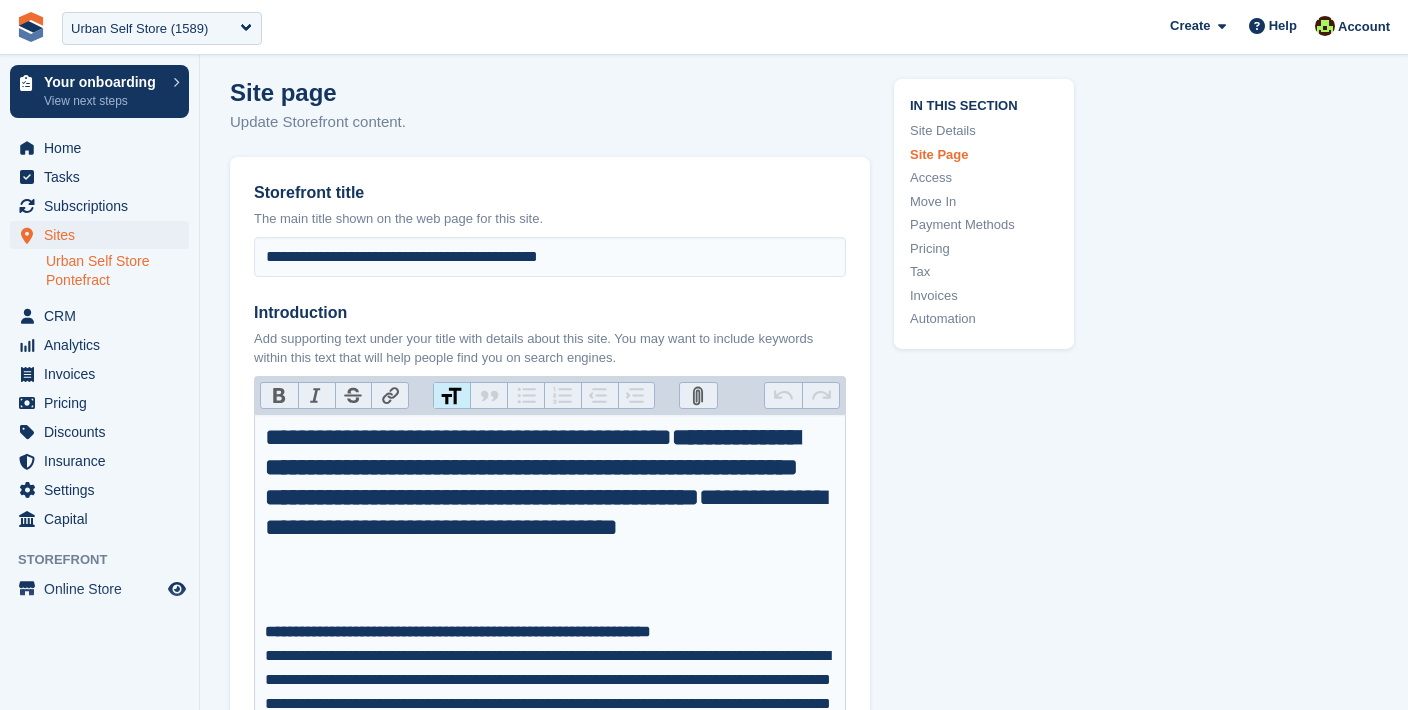 click on "**********" at bounding box center (804, 4390) 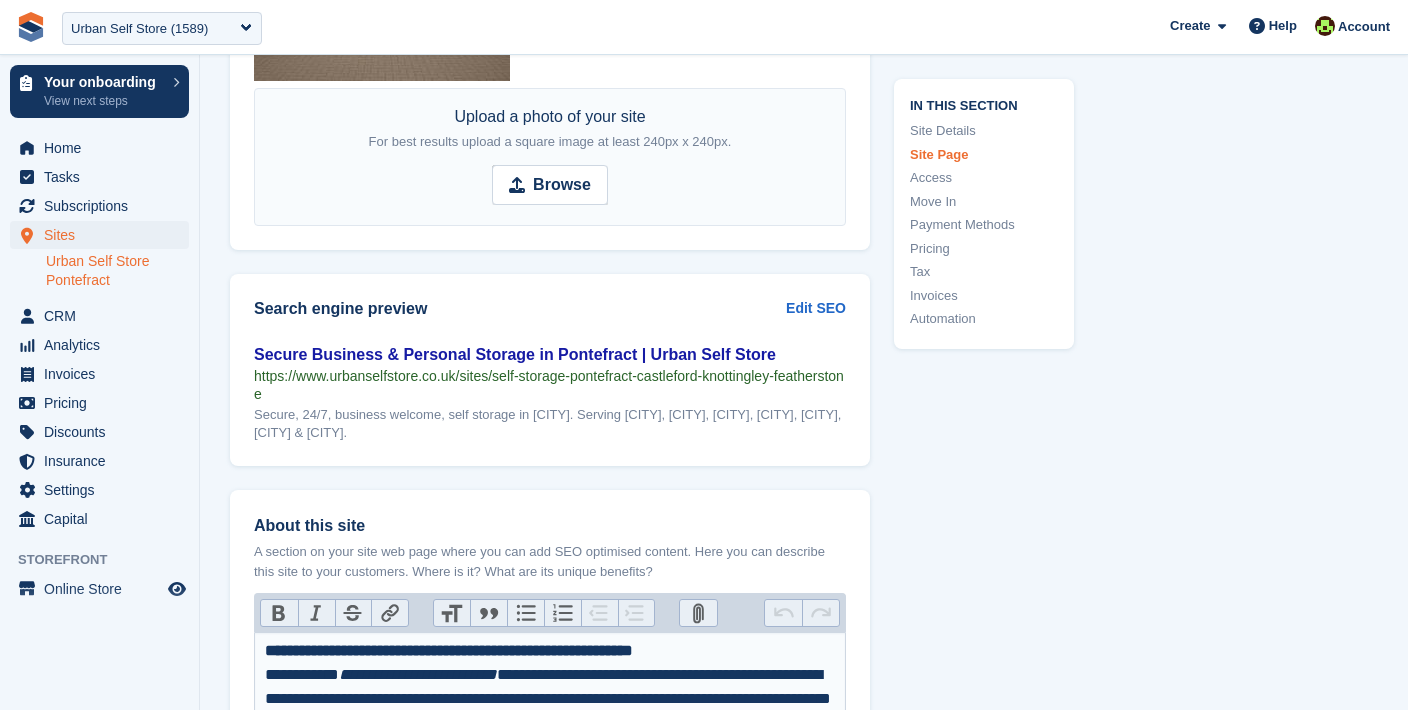scroll, scrollTop: 2920, scrollLeft: 0, axis: vertical 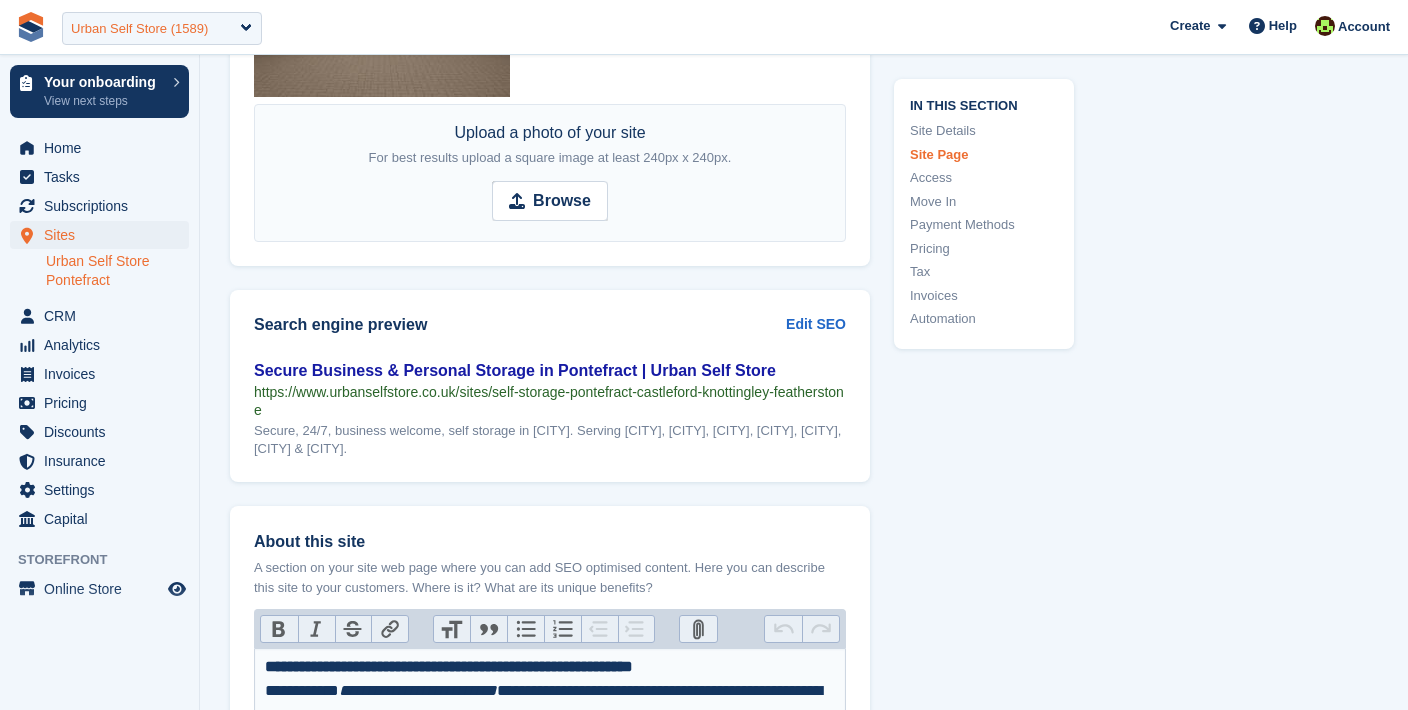 click on "Urban Self Store (1589)" at bounding box center (139, 29) 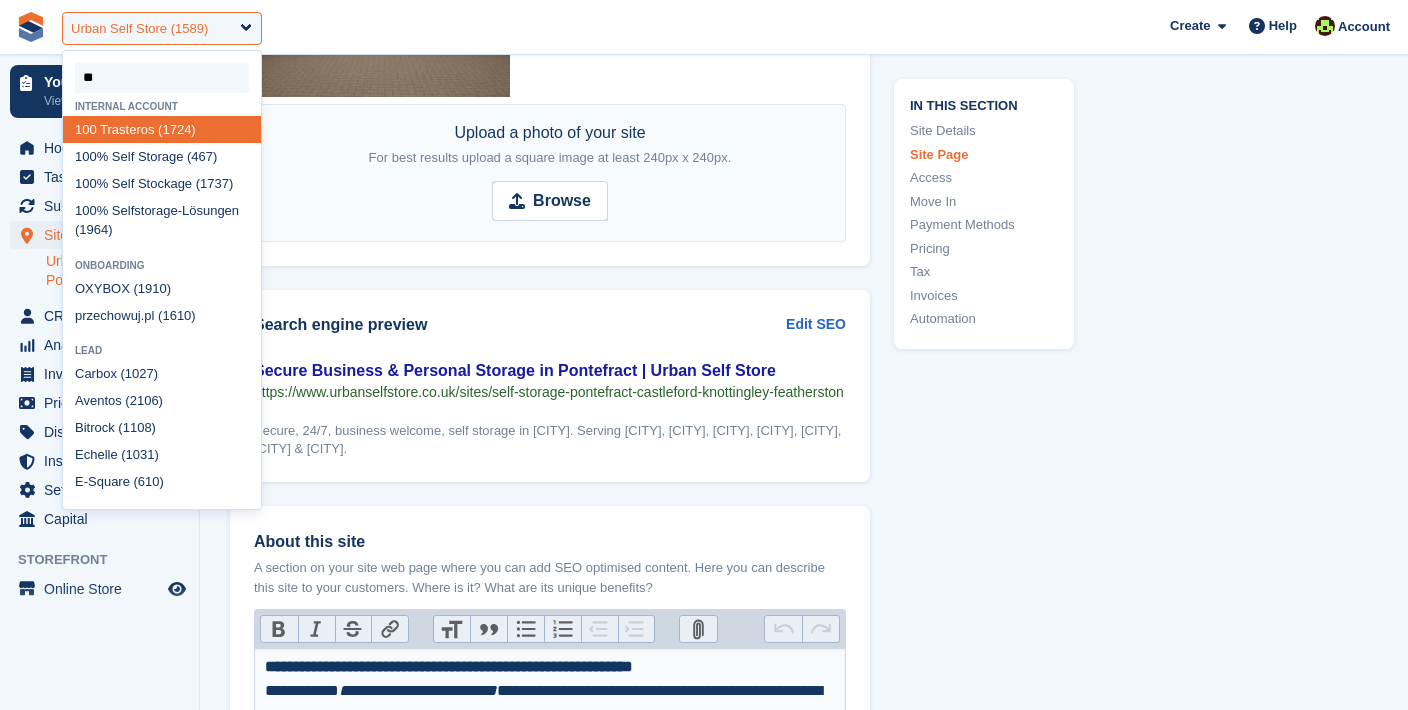 type on "***" 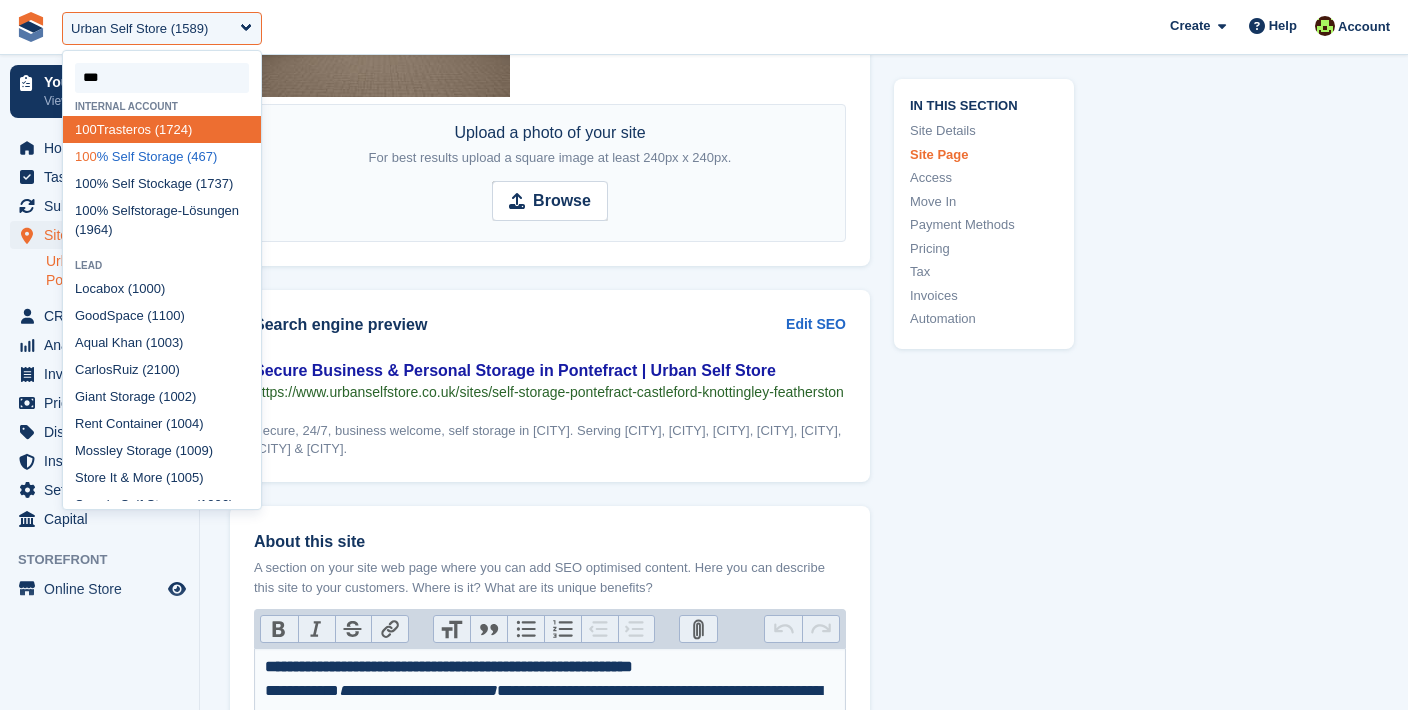 click on "100 % Self Storage (467)" at bounding box center [162, 156] 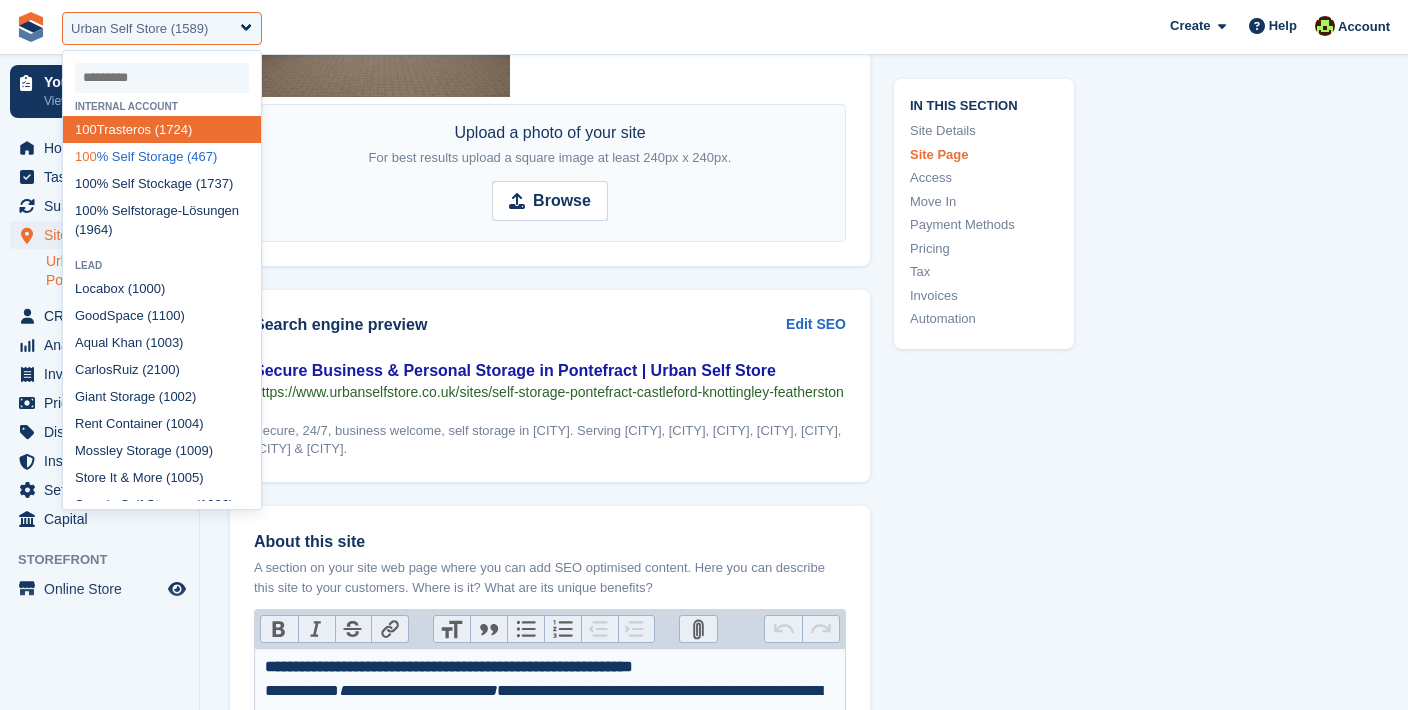 select on "***" 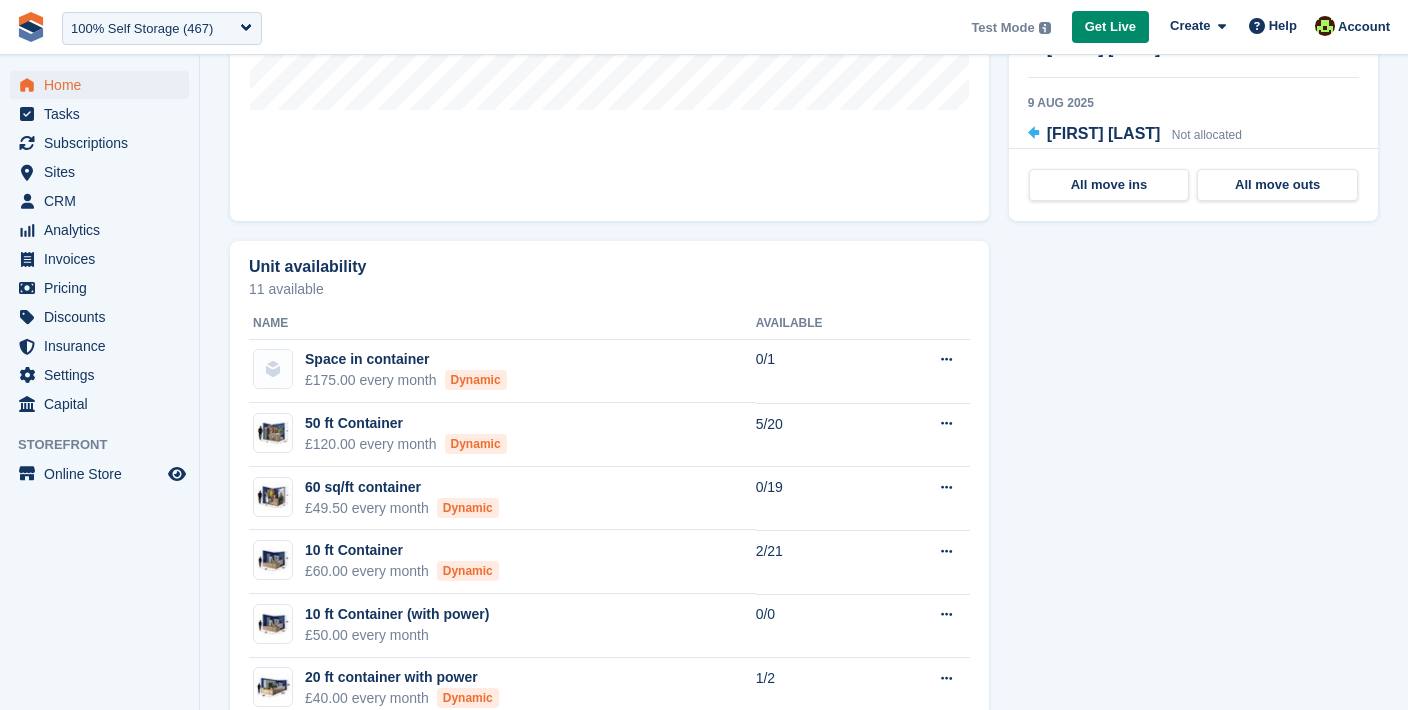 scroll, scrollTop: 1000, scrollLeft: 0, axis: vertical 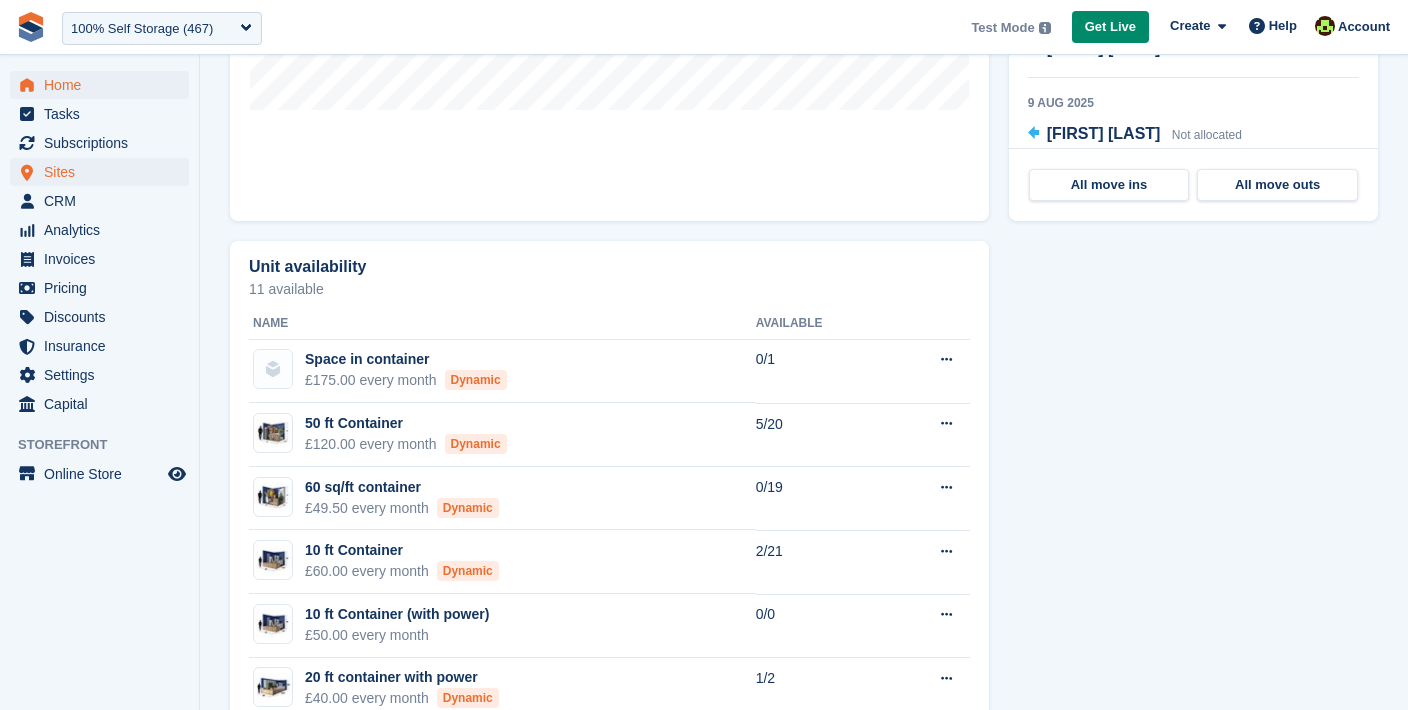 click on "Sites" at bounding box center [104, 172] 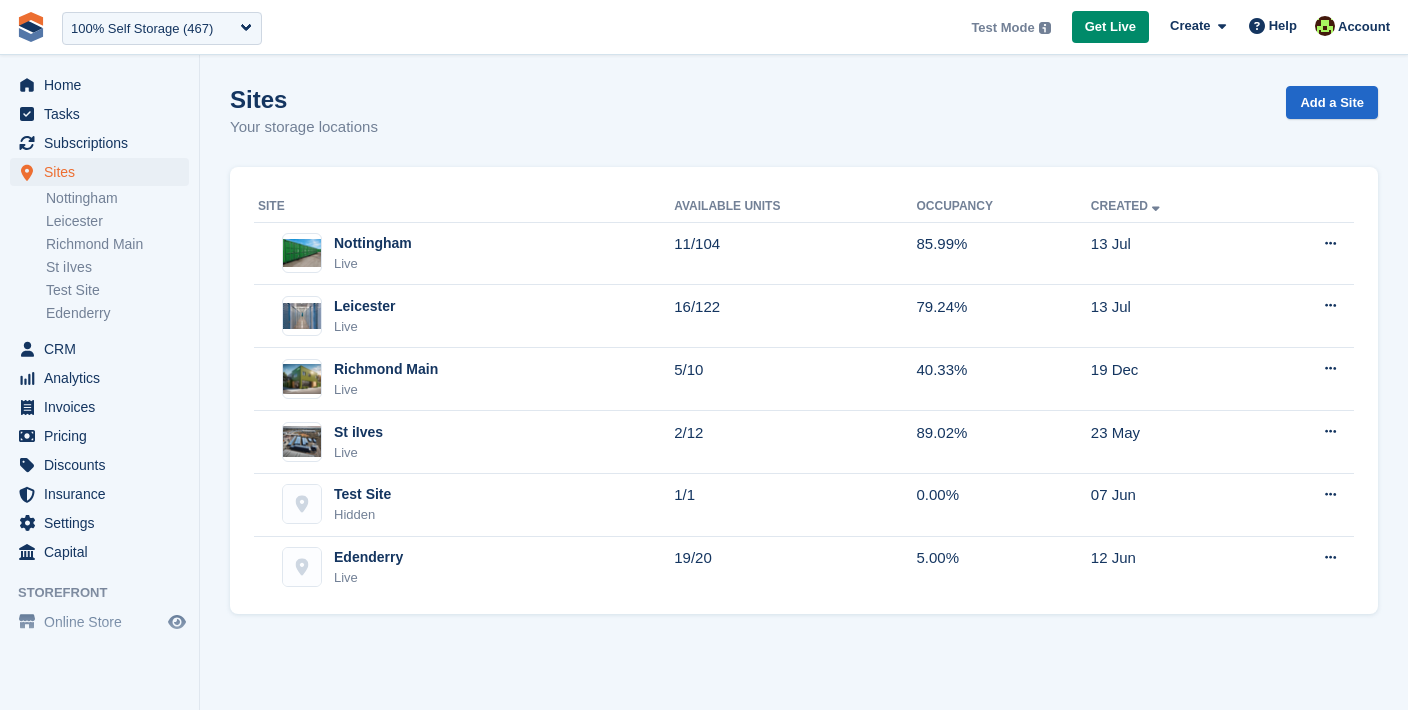 scroll, scrollTop: 0, scrollLeft: 0, axis: both 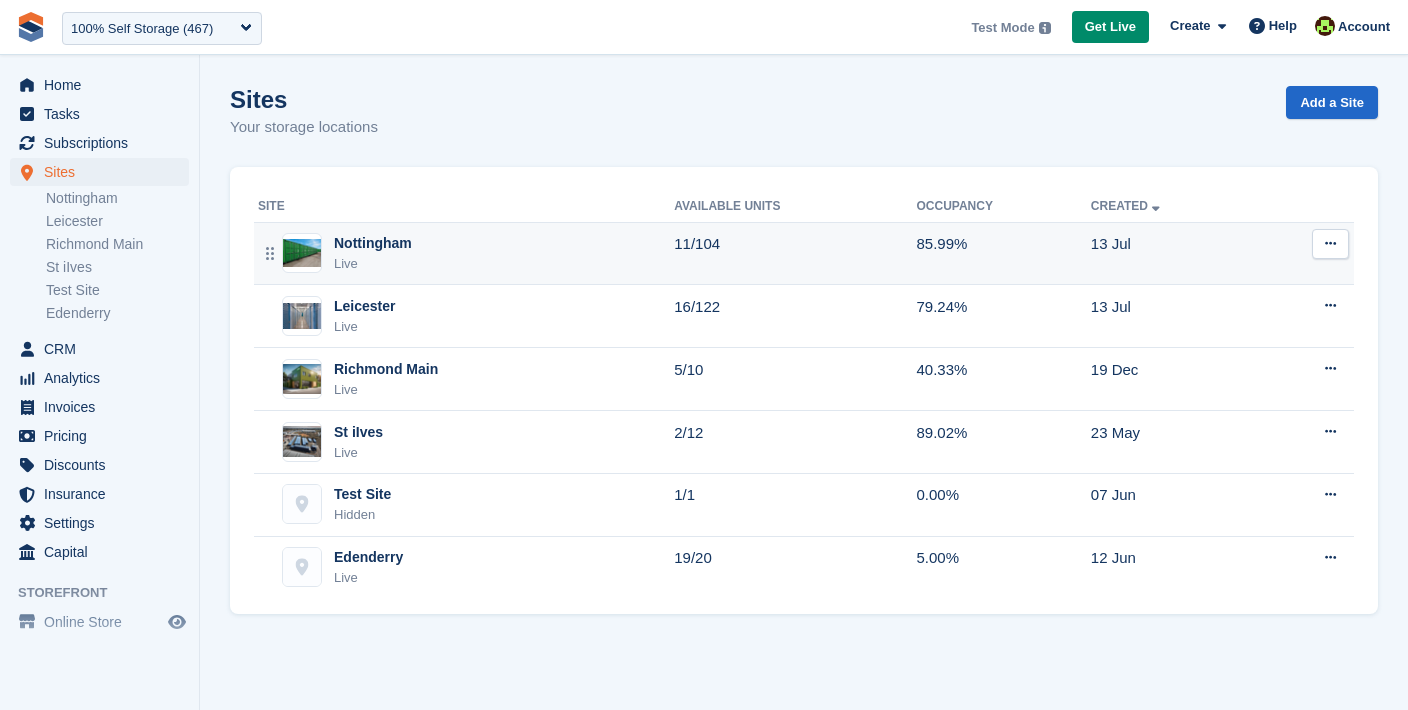 click at bounding box center (1330, 244) 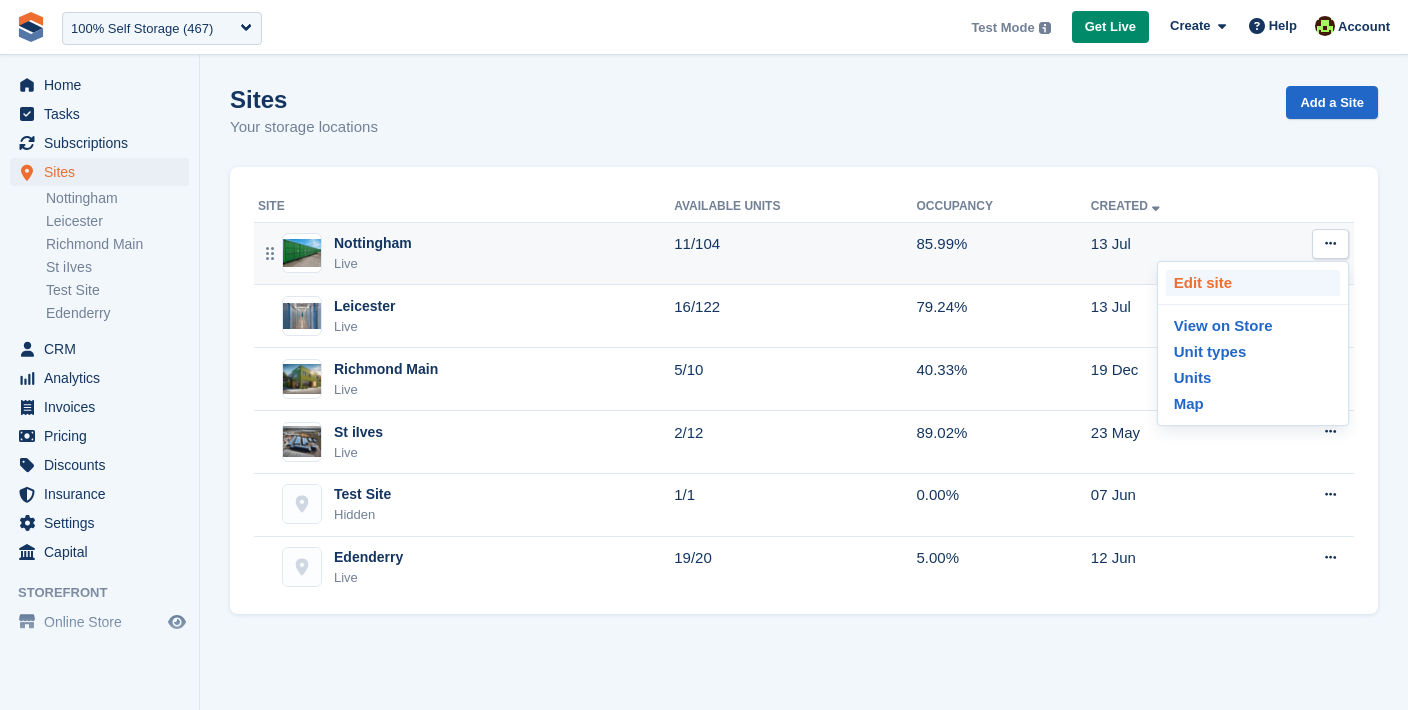click on "Edit site" at bounding box center (1253, 283) 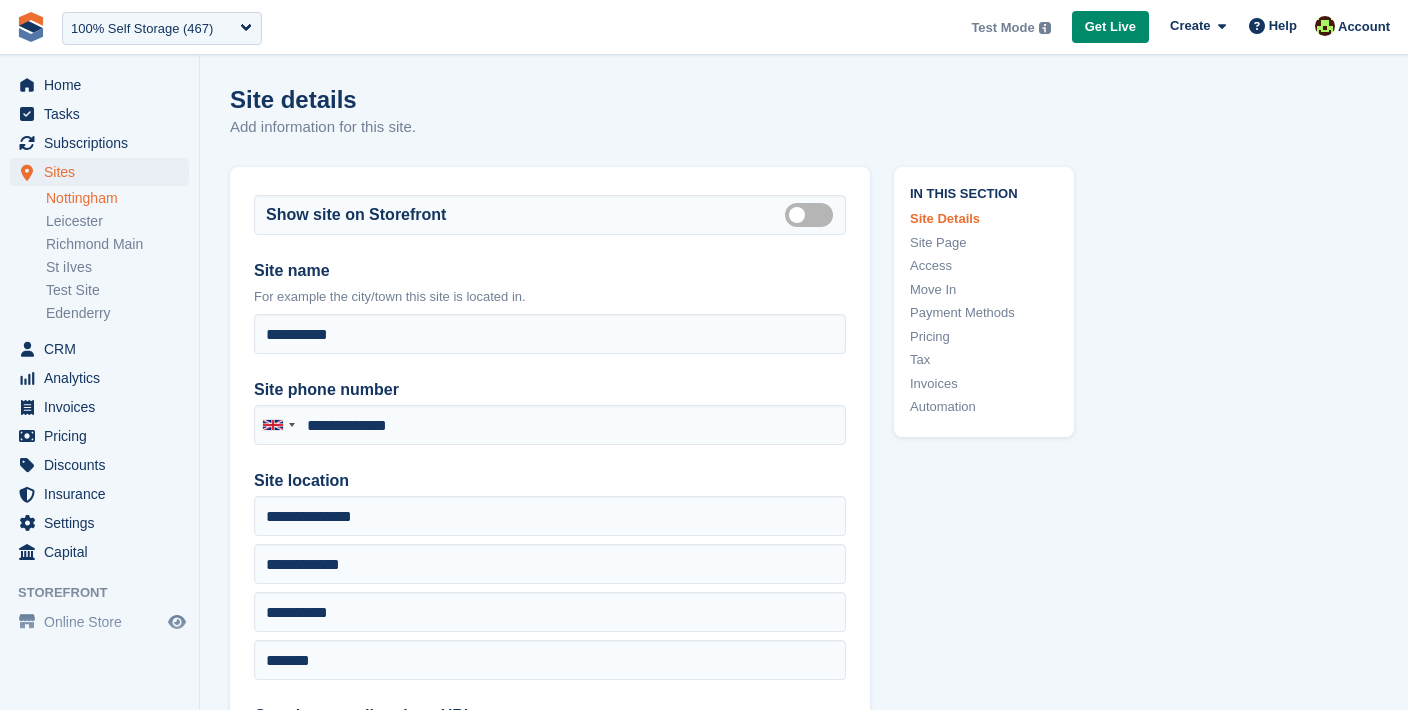 type on "**********" 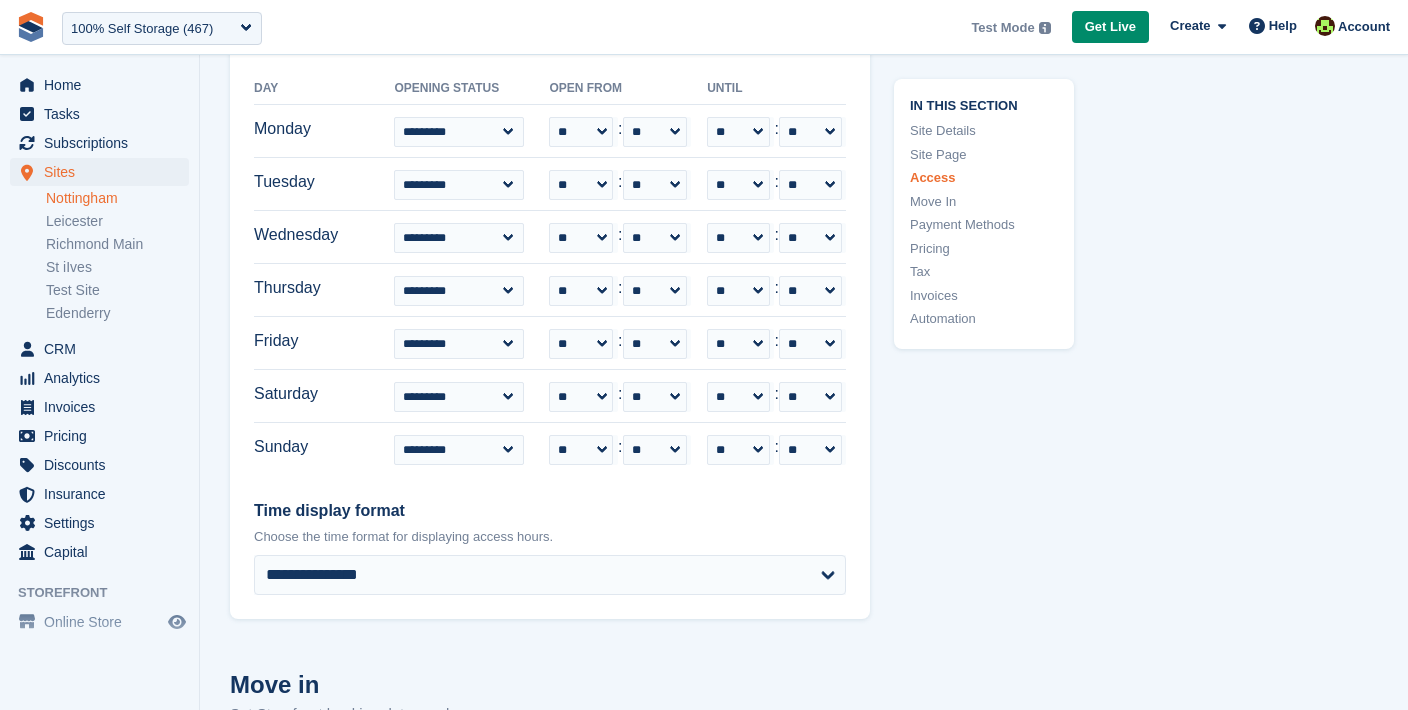scroll, scrollTop: 4964, scrollLeft: 0, axis: vertical 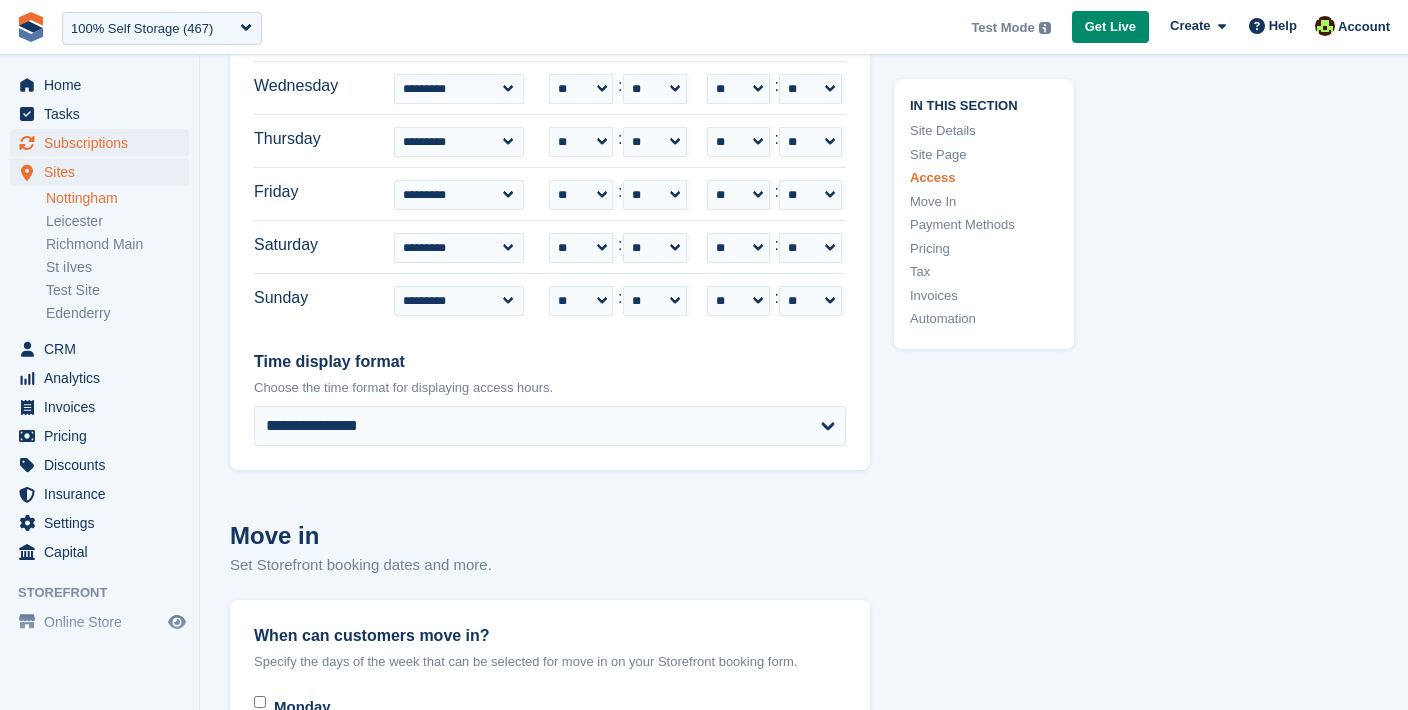 click on "Subscriptions" at bounding box center (104, 143) 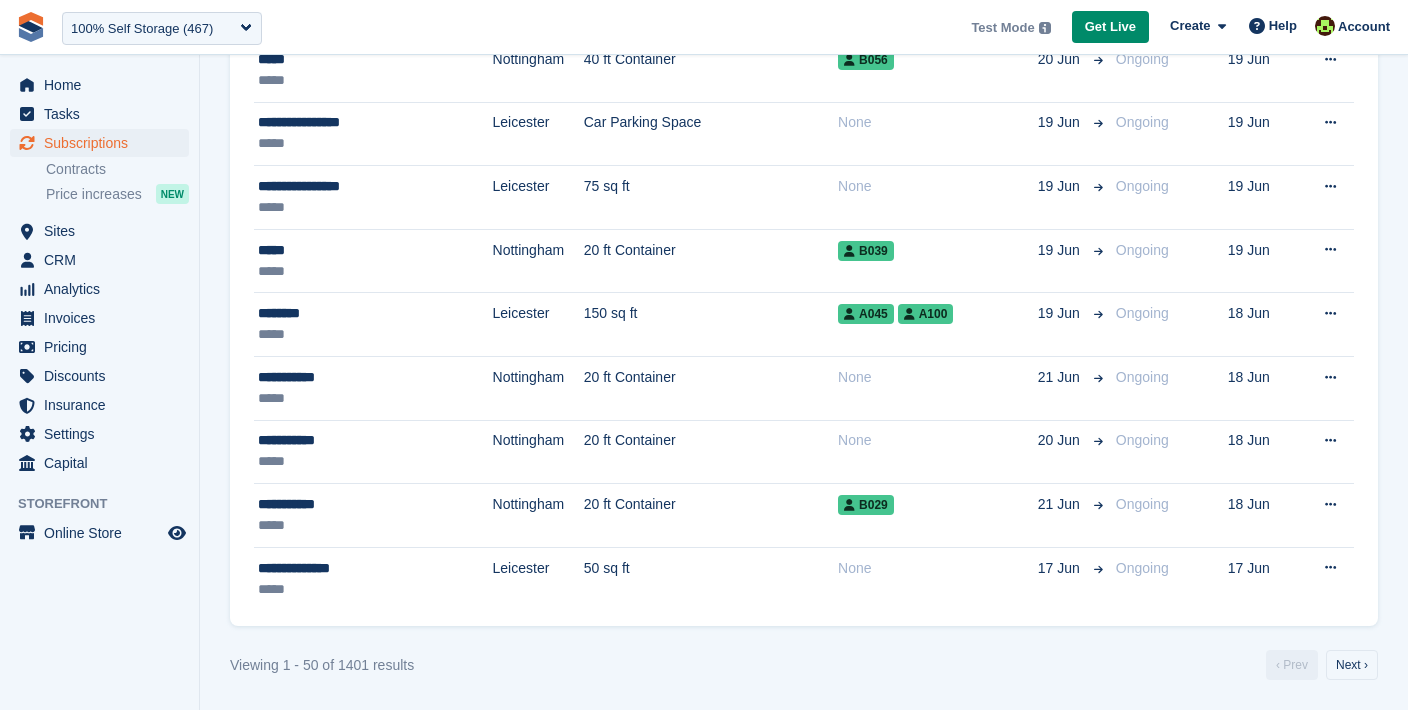 scroll, scrollTop: 2913, scrollLeft: 0, axis: vertical 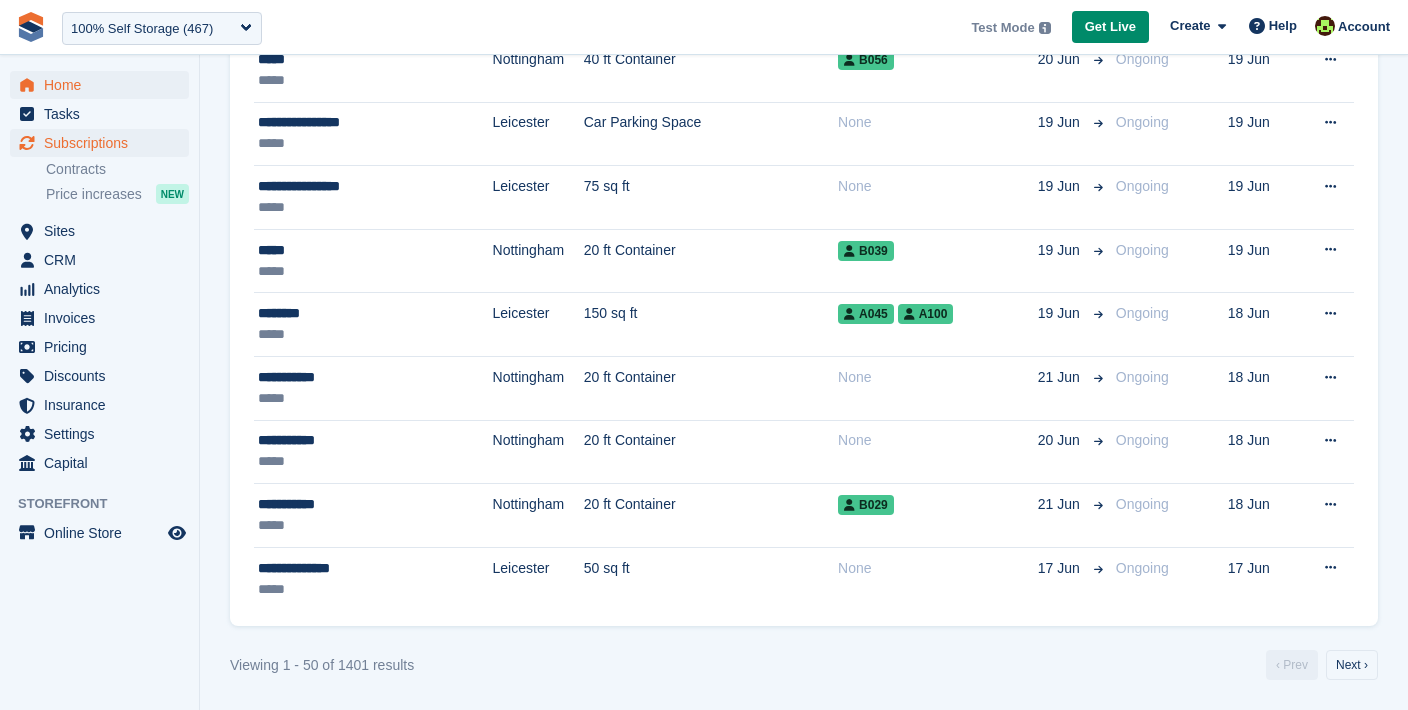 click on "Home" at bounding box center [104, 85] 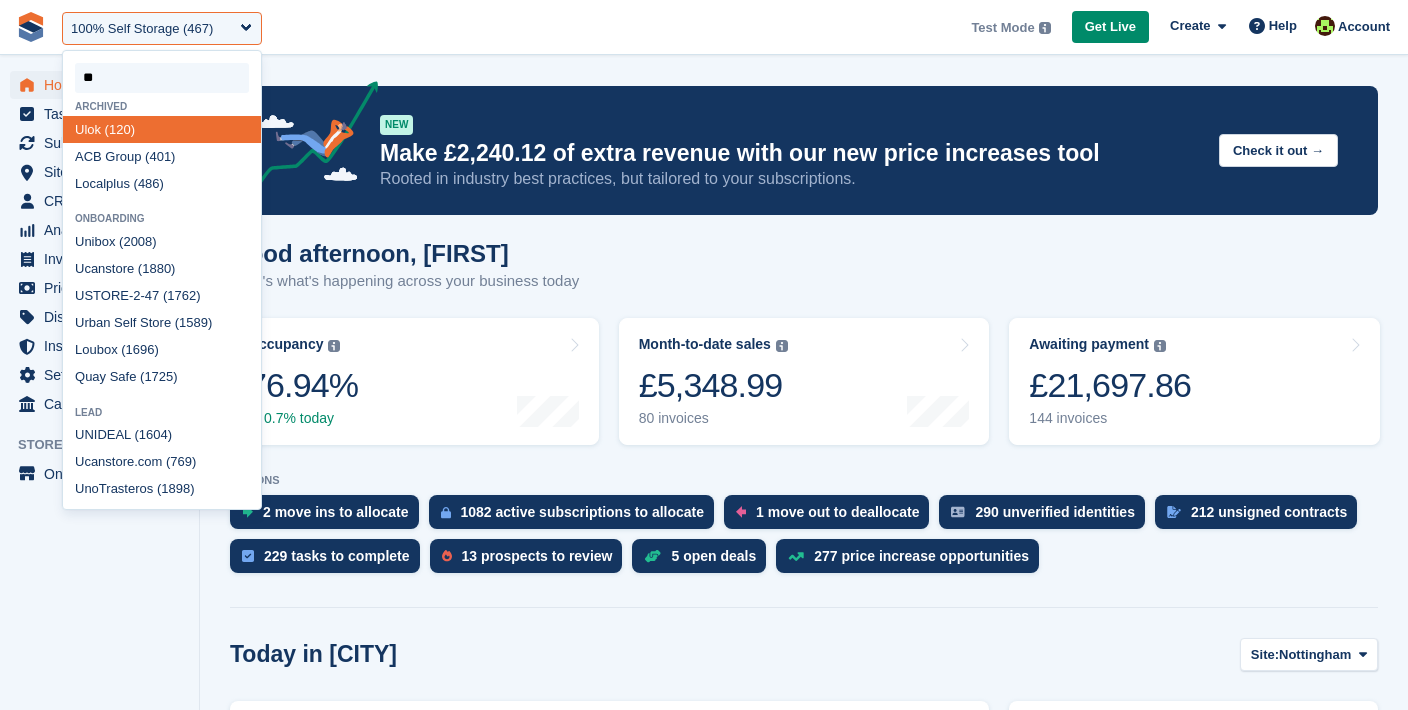 scroll, scrollTop: 0, scrollLeft: 0, axis: both 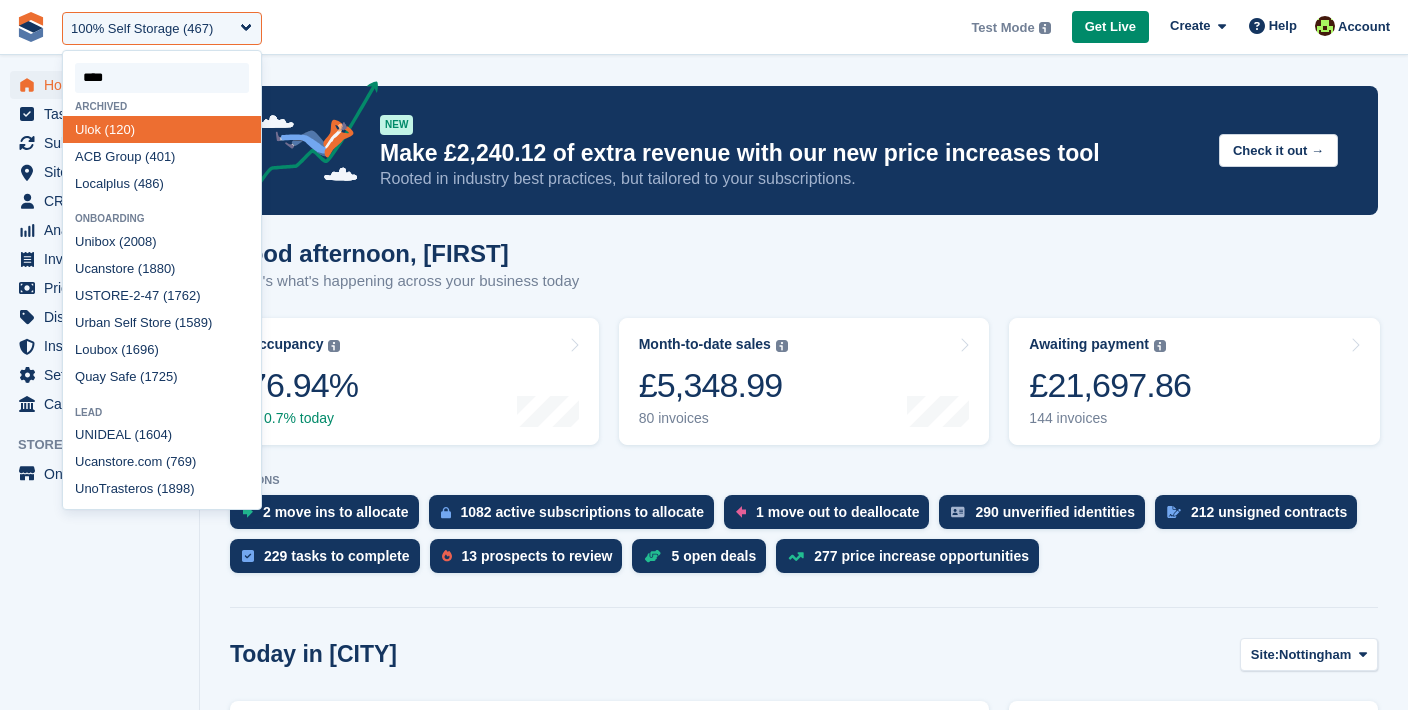 type on "*****" 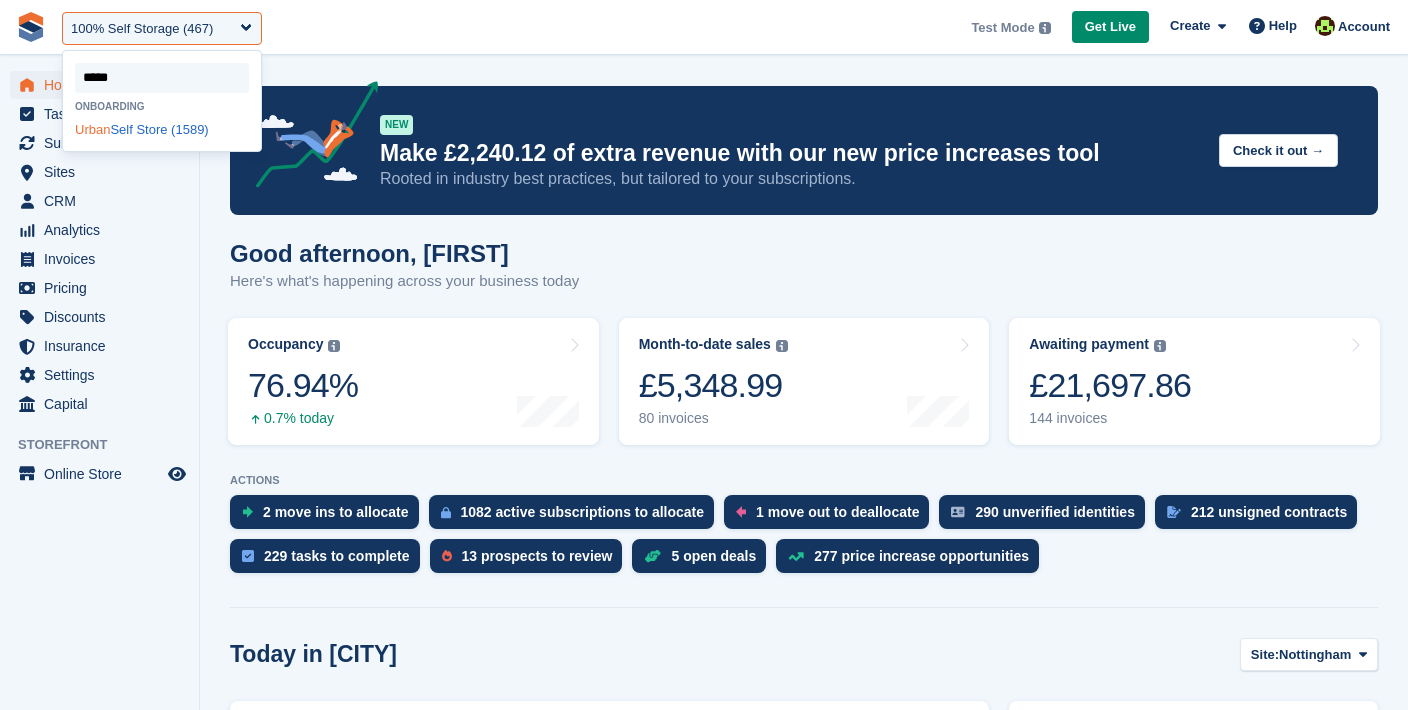 click on "Urban  Self Store (1589)" at bounding box center (162, 129) 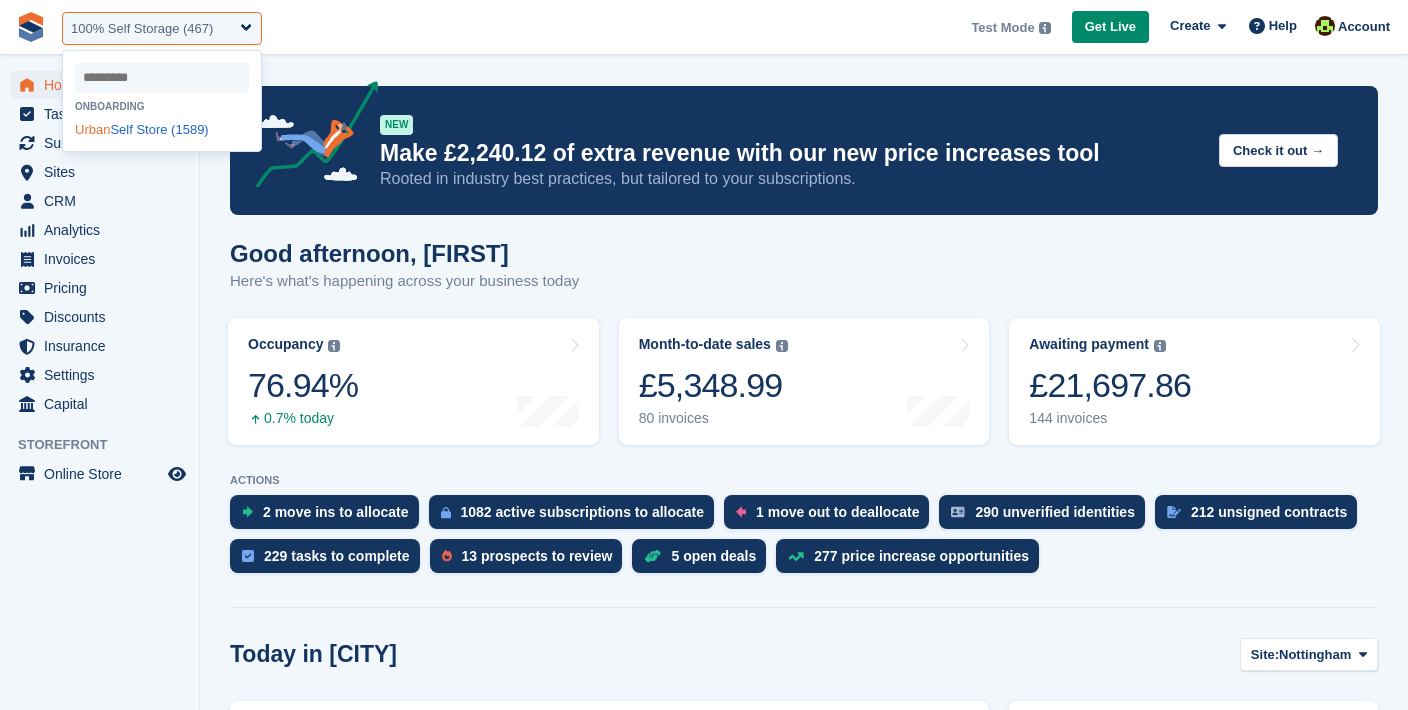 select on "****" 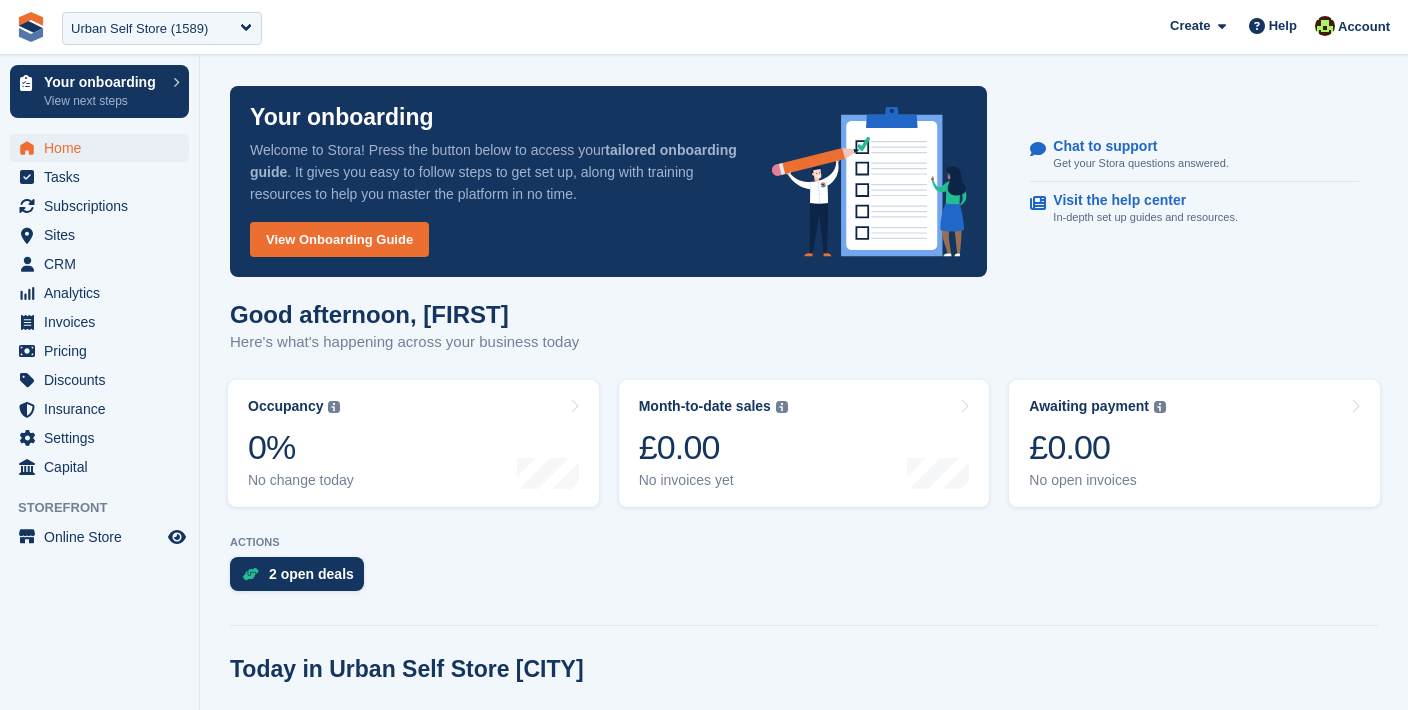 scroll, scrollTop: 0, scrollLeft: 0, axis: both 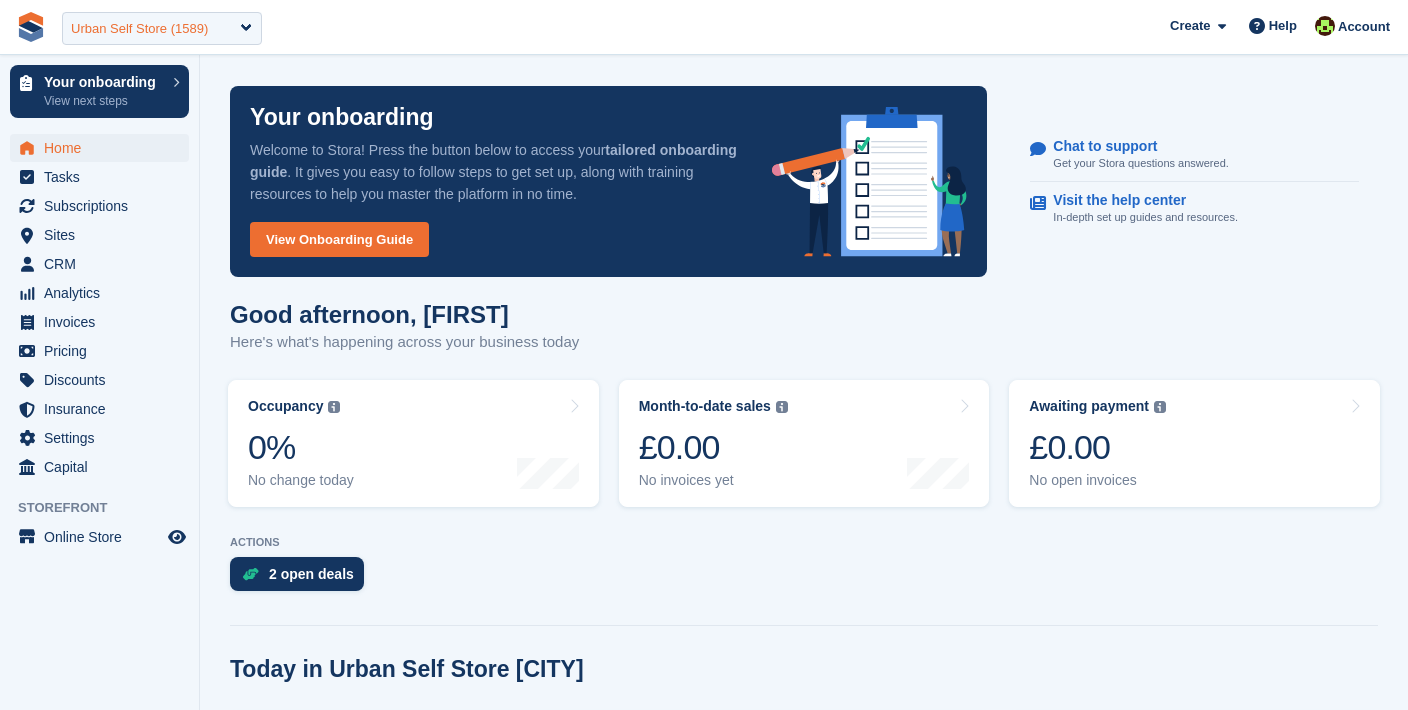 click on "Urban Self Store (1589)" at bounding box center (139, 29) 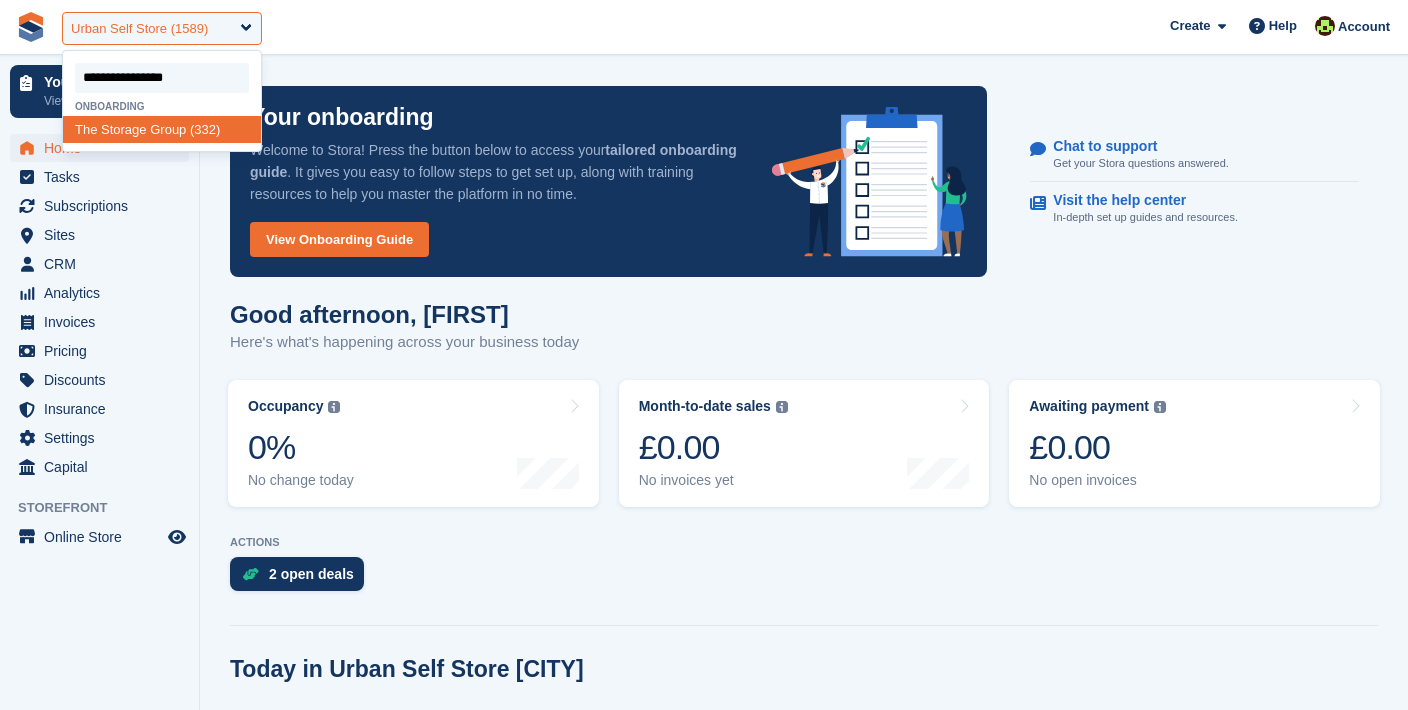 type on "**********" 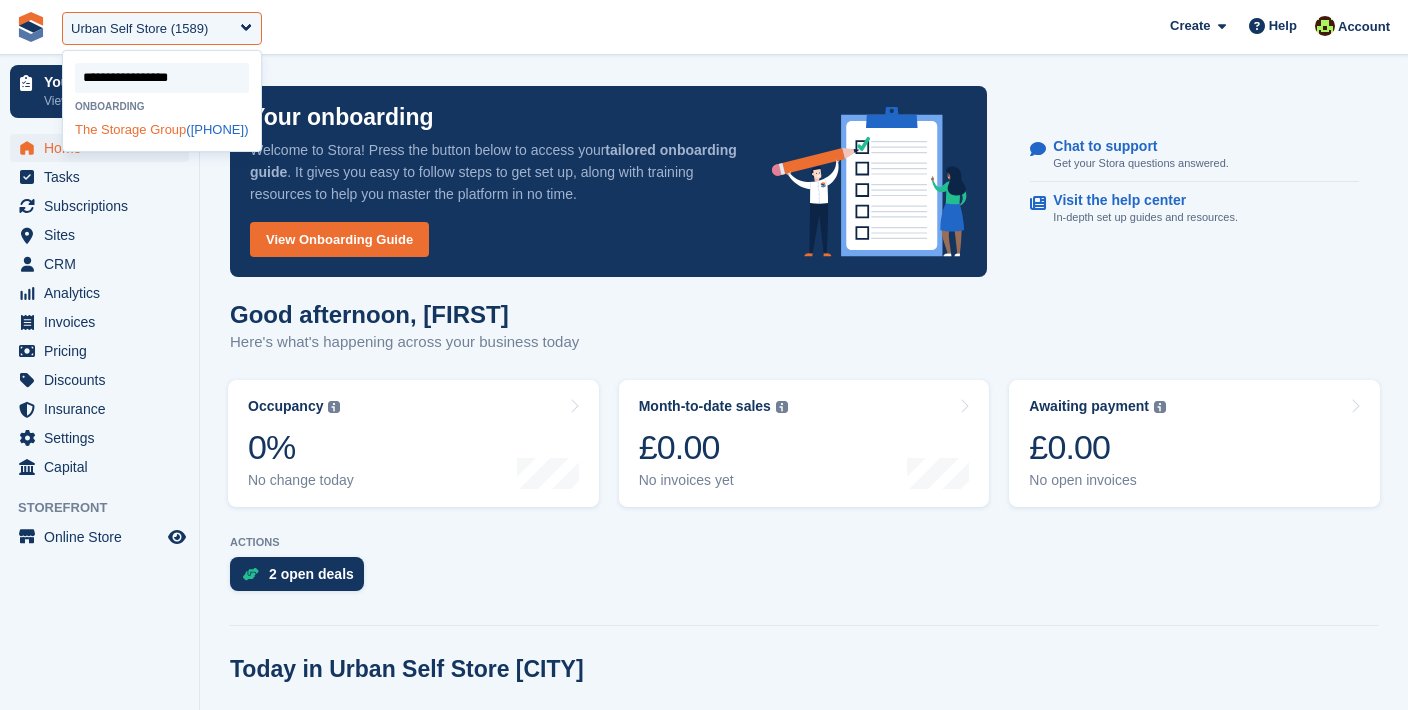 click on "Storage" 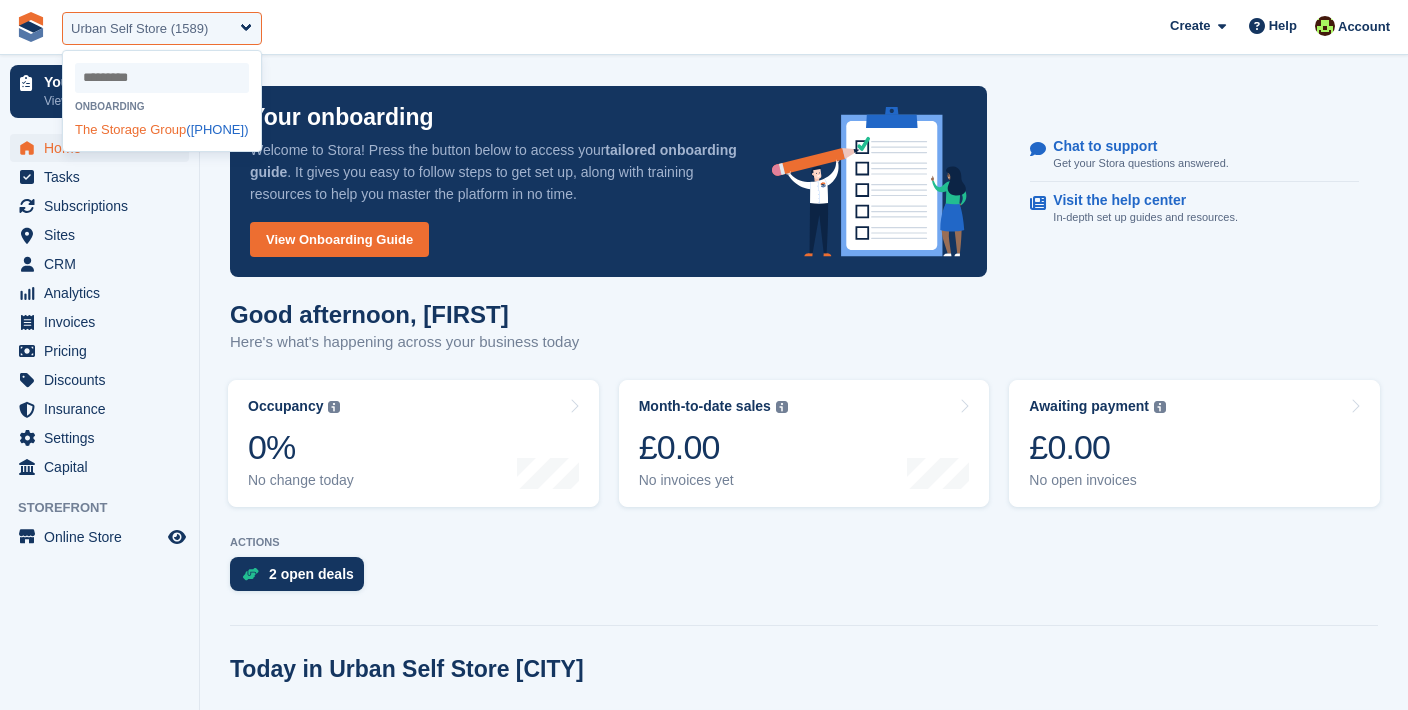 select on "***" 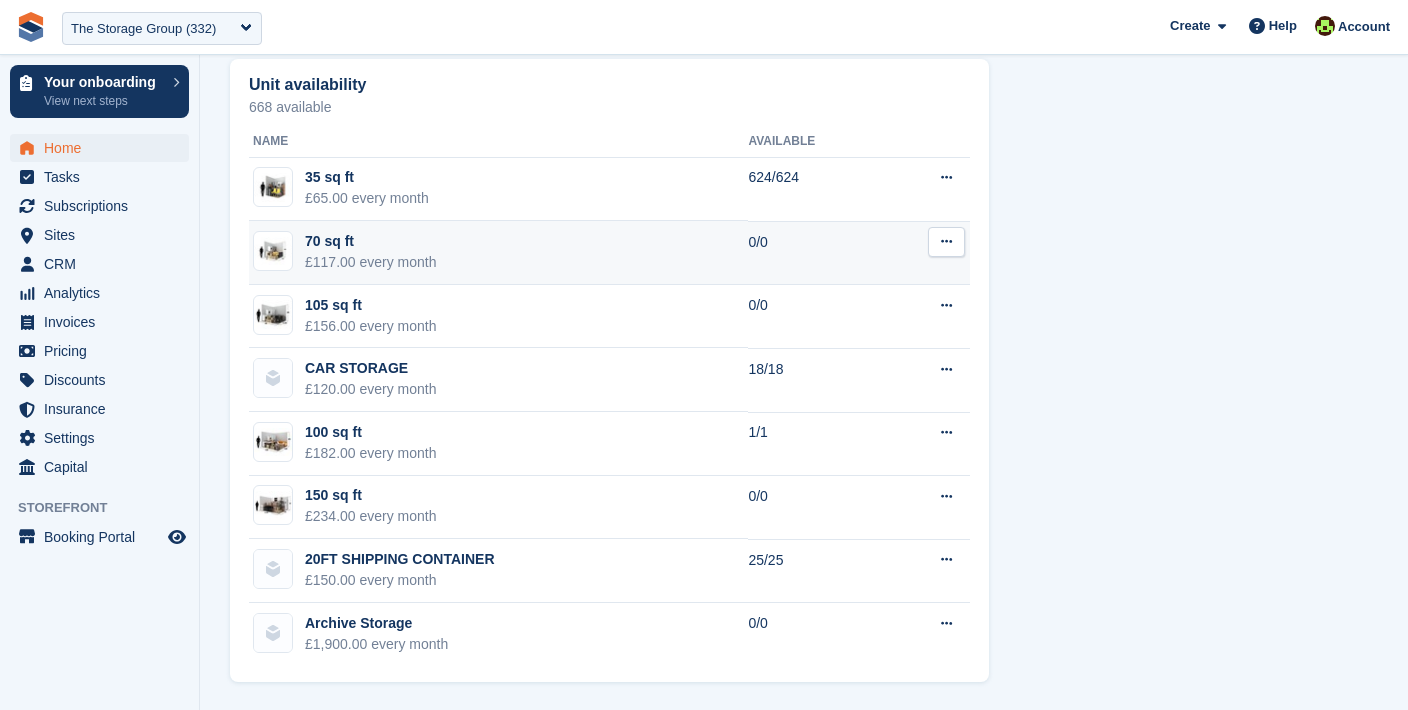 scroll, scrollTop: 1166, scrollLeft: 0, axis: vertical 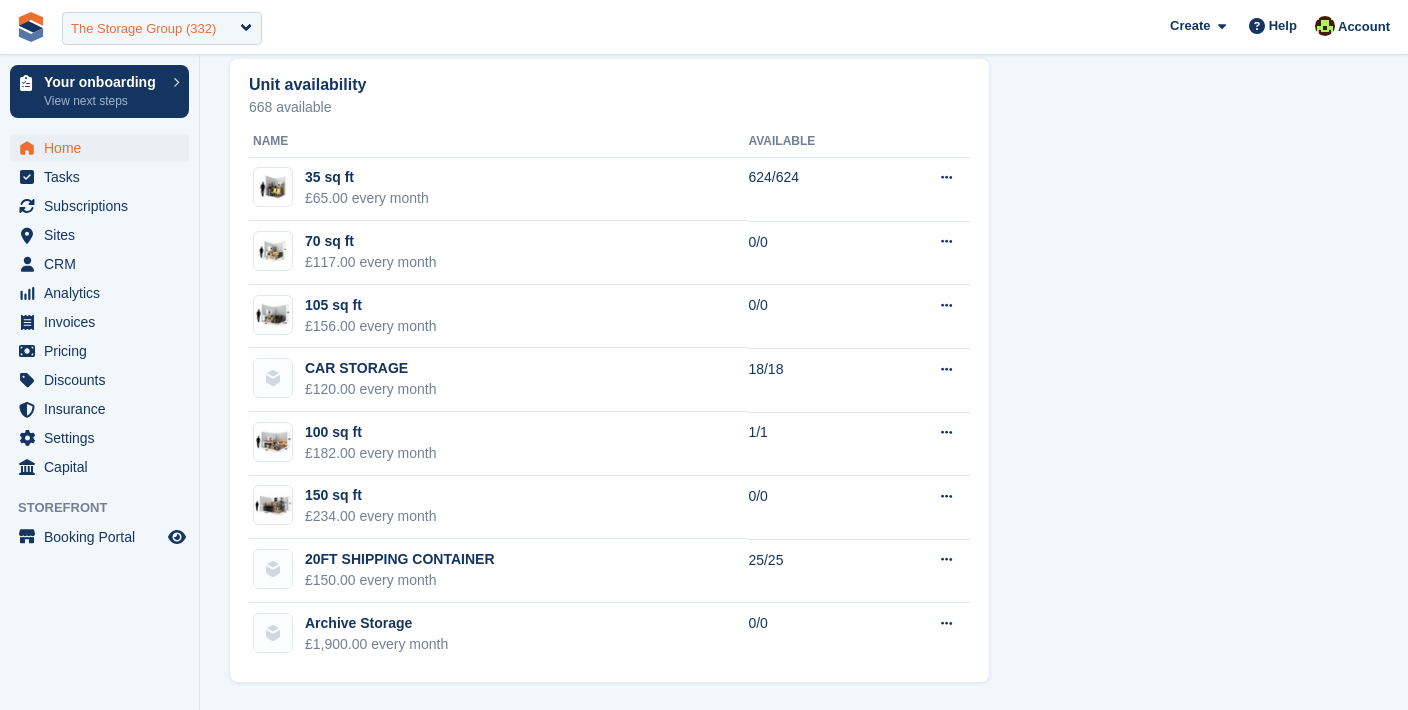 click on "The Storage Group (332)" at bounding box center (143, 29) 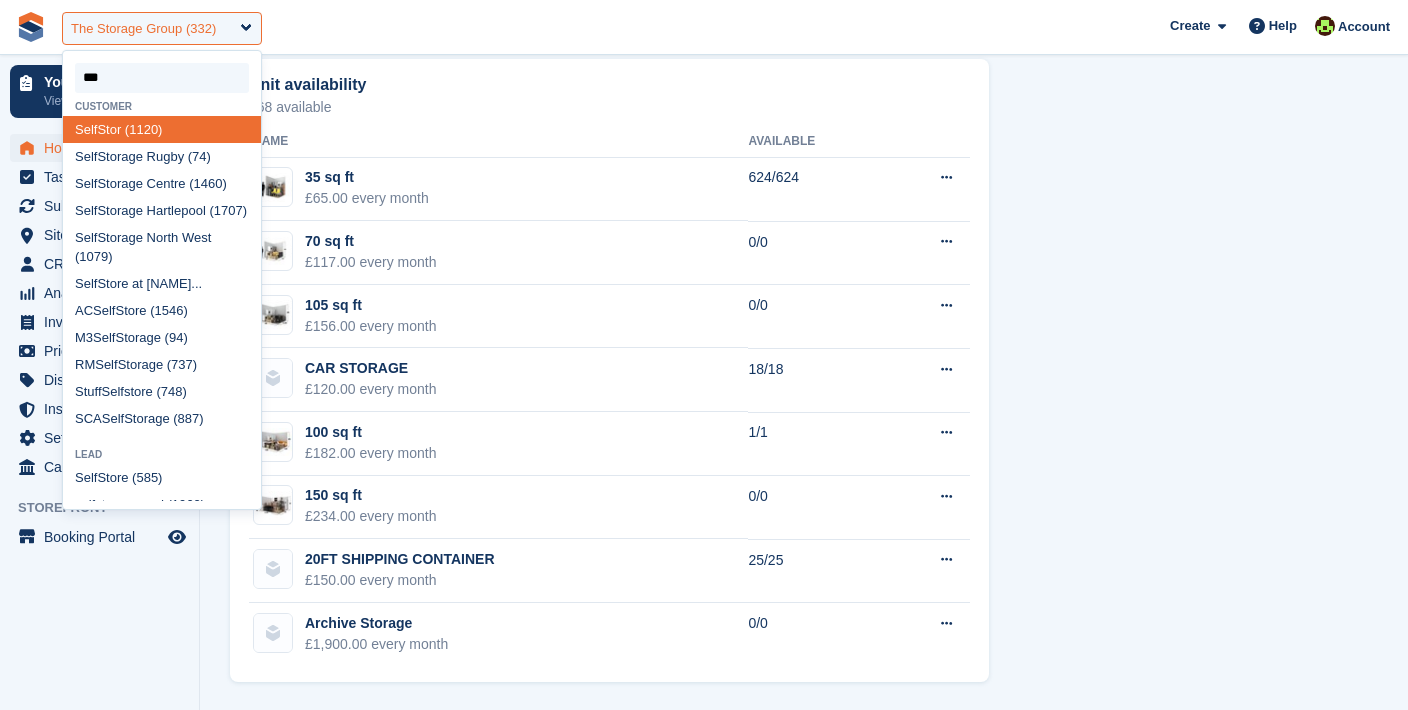 type on "**" 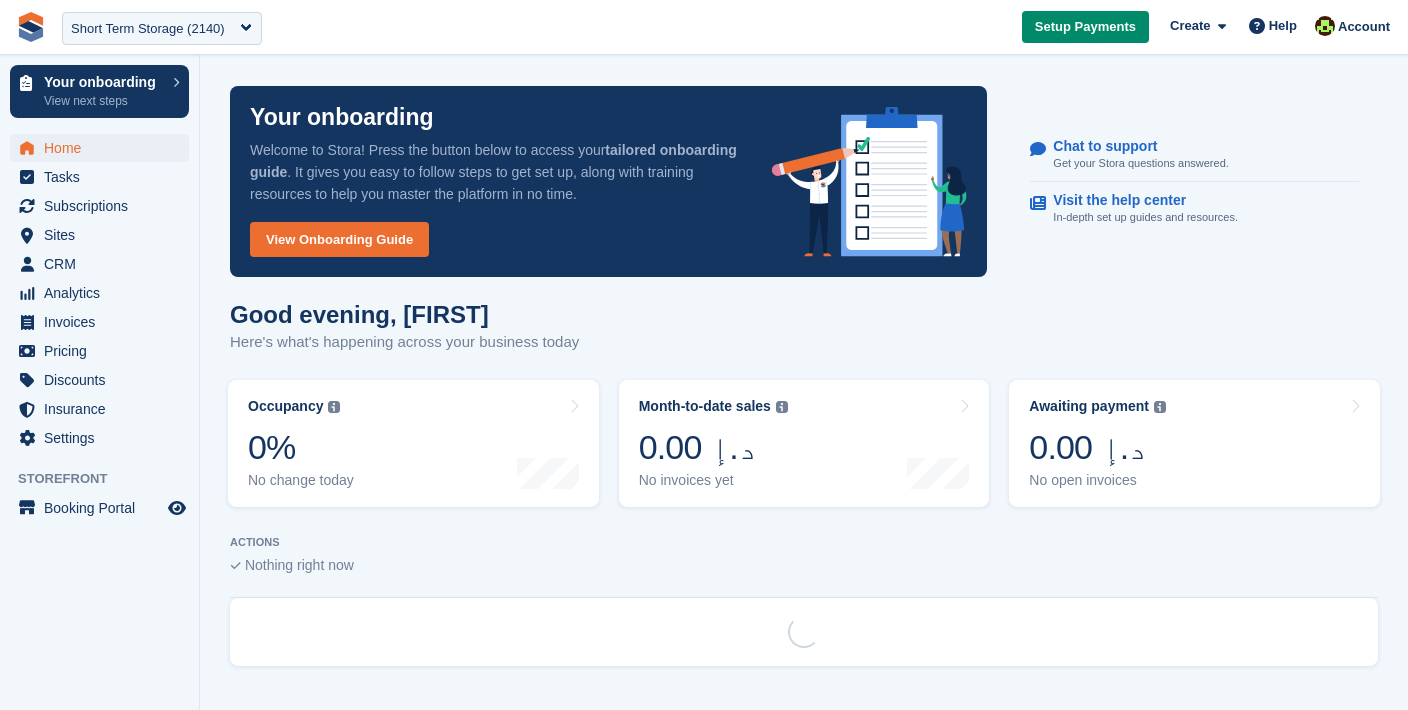 scroll, scrollTop: 0, scrollLeft: 0, axis: both 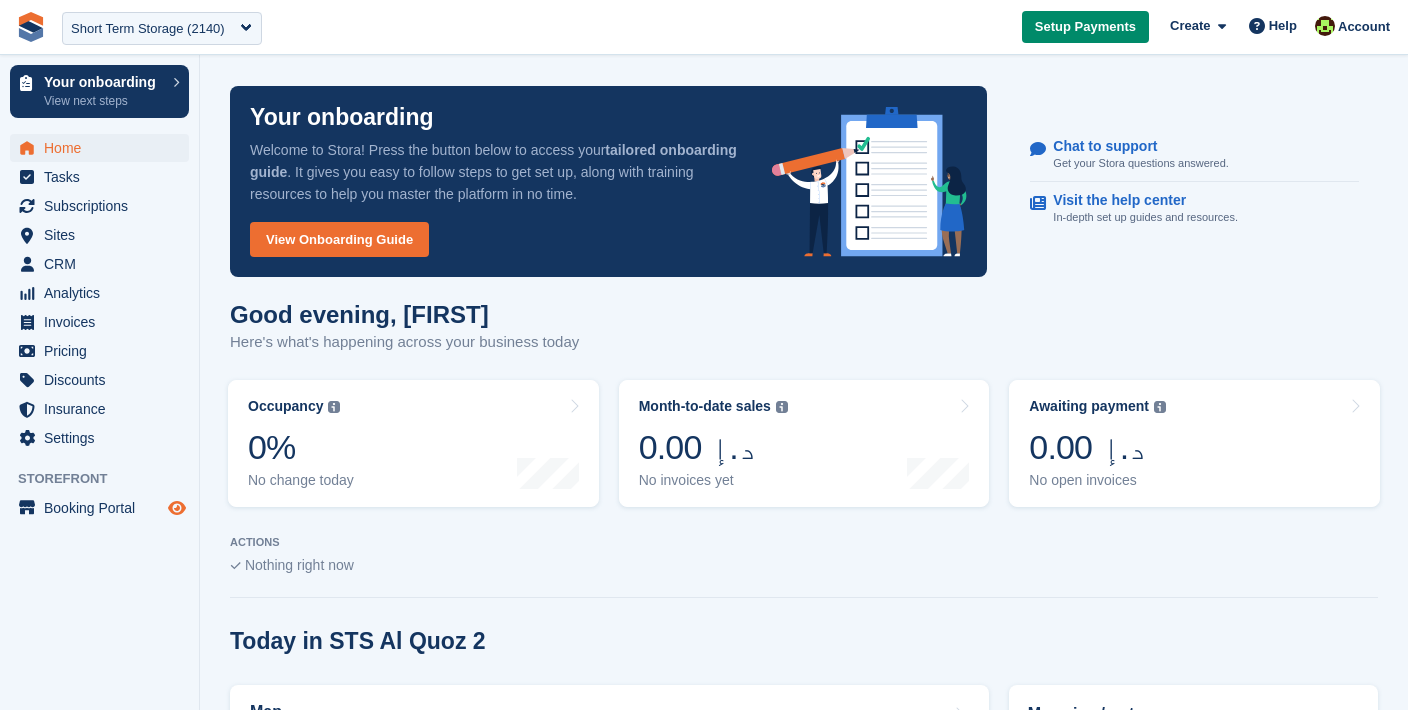 click at bounding box center [177, 508] 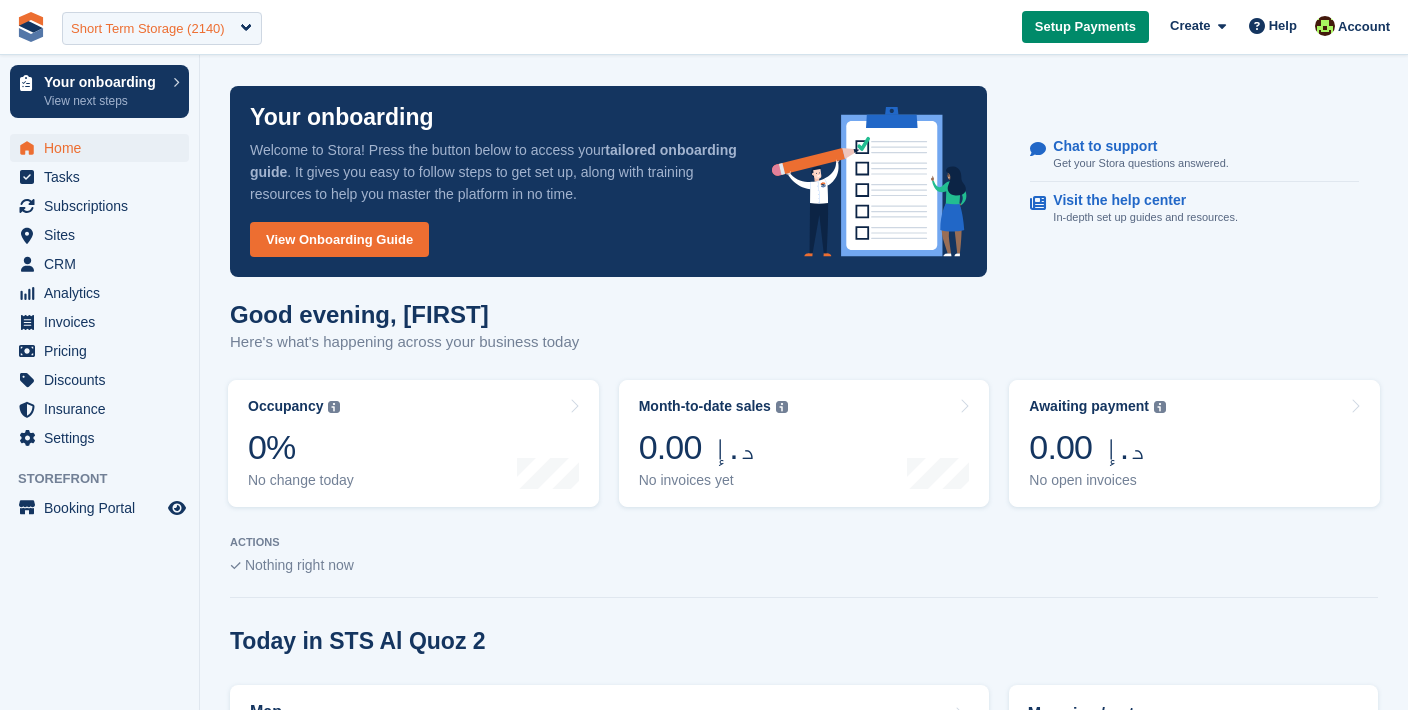 click on "Short Term Storage  (2140)" at bounding box center (148, 29) 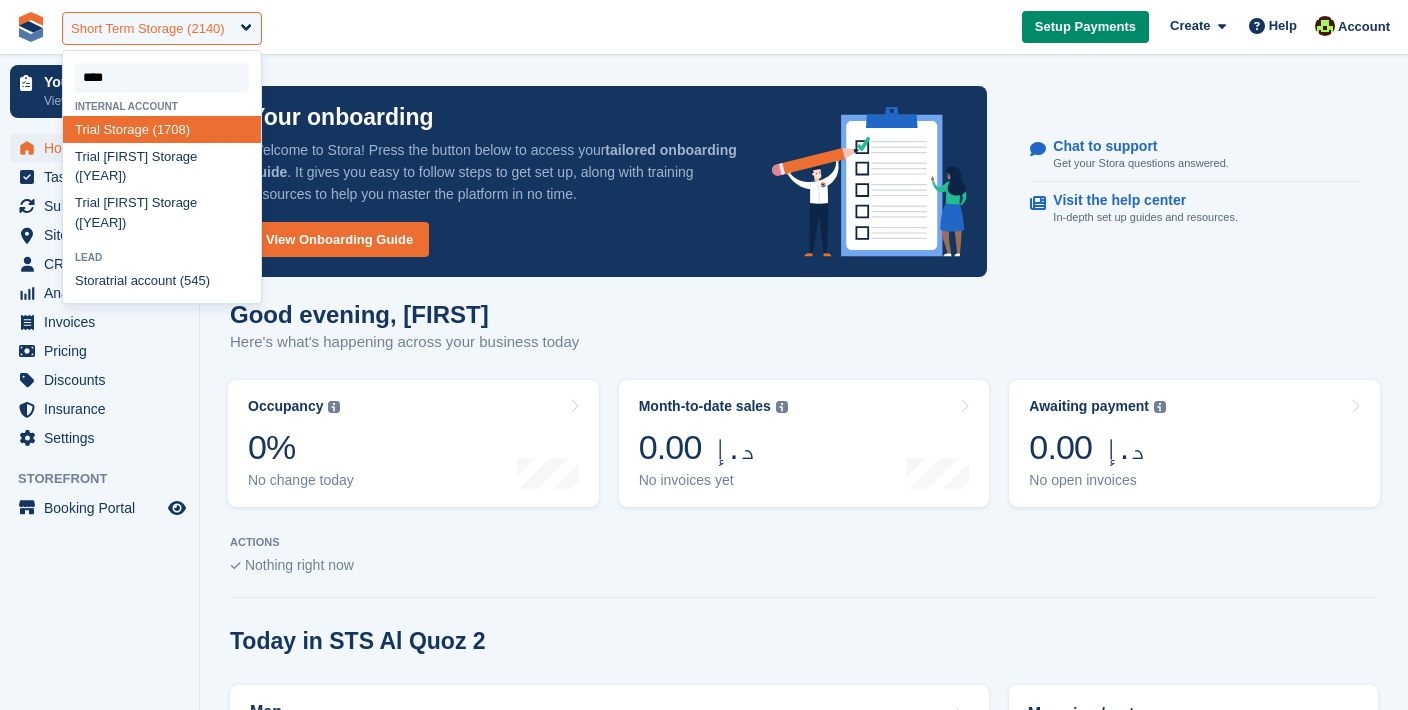 type on "*****" 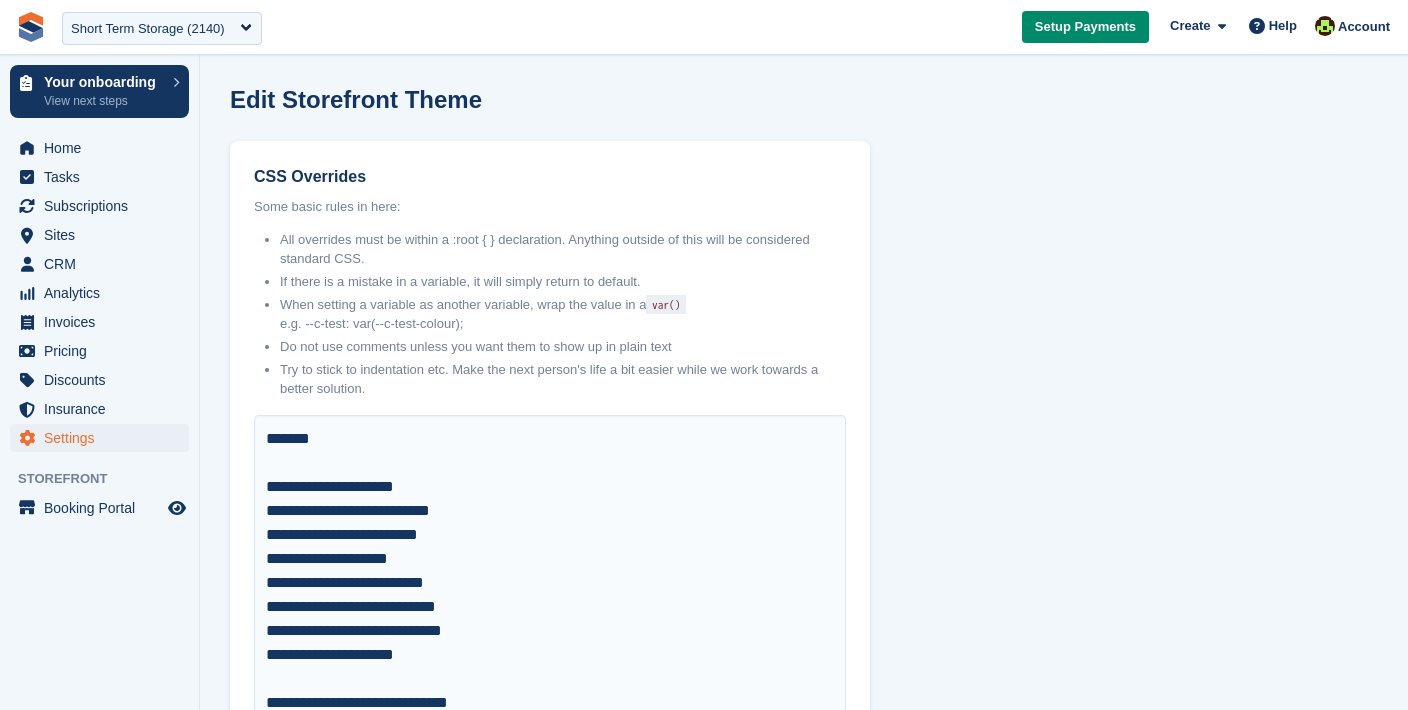 scroll, scrollTop: 0, scrollLeft: 0, axis: both 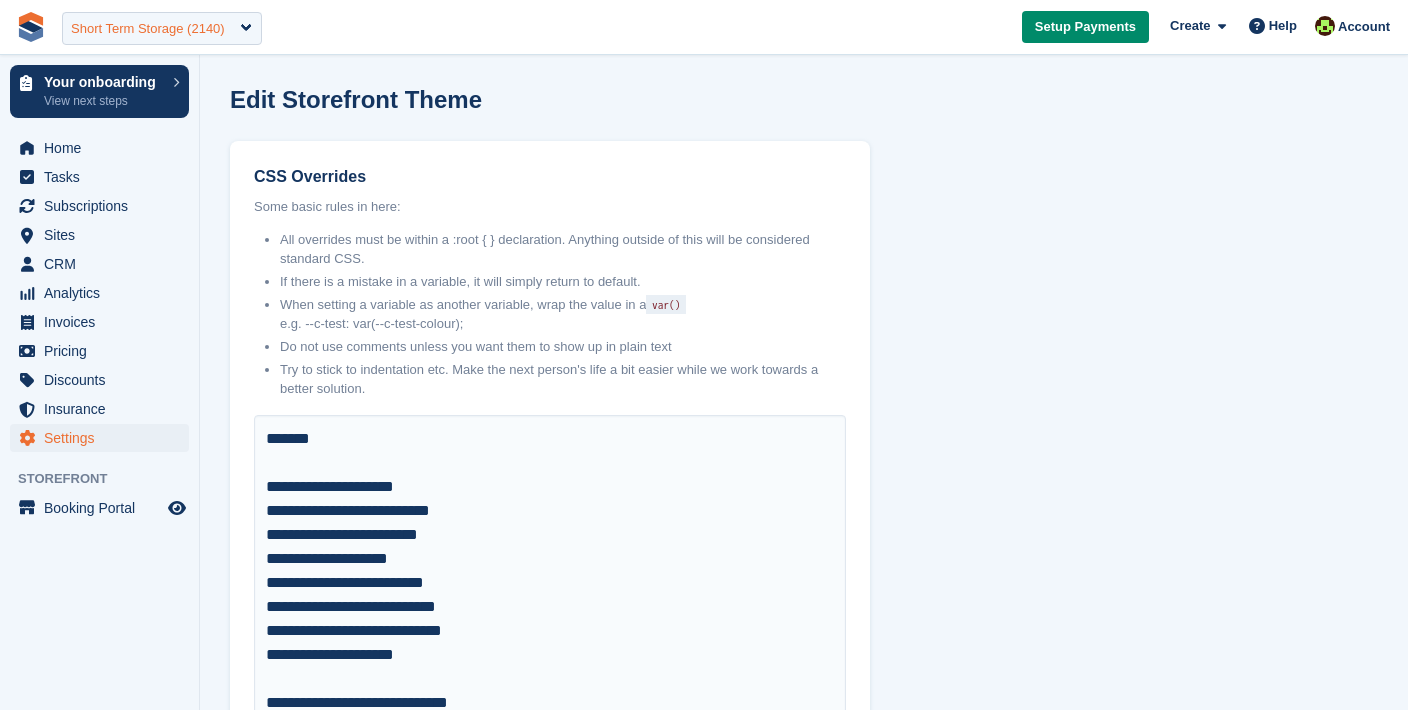 click on "Short Term Storage  (2140)" at bounding box center (148, 29) 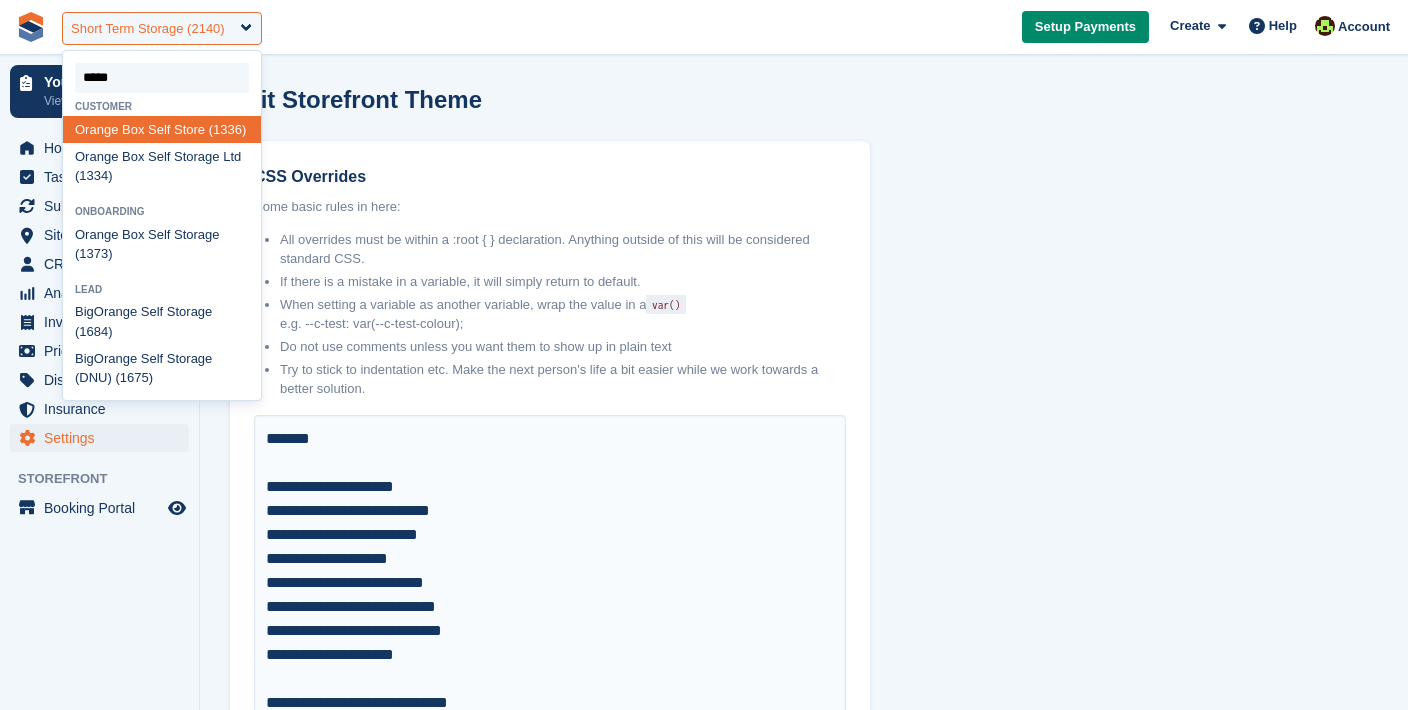 type on "******" 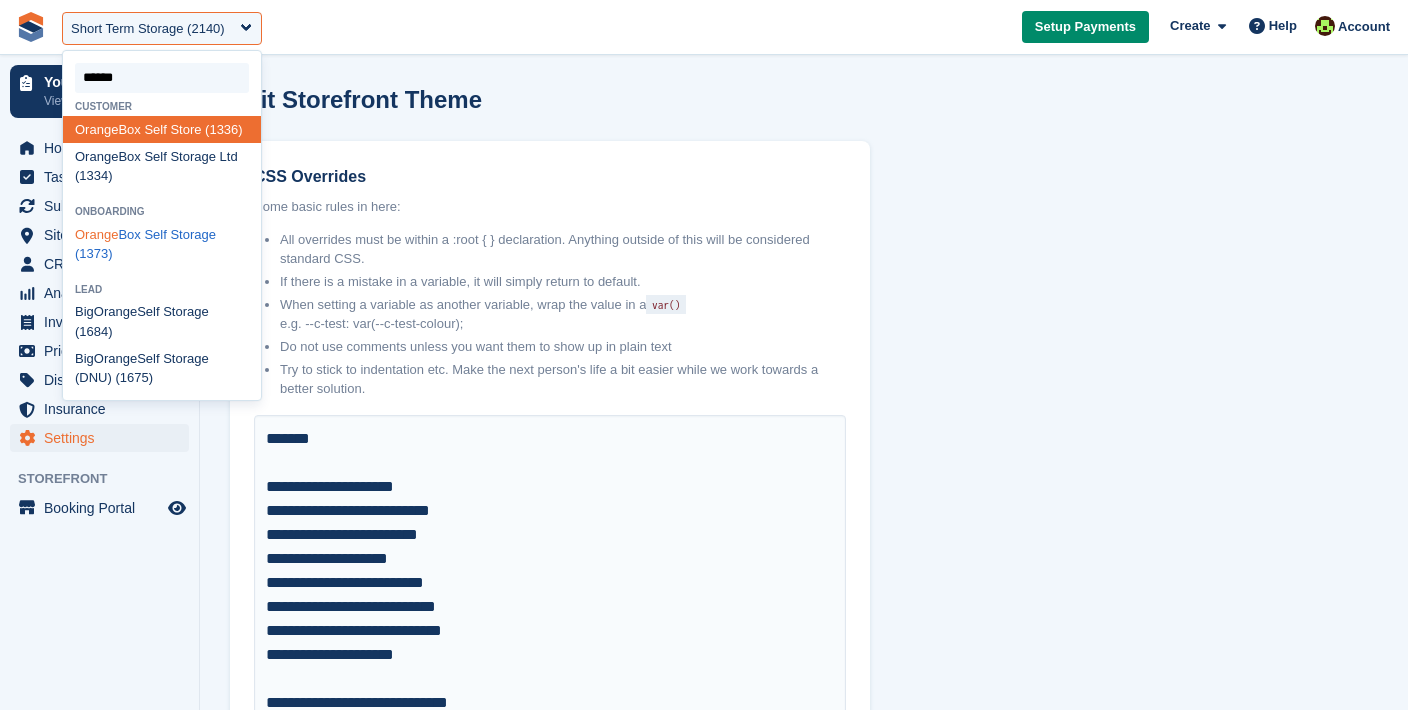 click on "Orange  Box Self Storage (1373)" at bounding box center [162, 244] 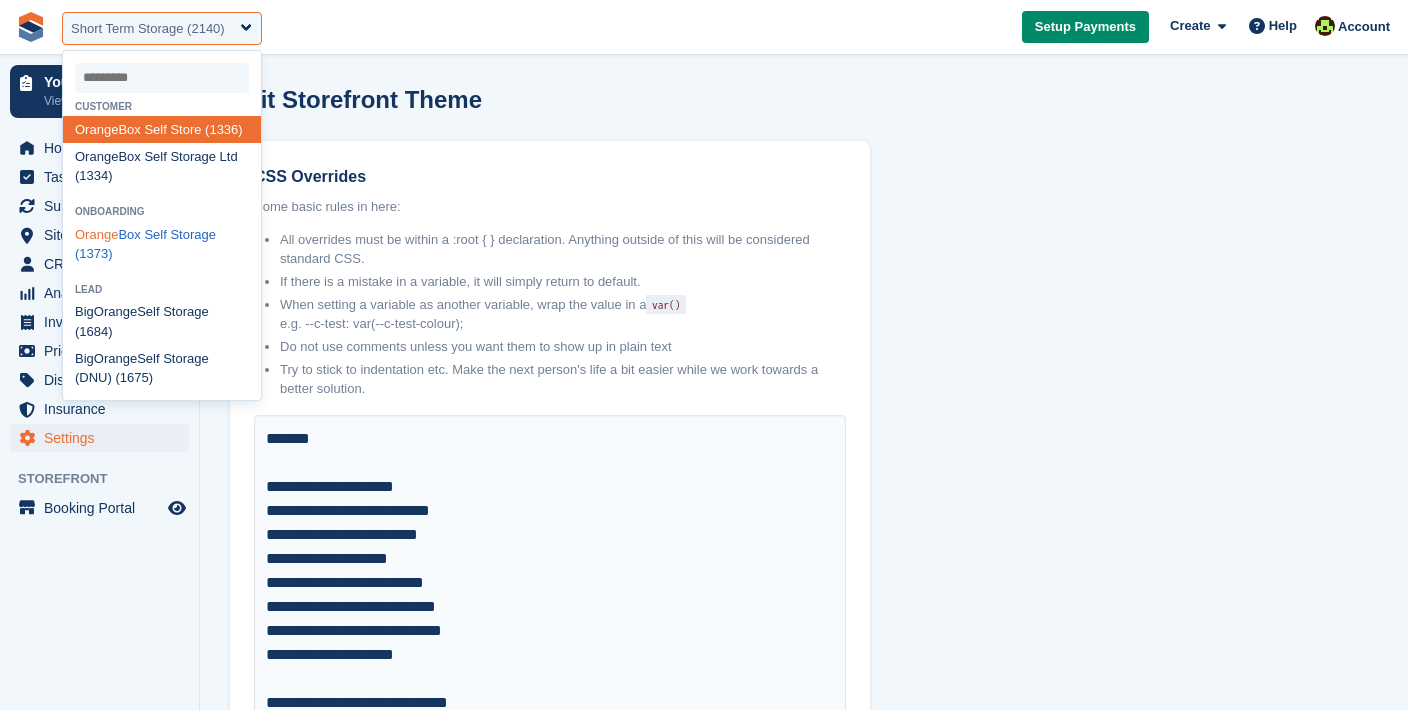select on "****" 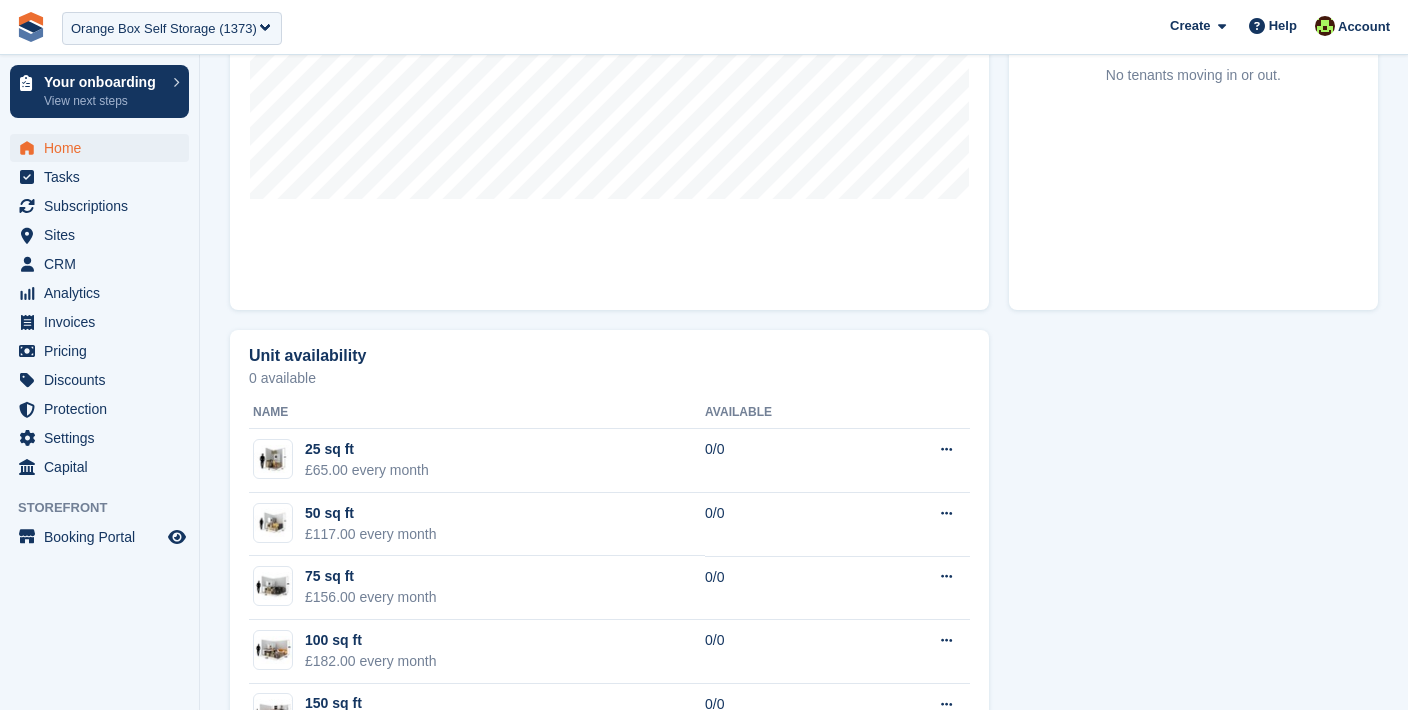 scroll, scrollTop: 940, scrollLeft: 0, axis: vertical 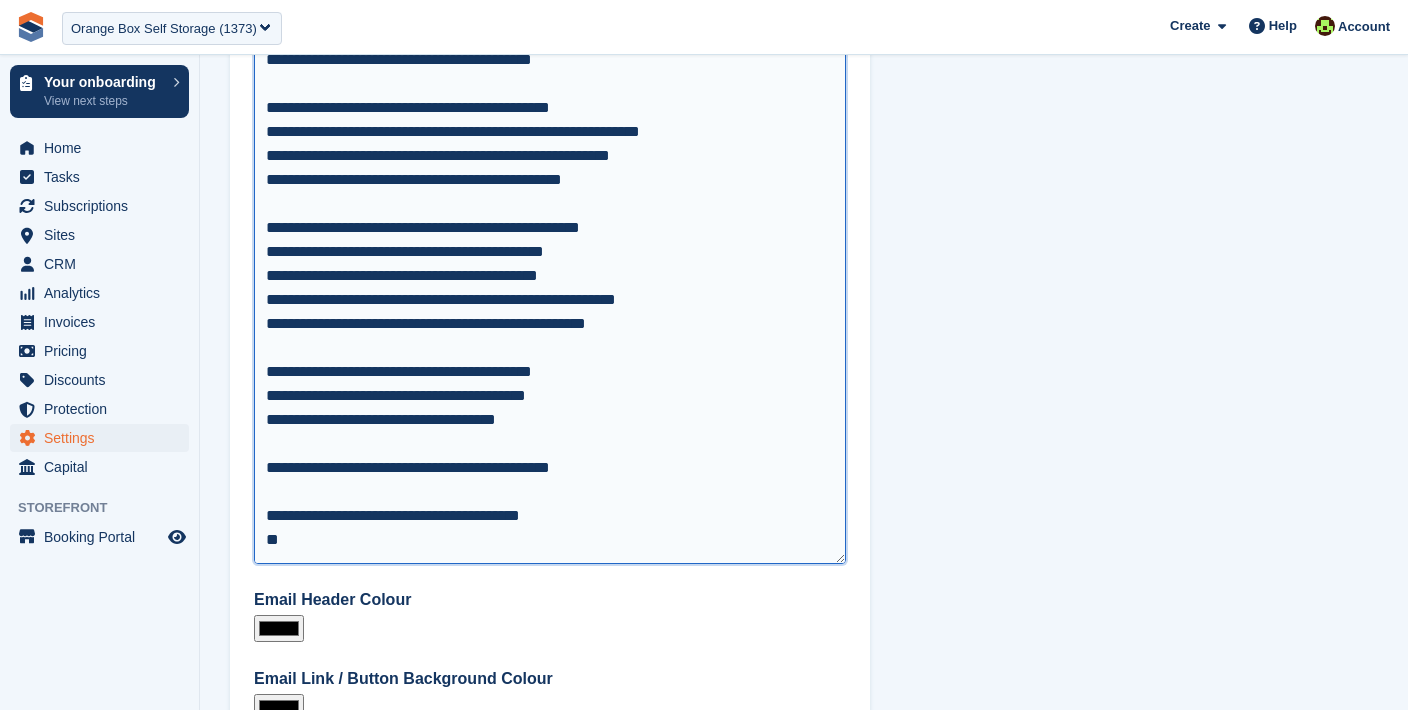 drag, startPoint x: 266, startPoint y: 437, endPoint x: 606, endPoint y: 482, distance: 342.96503 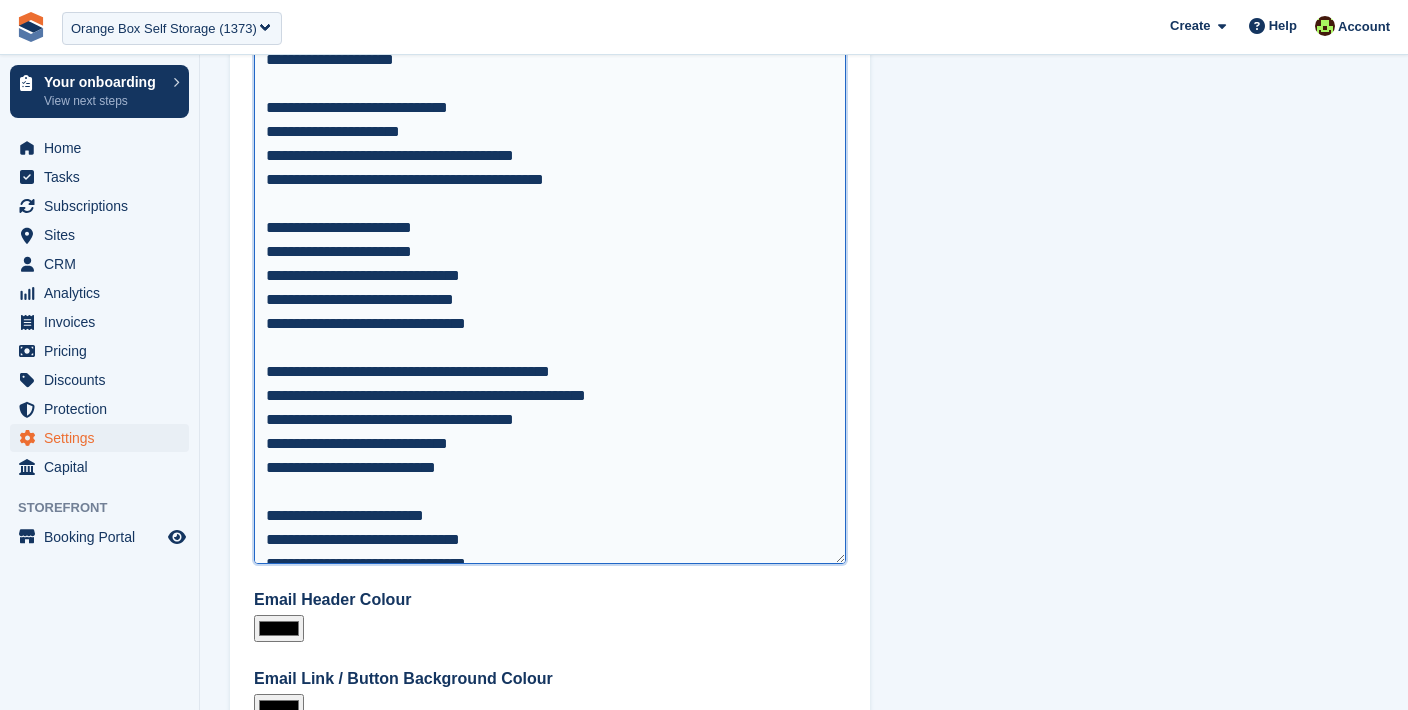 scroll, scrollTop: 0, scrollLeft: 0, axis: both 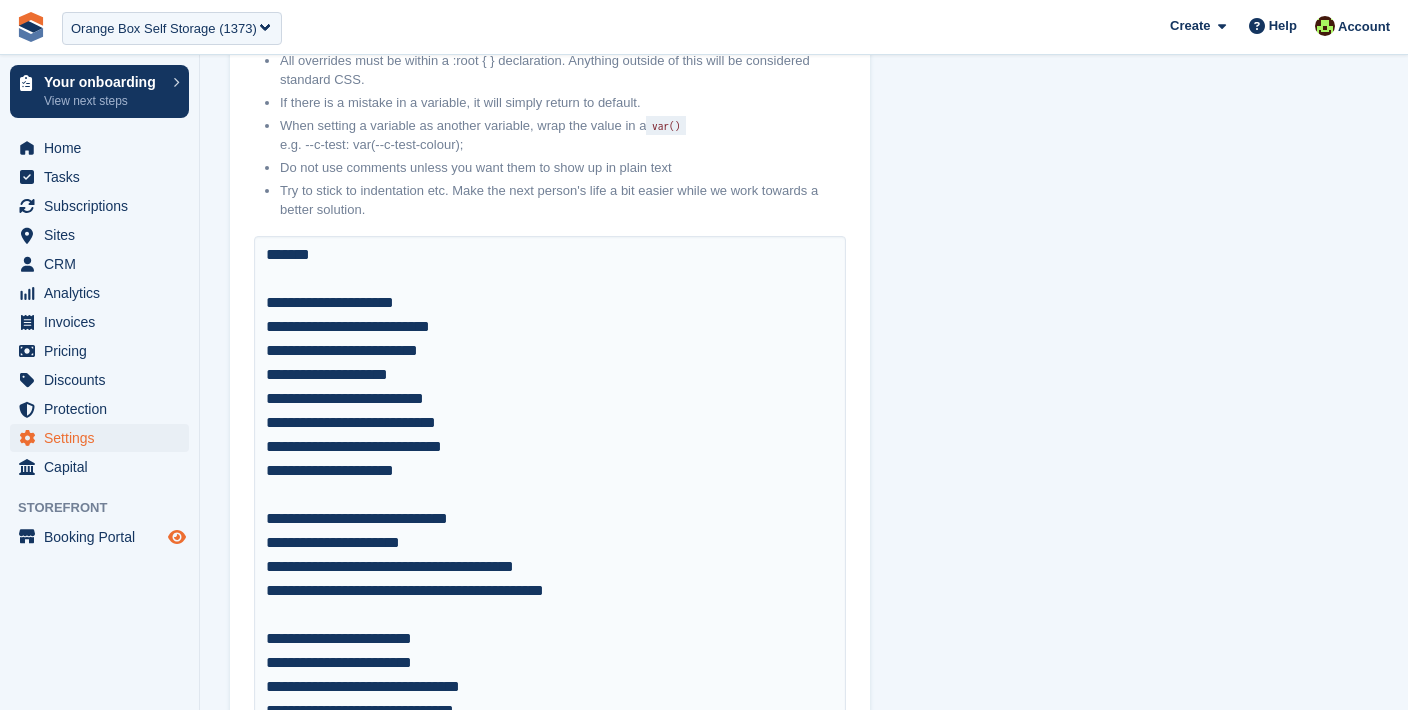 click at bounding box center [177, 537] 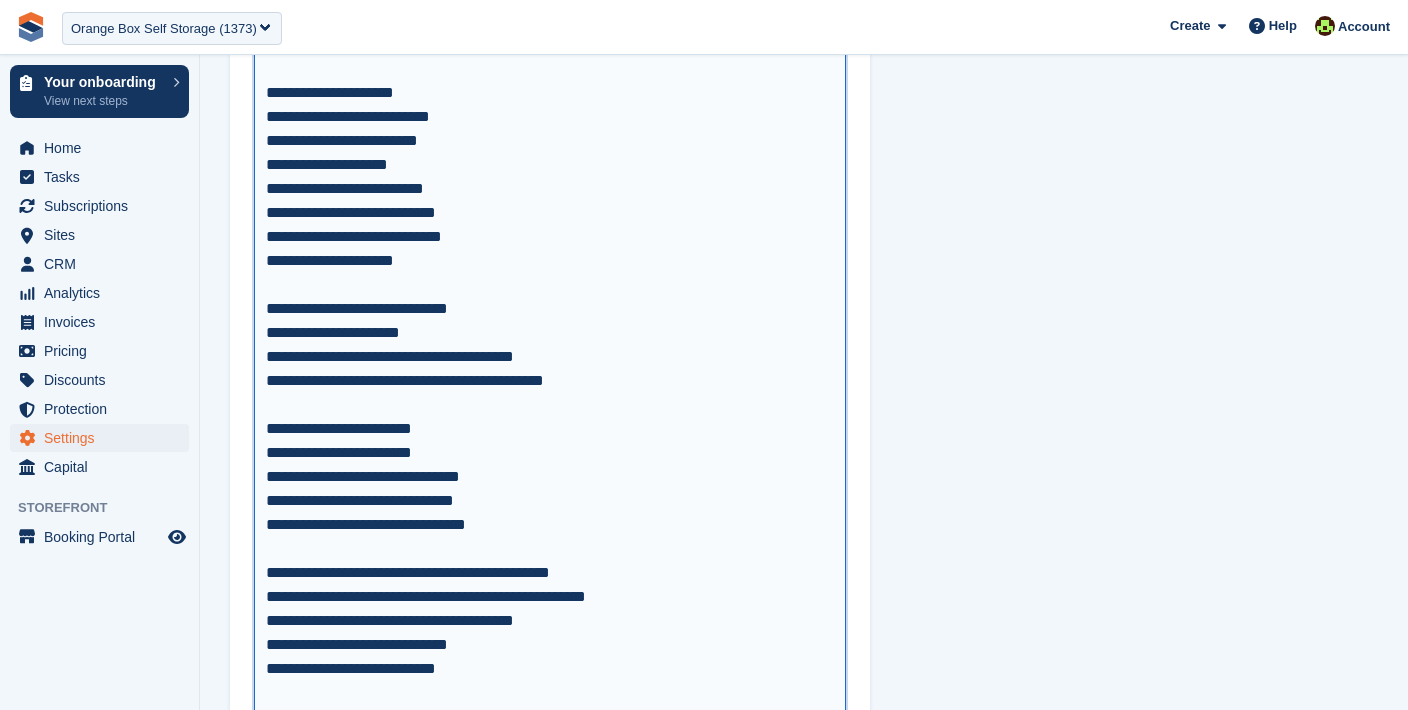 scroll, scrollTop: 440, scrollLeft: 0, axis: vertical 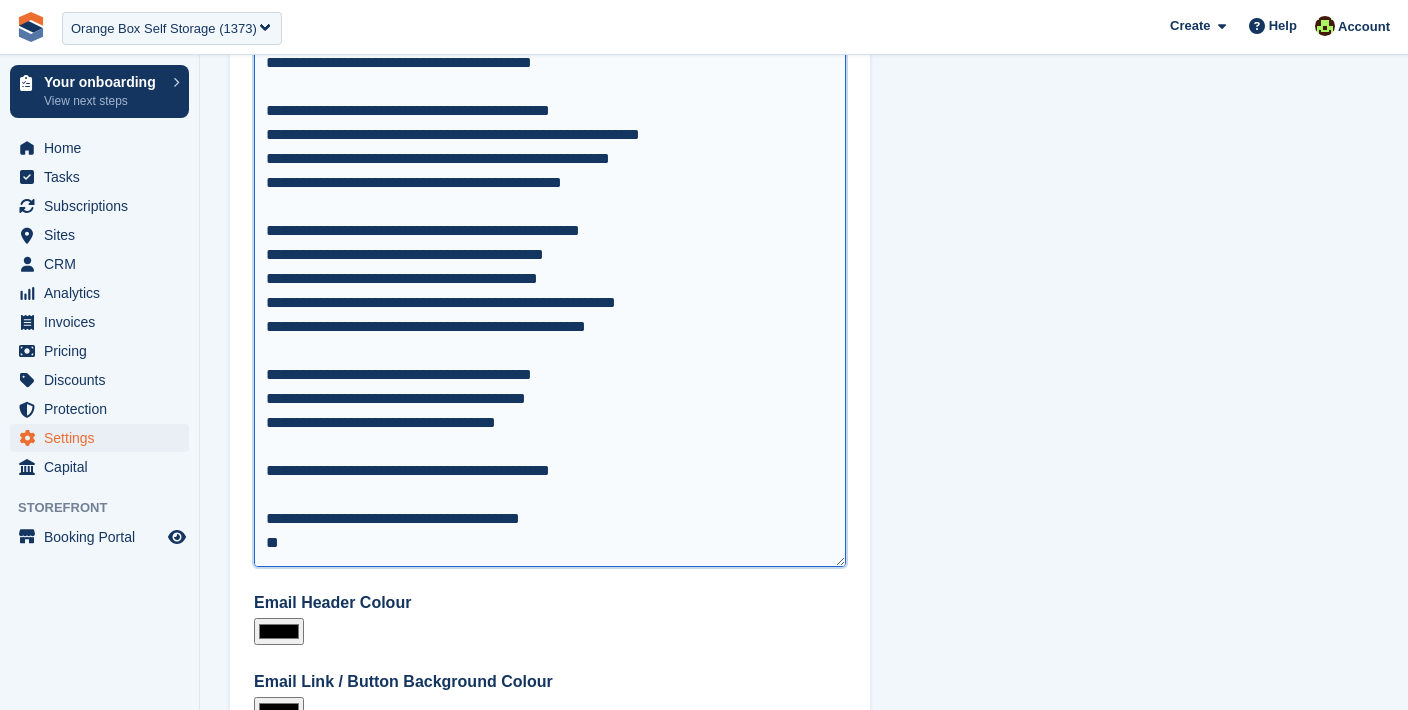 drag, startPoint x: 263, startPoint y: 259, endPoint x: 562, endPoint y: 519, distance: 396.23352 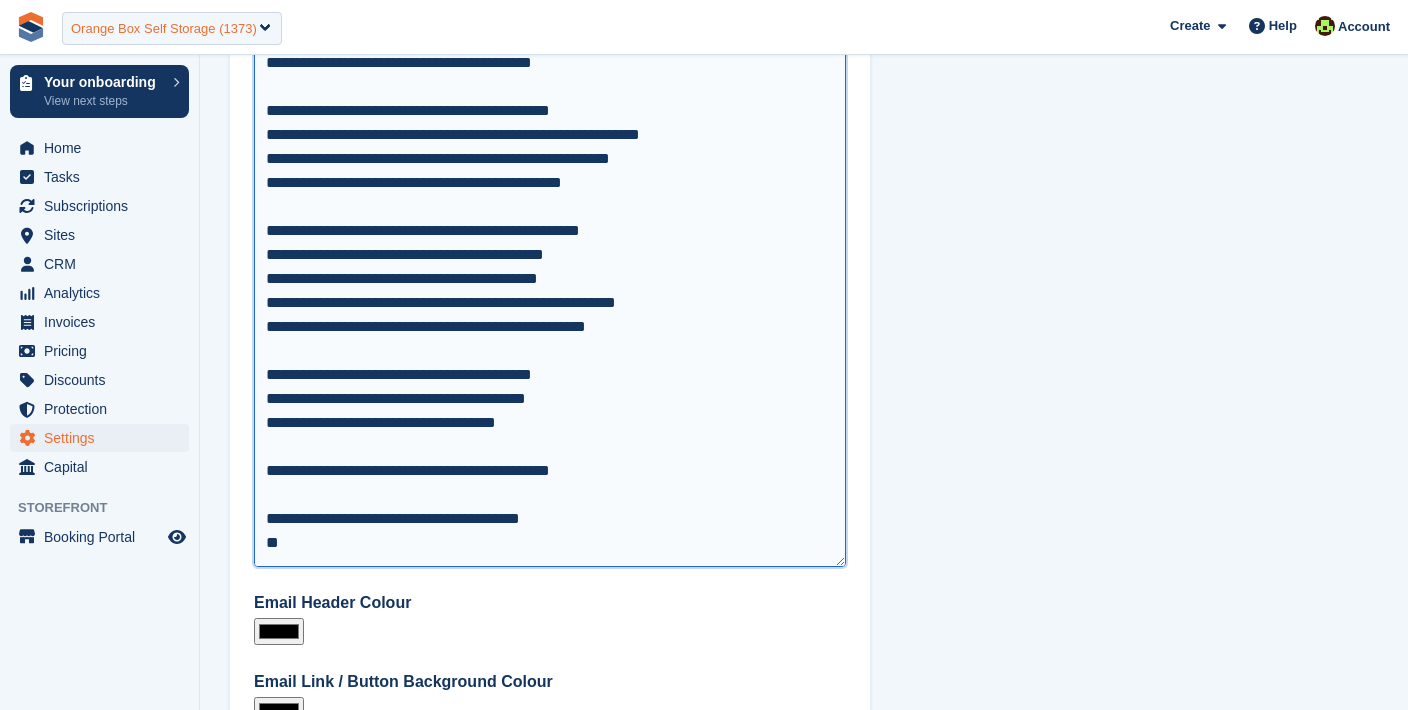 click on "Orange Box Self Storage (1373)" at bounding box center [164, 29] 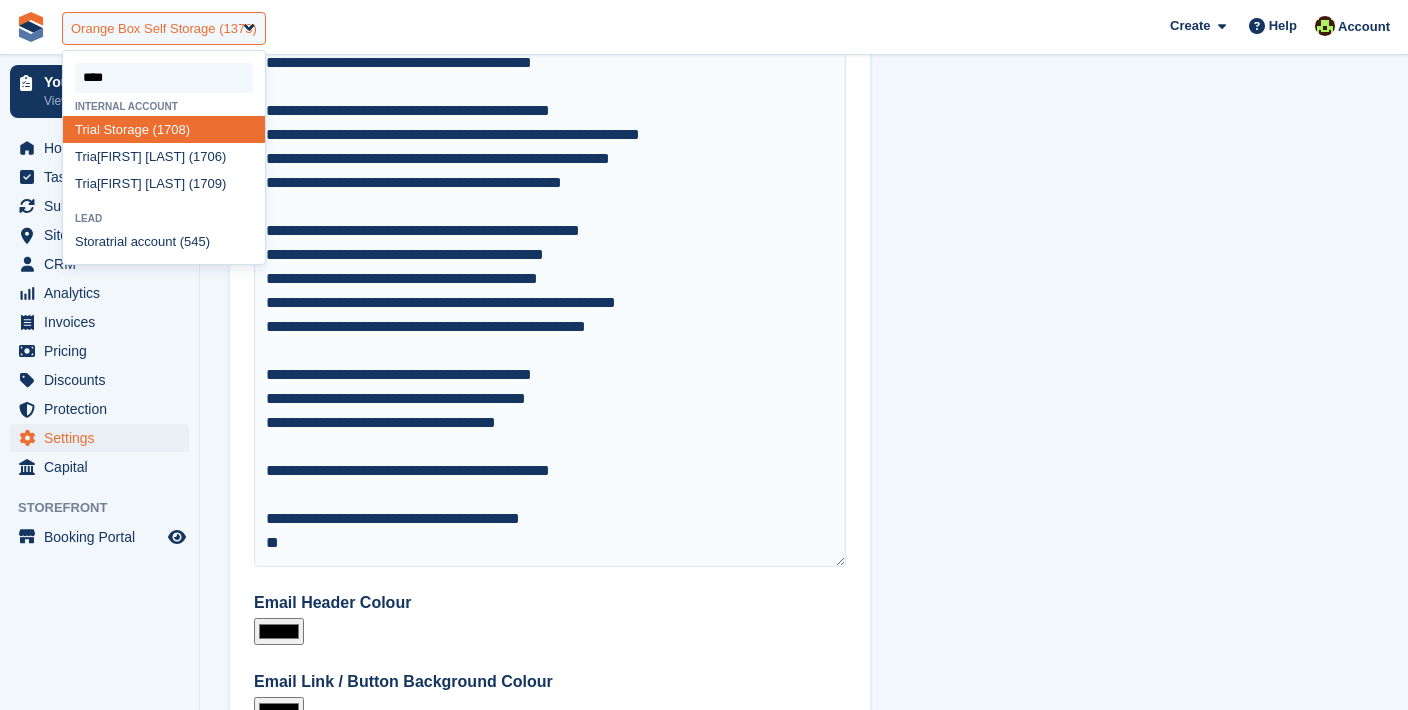 type on "*****" 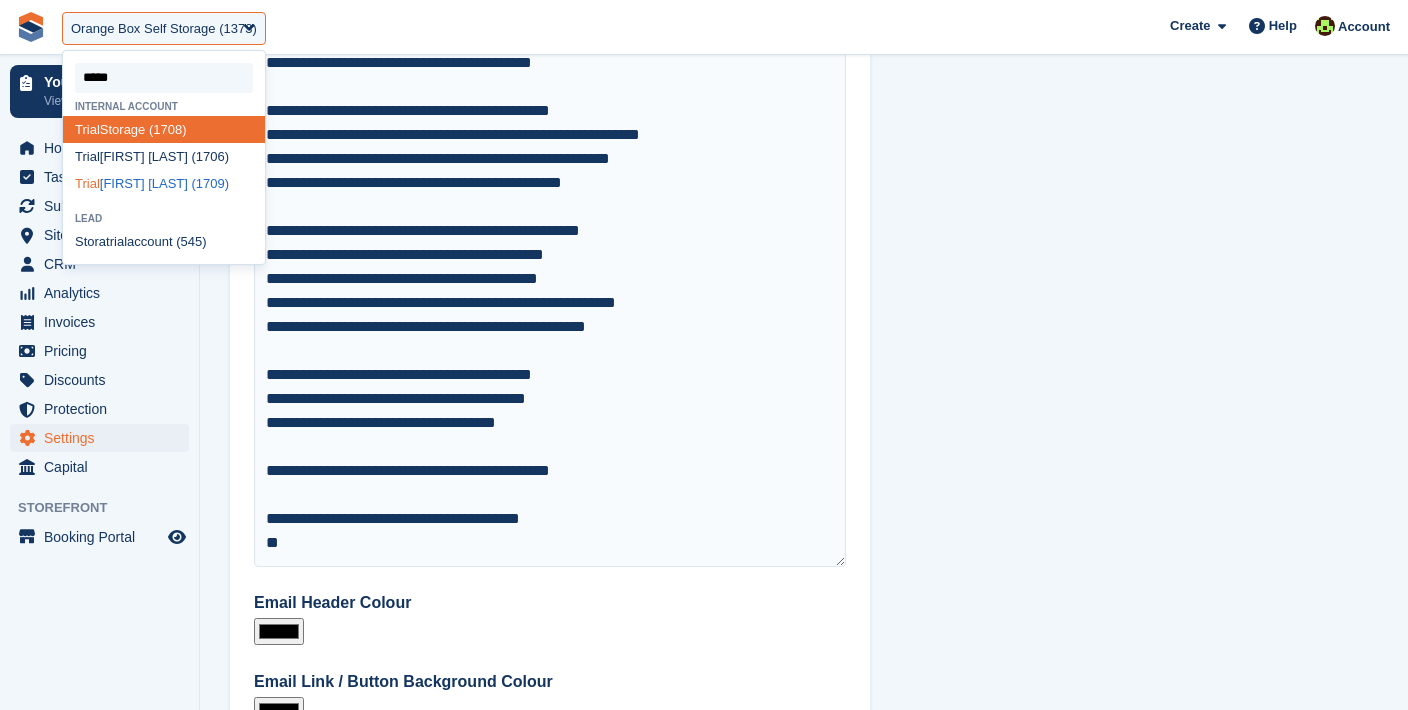 click on "Trial  Catherine Storage (1709)" at bounding box center (164, 183) 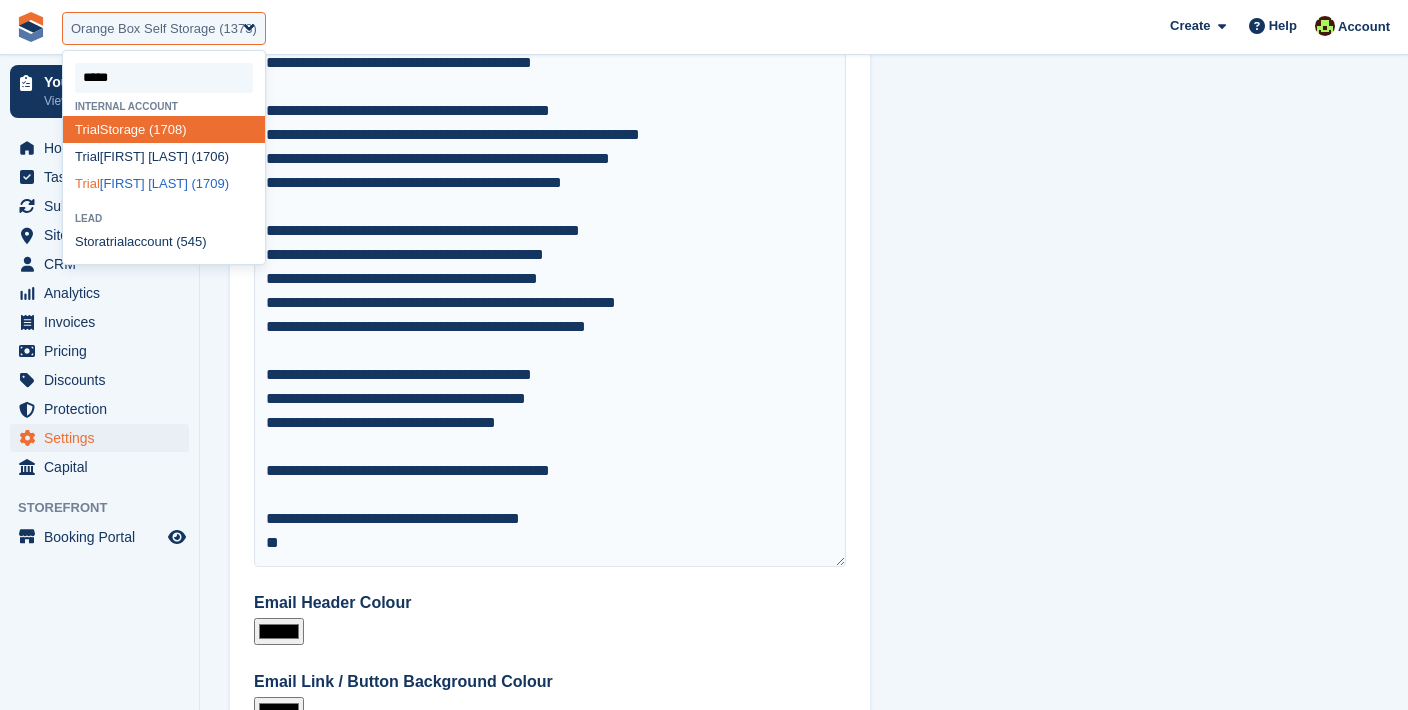 select on "****" 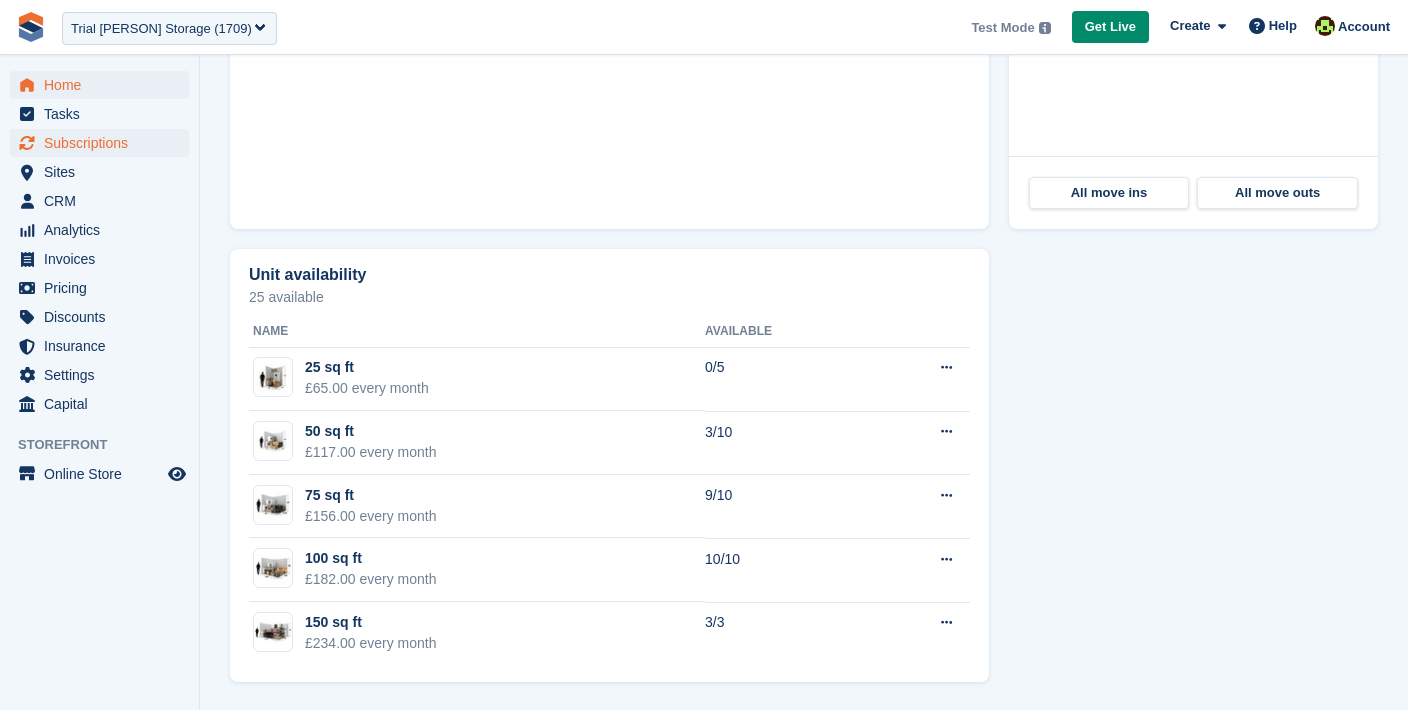 scroll, scrollTop: 949, scrollLeft: 0, axis: vertical 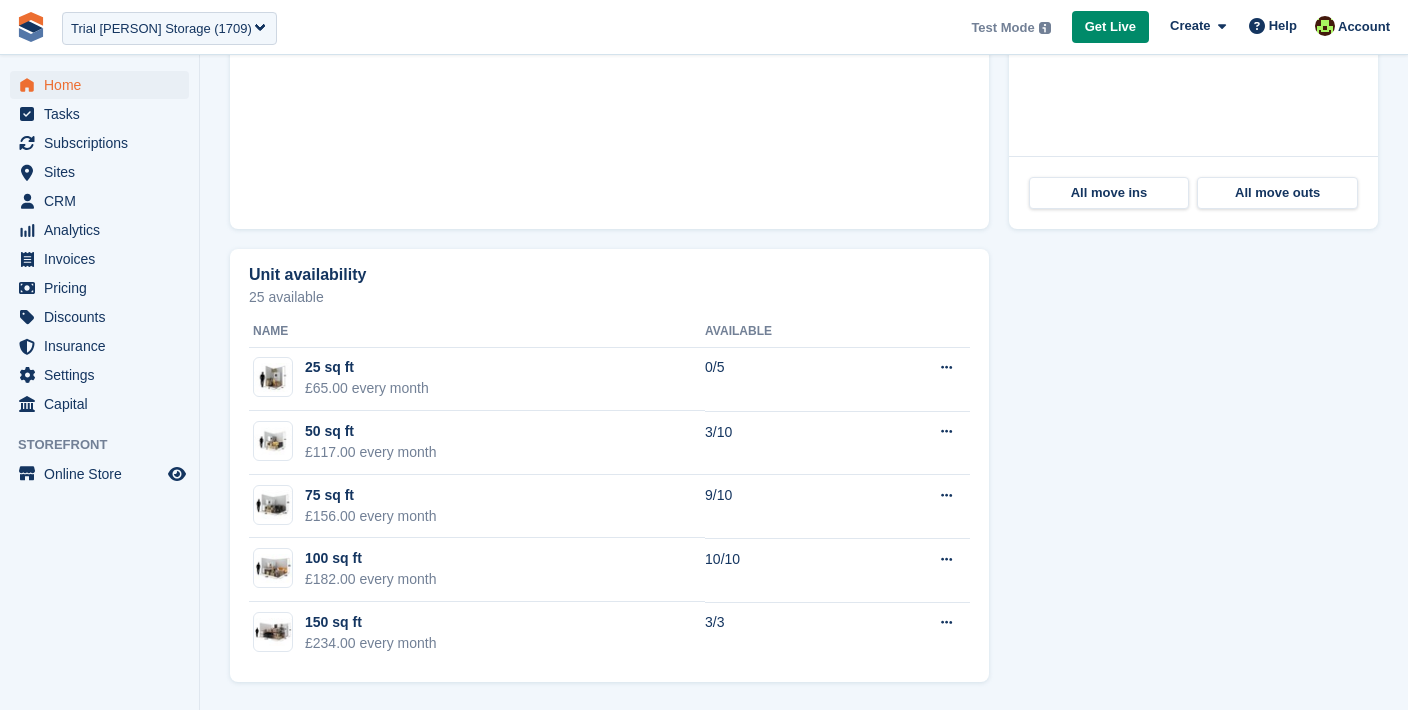 click on "Home" at bounding box center (104, 85) 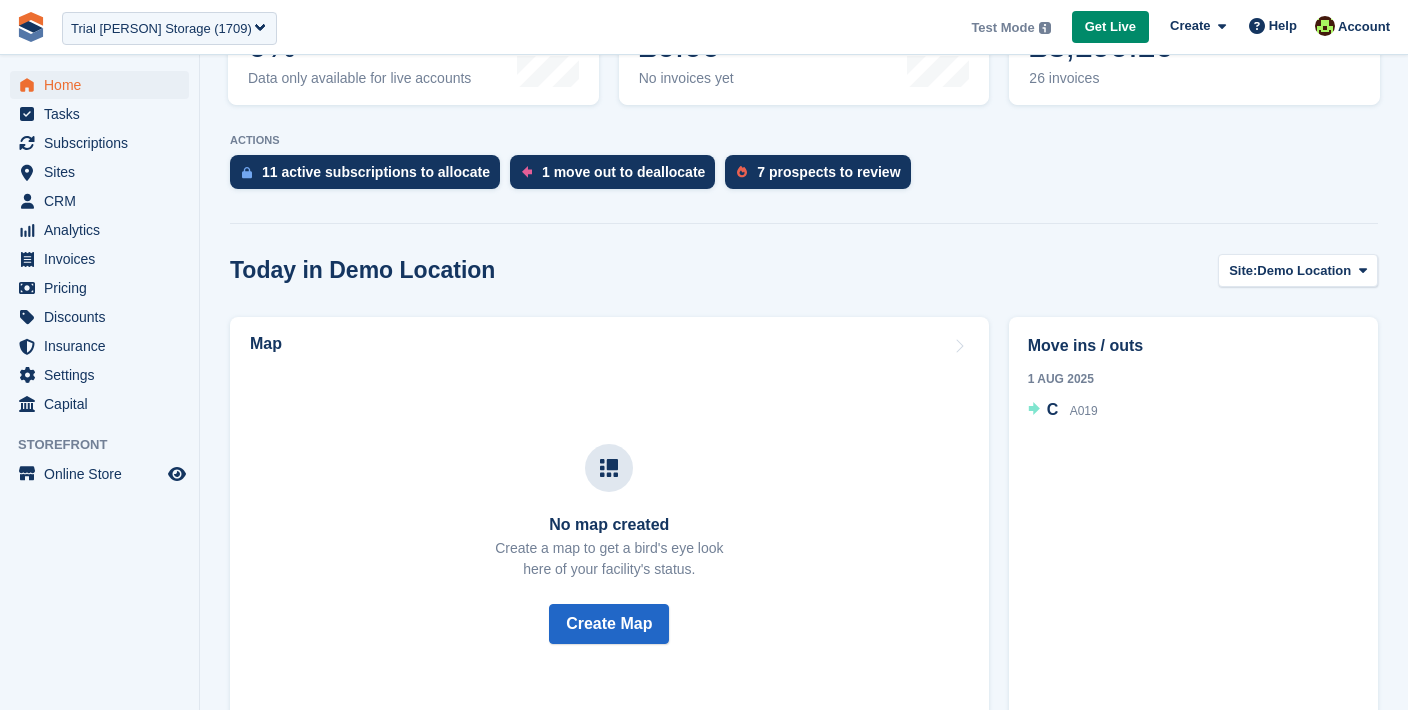 scroll, scrollTop: 308, scrollLeft: 0, axis: vertical 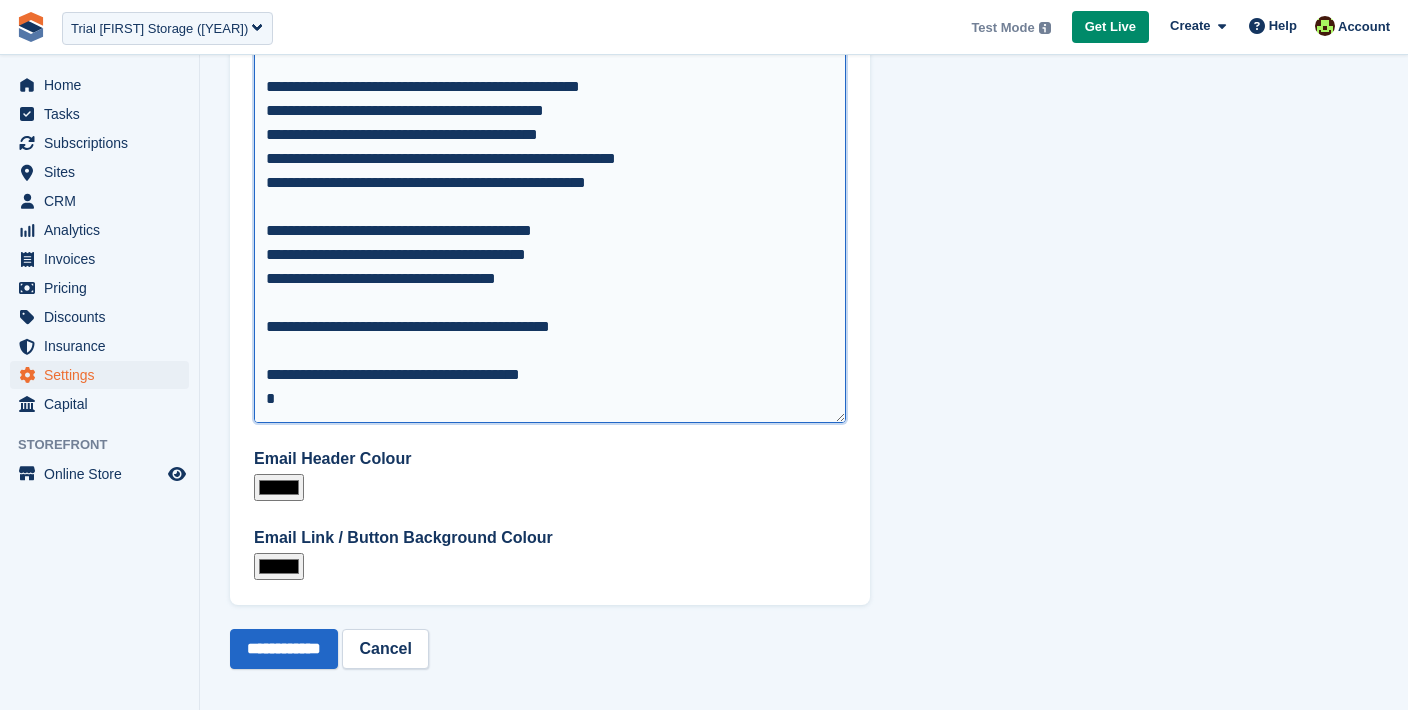 drag, startPoint x: 267, startPoint y: 437, endPoint x: 501, endPoint y: 784, distance: 418.5272 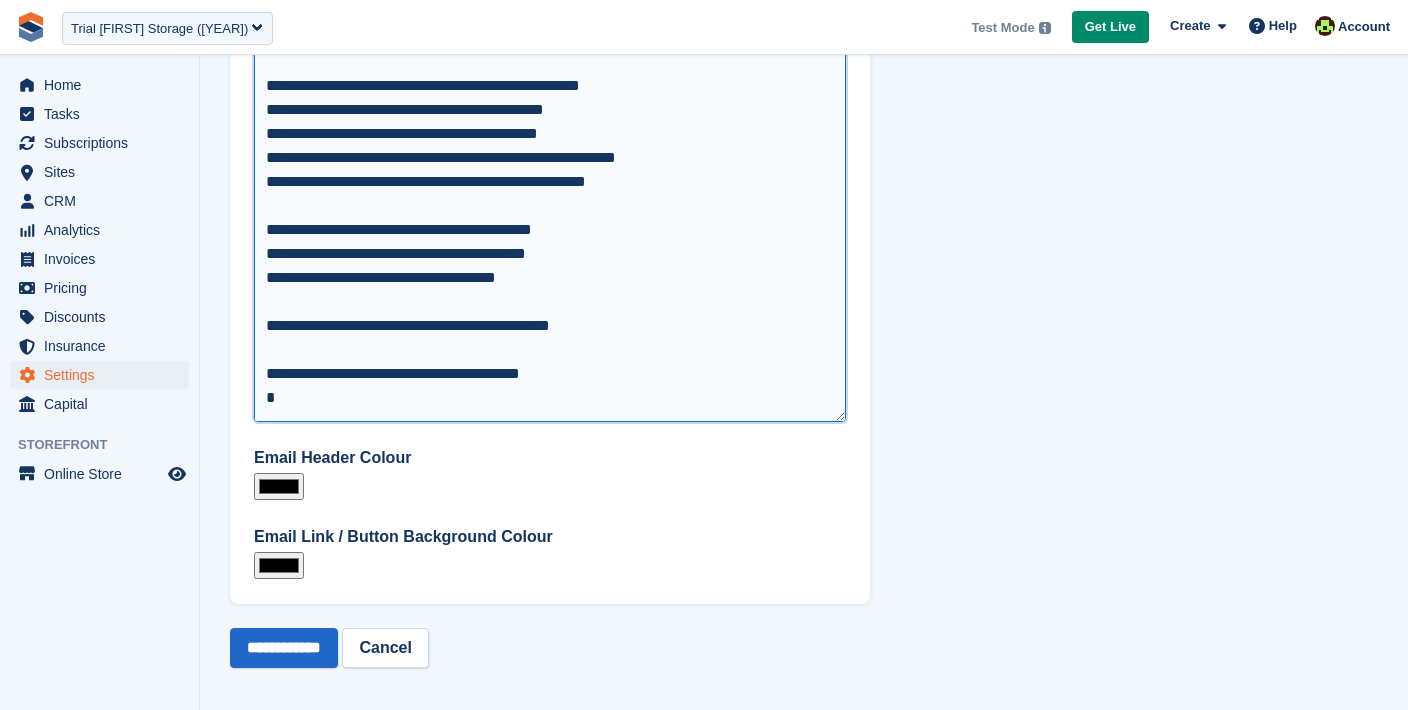 scroll, scrollTop: 736, scrollLeft: 0, axis: vertical 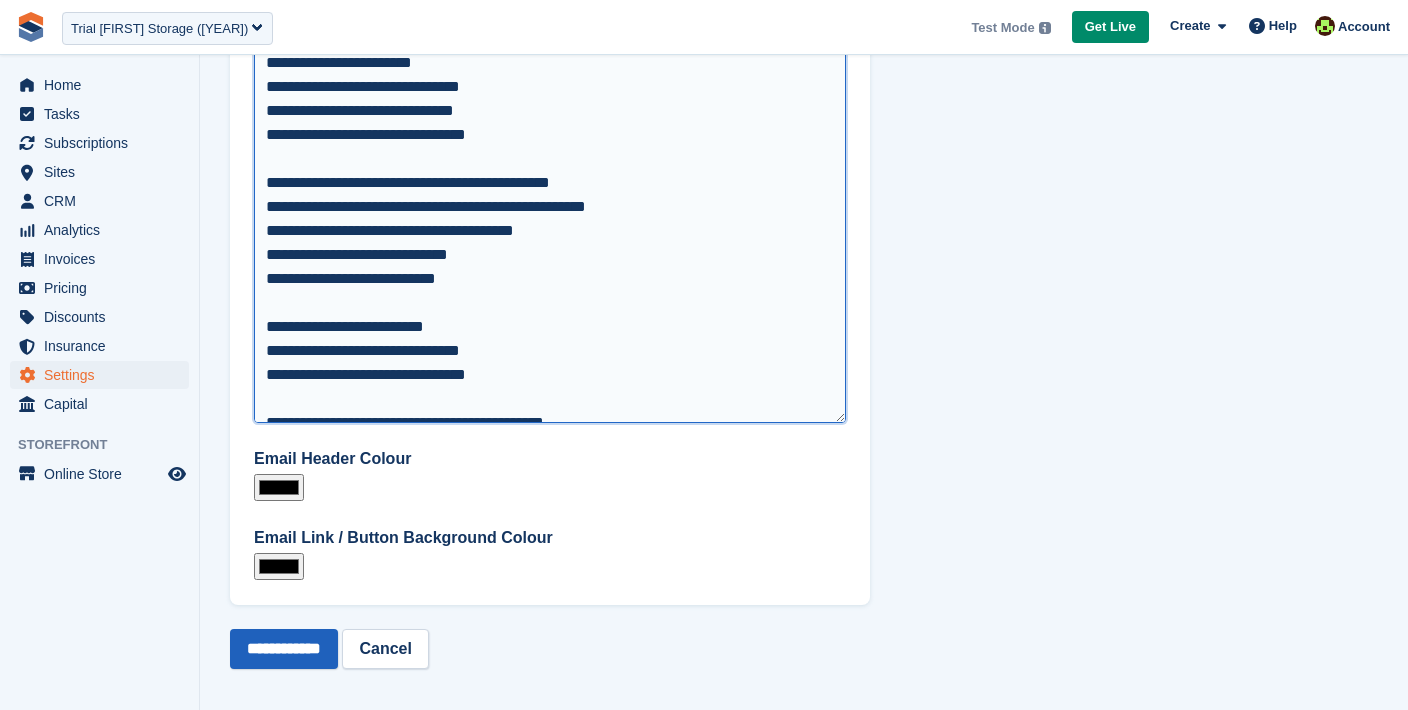 type on "**********" 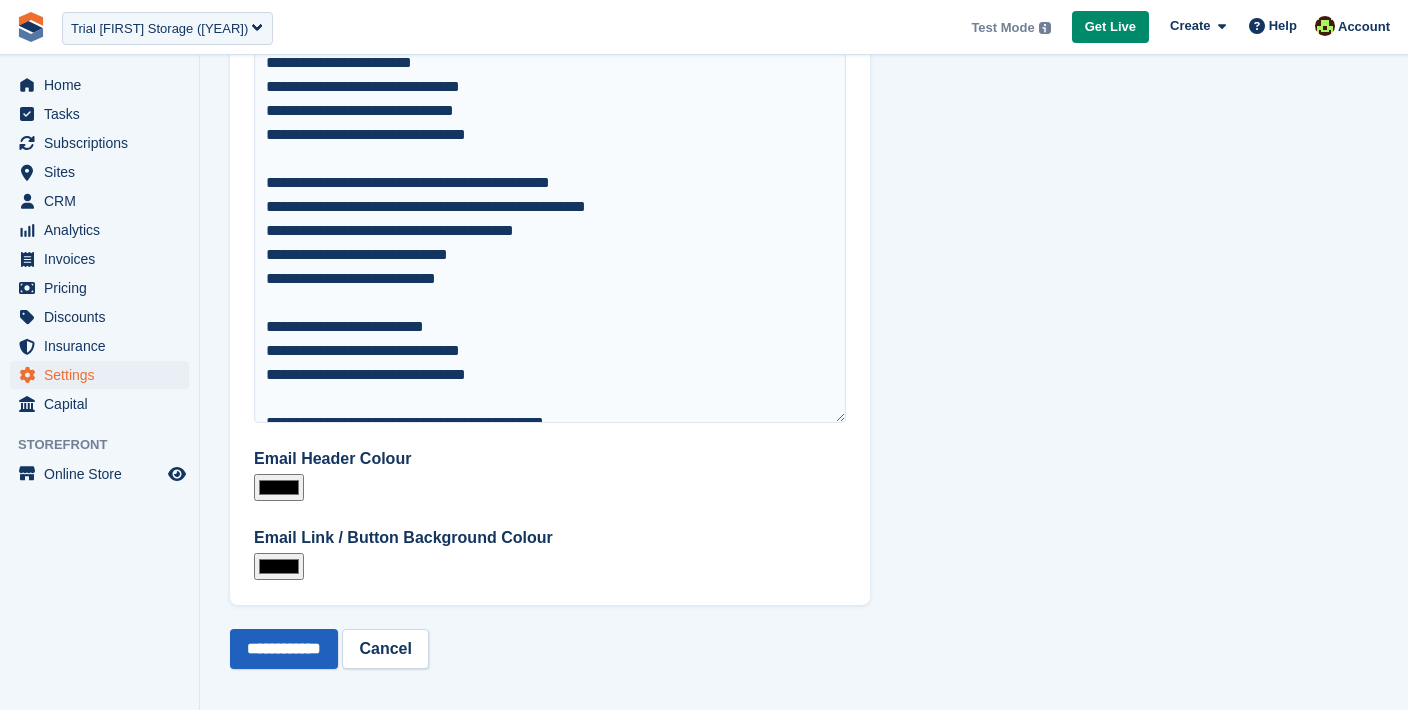 click on "**********" at bounding box center [284, 649] 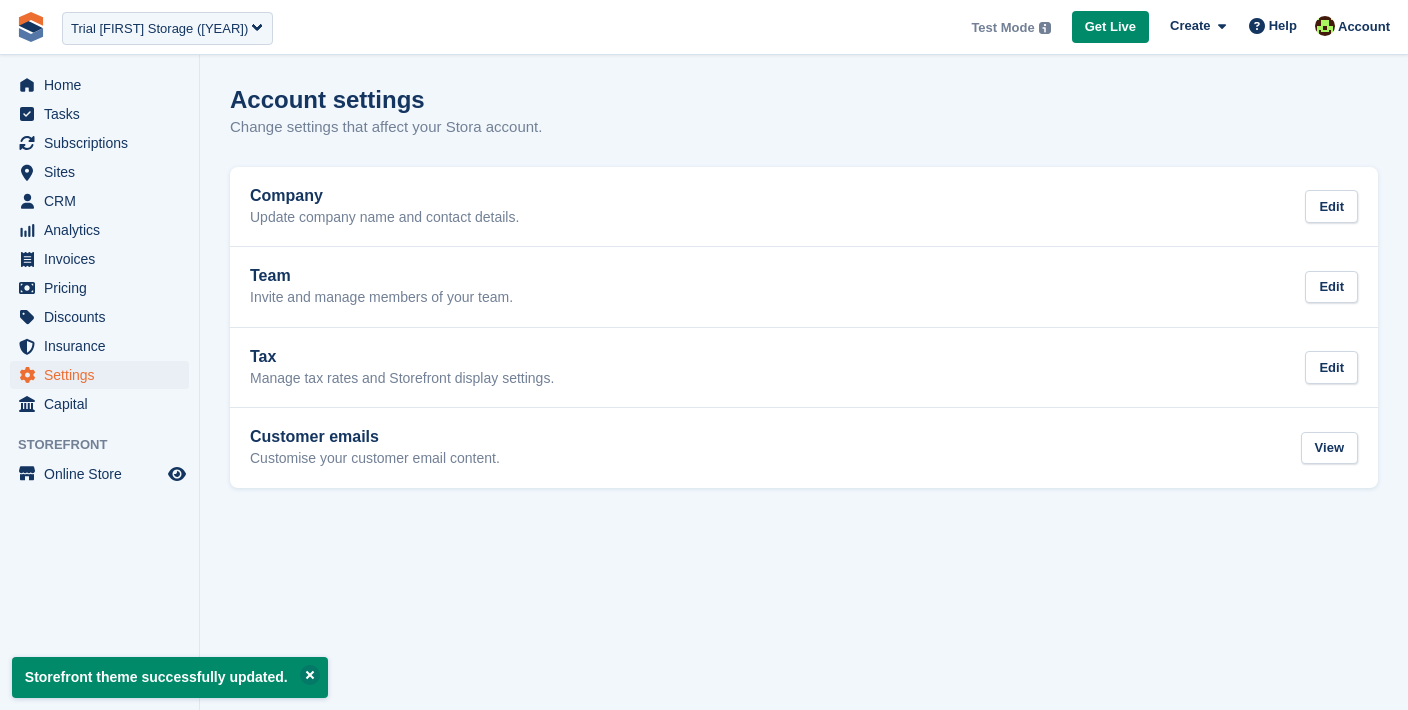 scroll, scrollTop: 0, scrollLeft: 0, axis: both 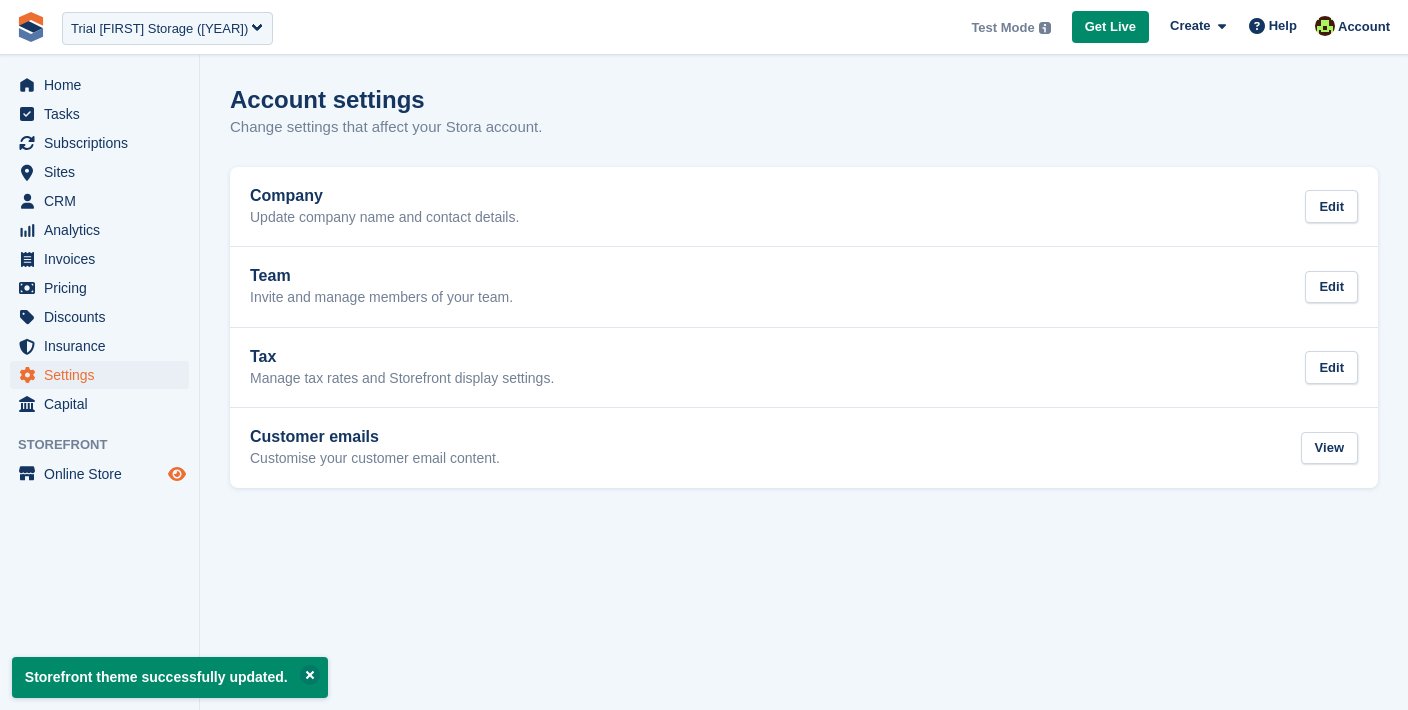 click at bounding box center (177, 474) 